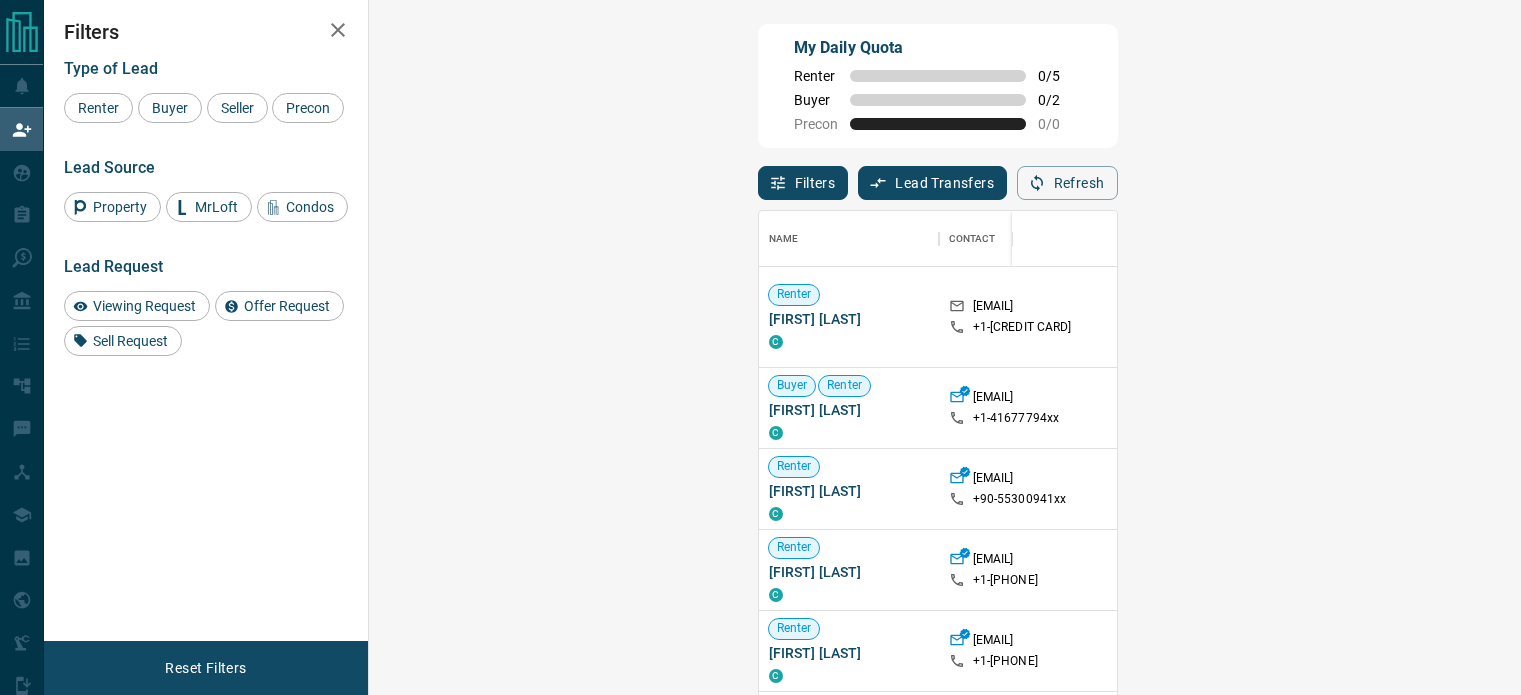 scroll, scrollTop: 0, scrollLeft: 0, axis: both 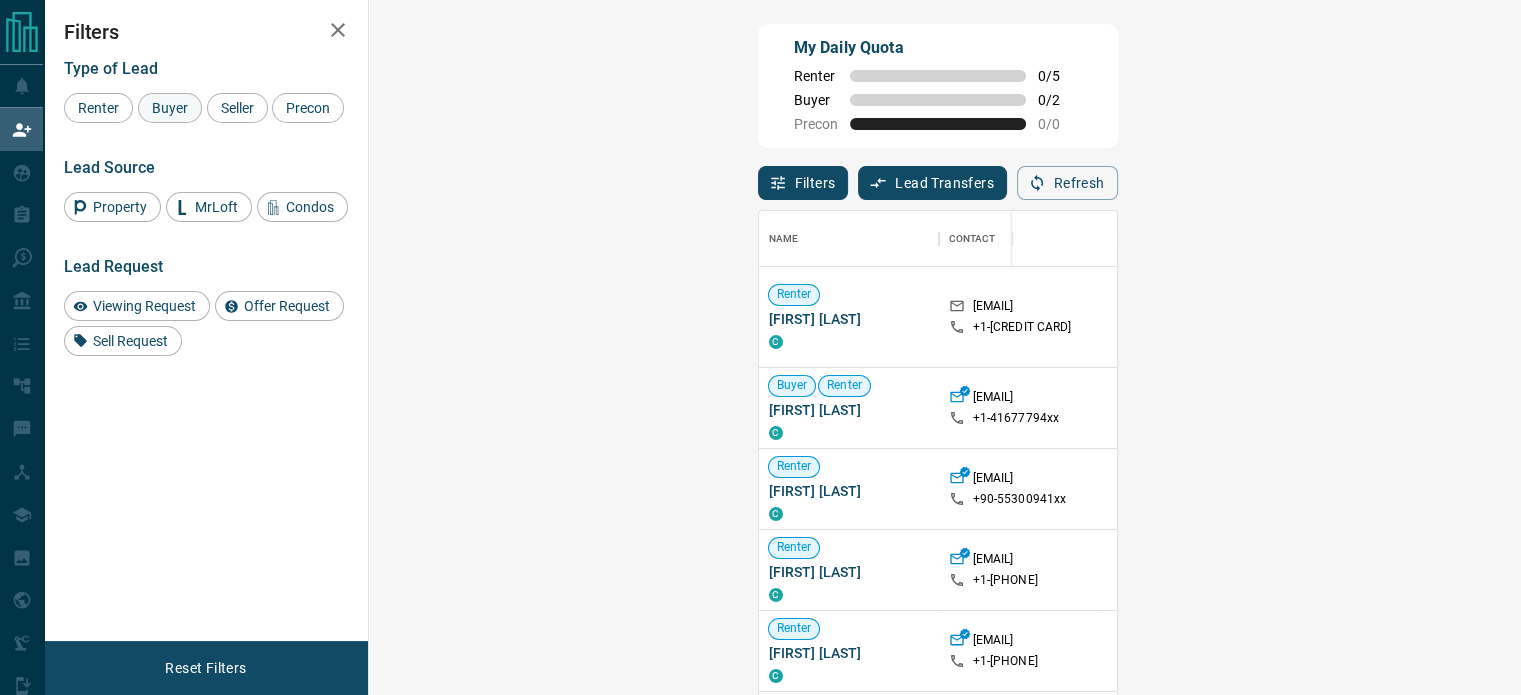 click on "Buyer" at bounding box center (170, 108) 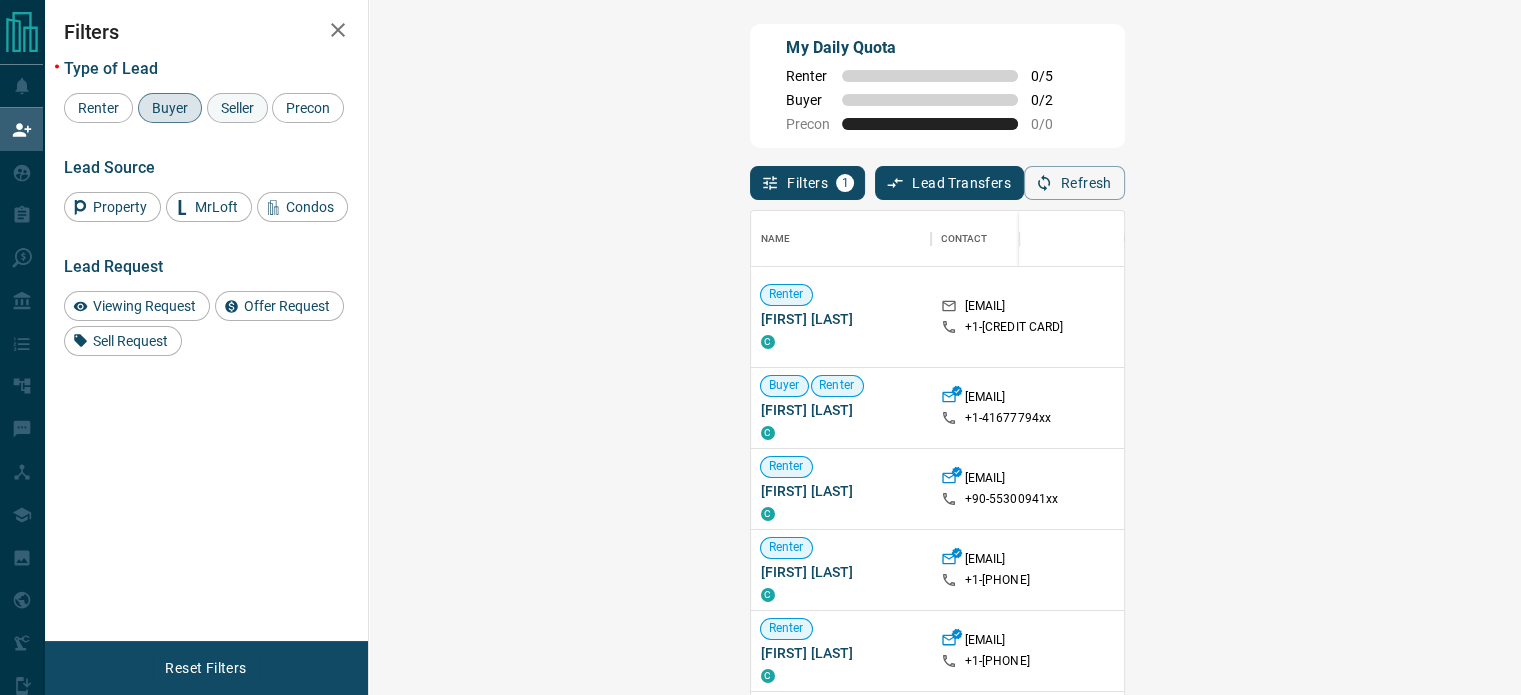 click on "Seller" at bounding box center (237, 108) 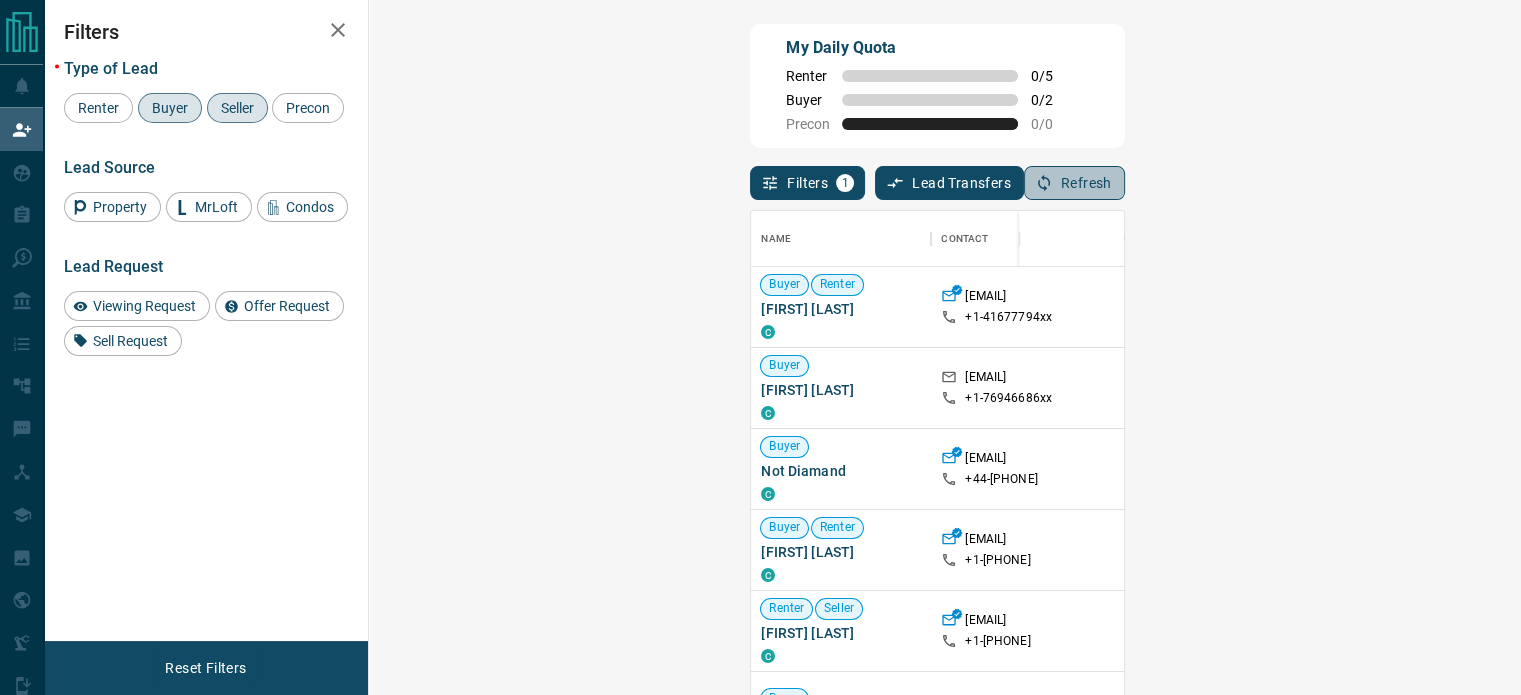 click on "Refresh" at bounding box center [1074, 183] 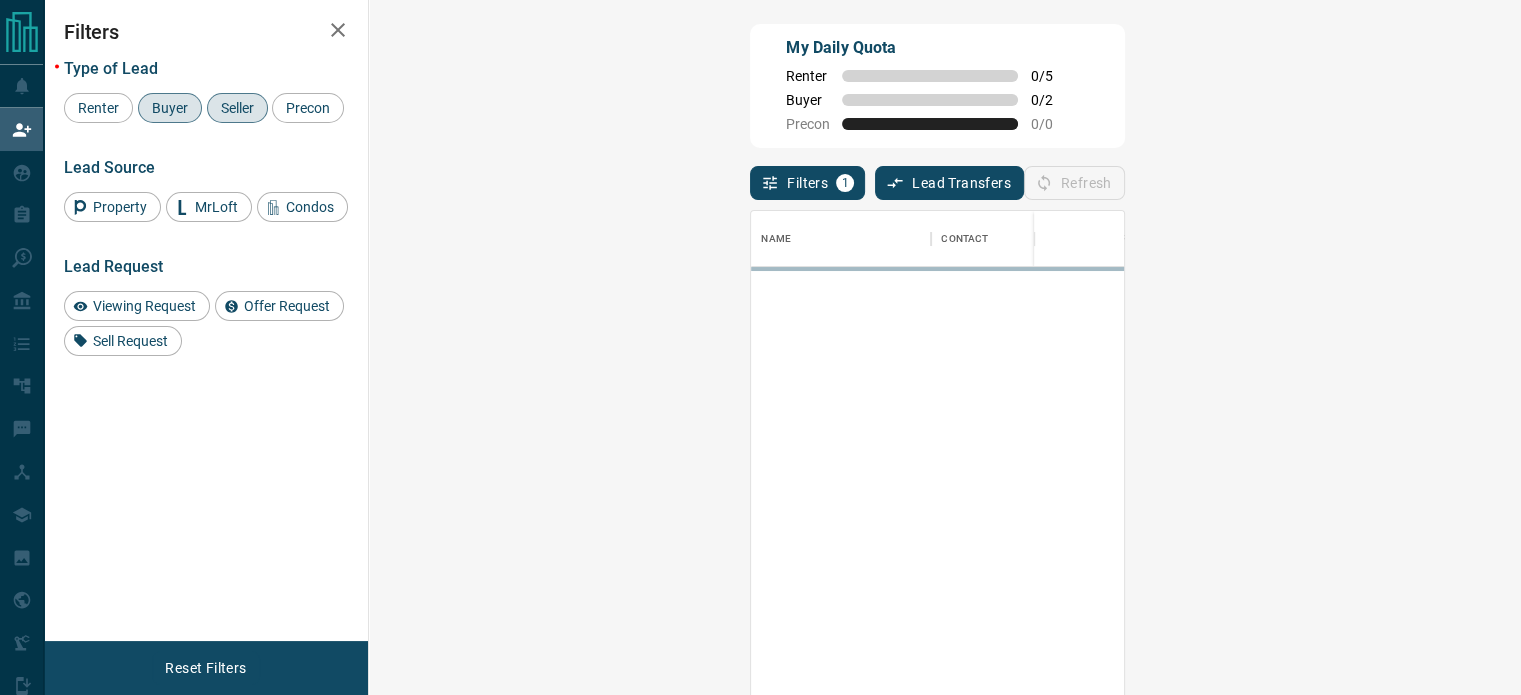 scroll, scrollTop: 16, scrollLeft: 16, axis: both 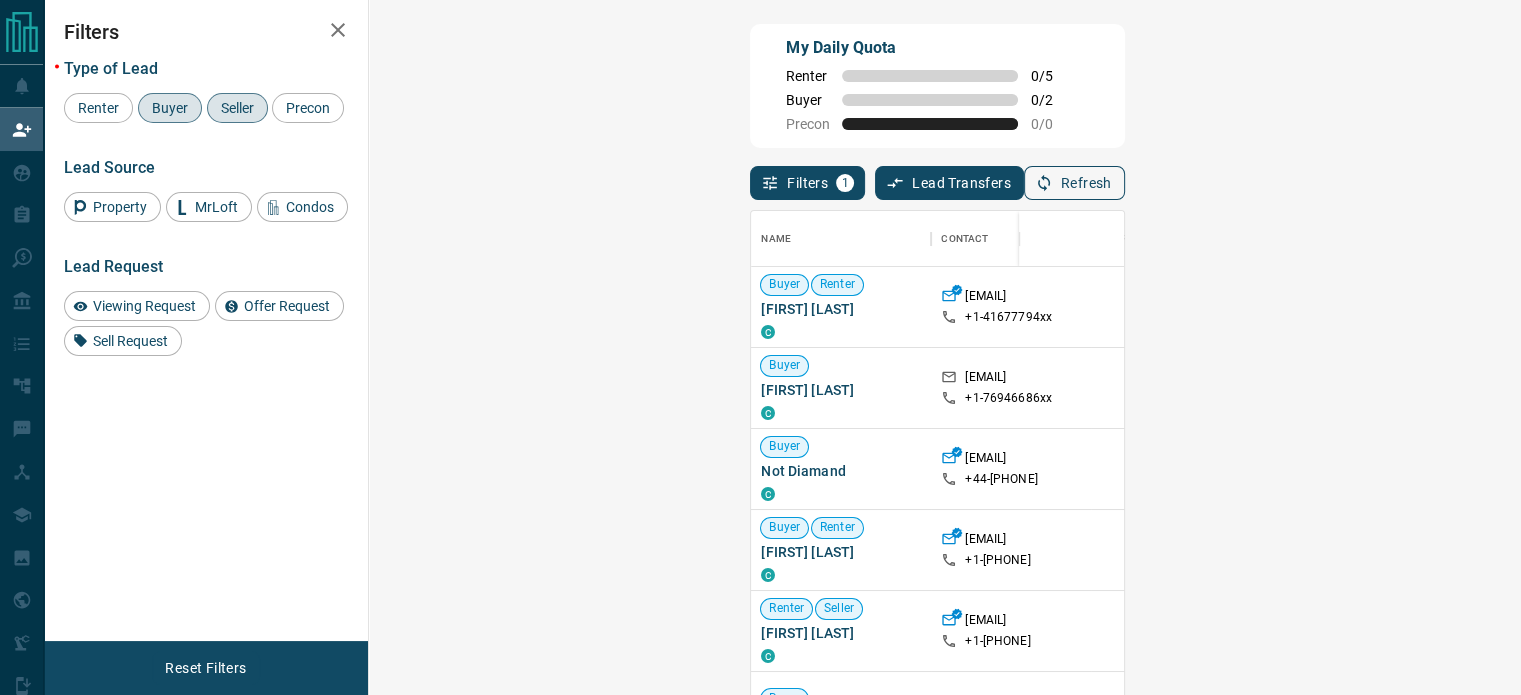 click on "Refresh" at bounding box center (1074, 183) 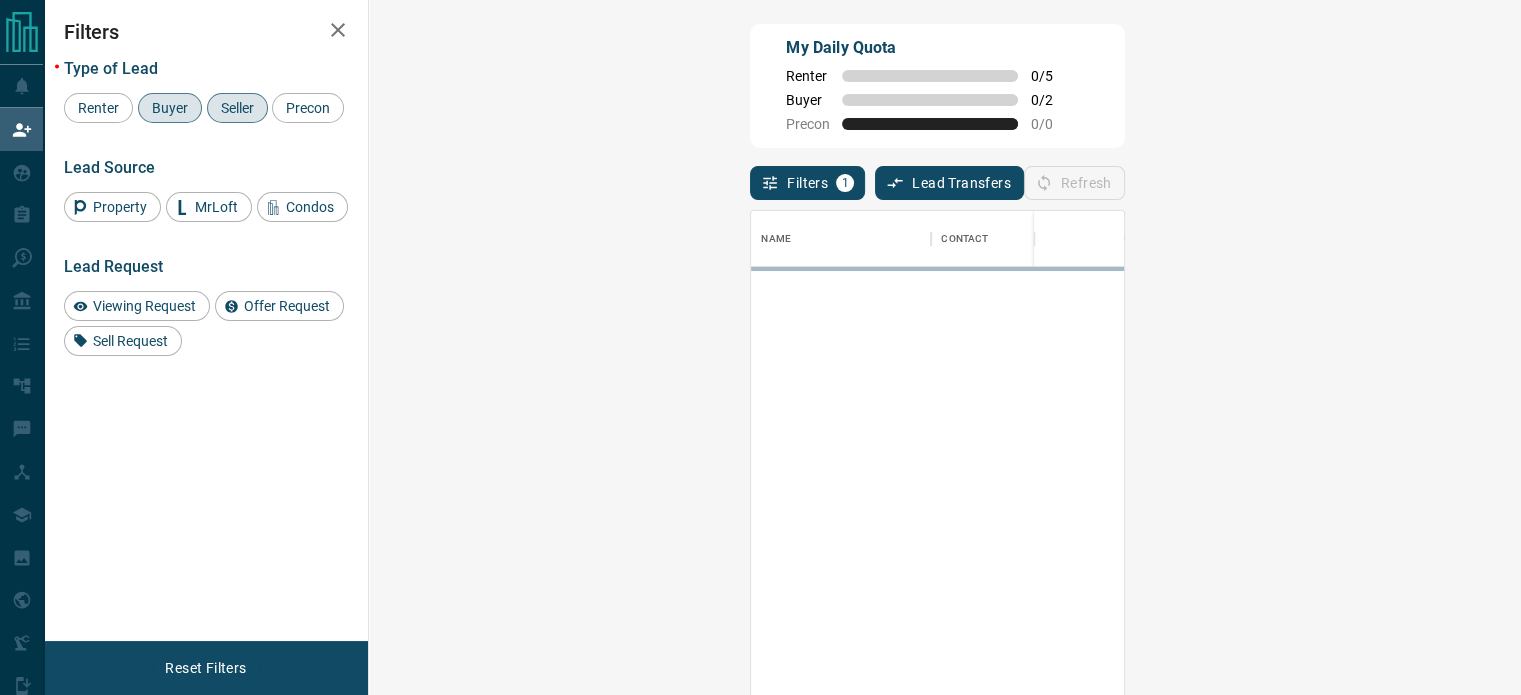 scroll, scrollTop: 16, scrollLeft: 16, axis: both 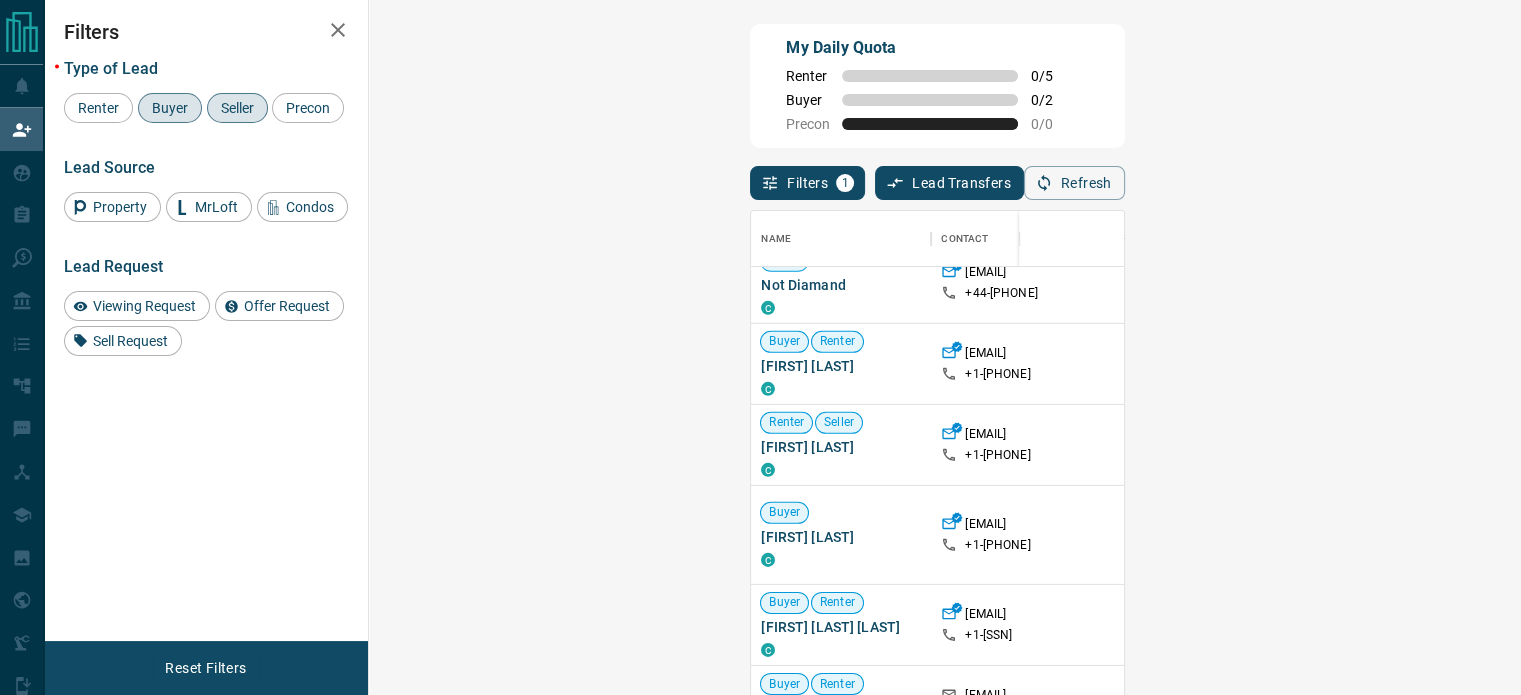 click on "Claim" at bounding box center [1815, 444] 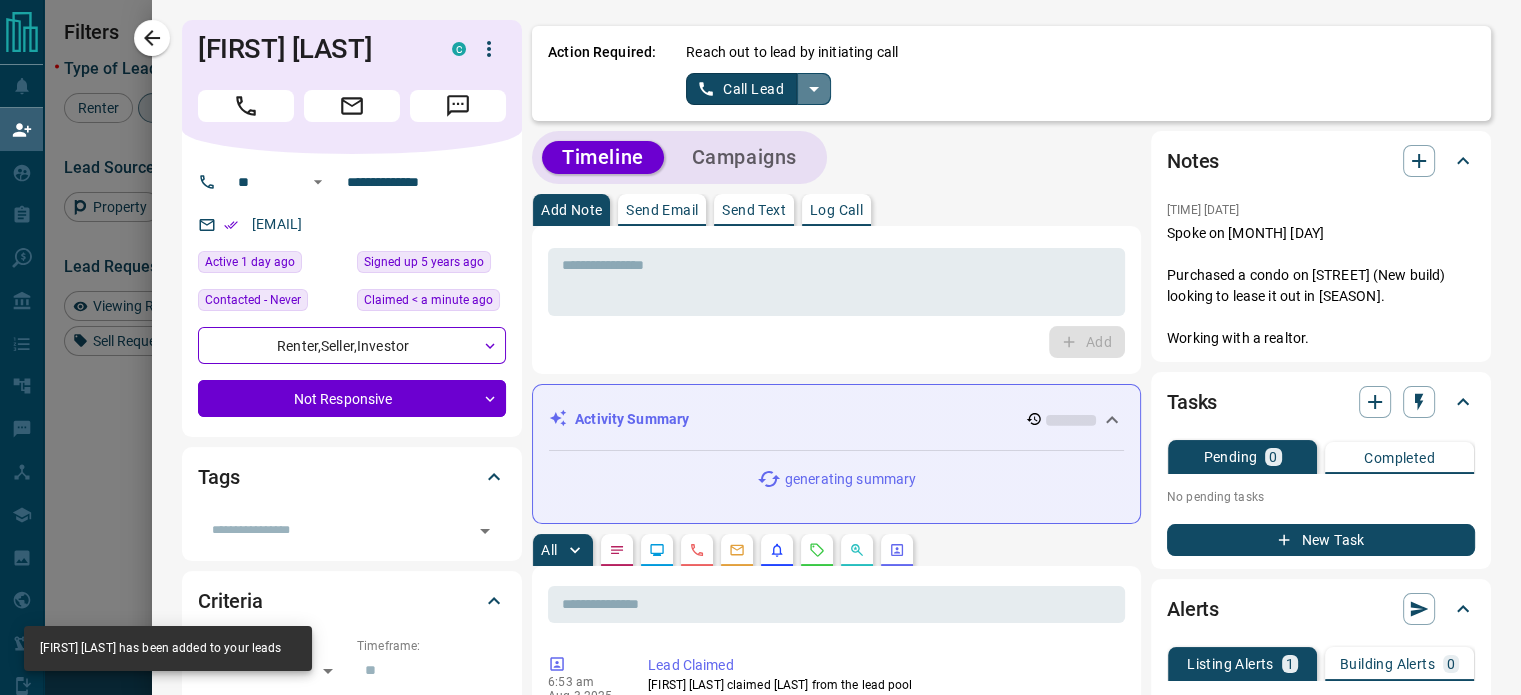 click 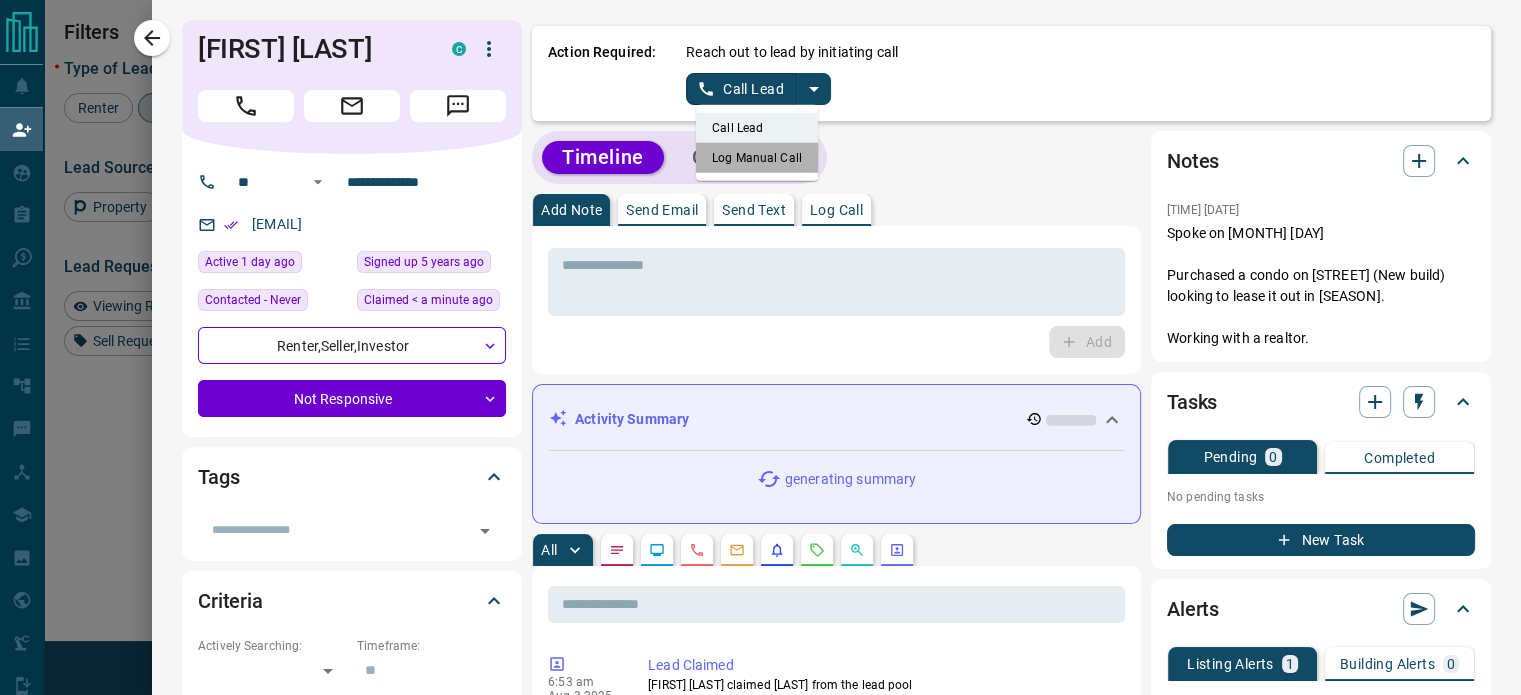 click on "Log Manual Call" at bounding box center (757, 158) 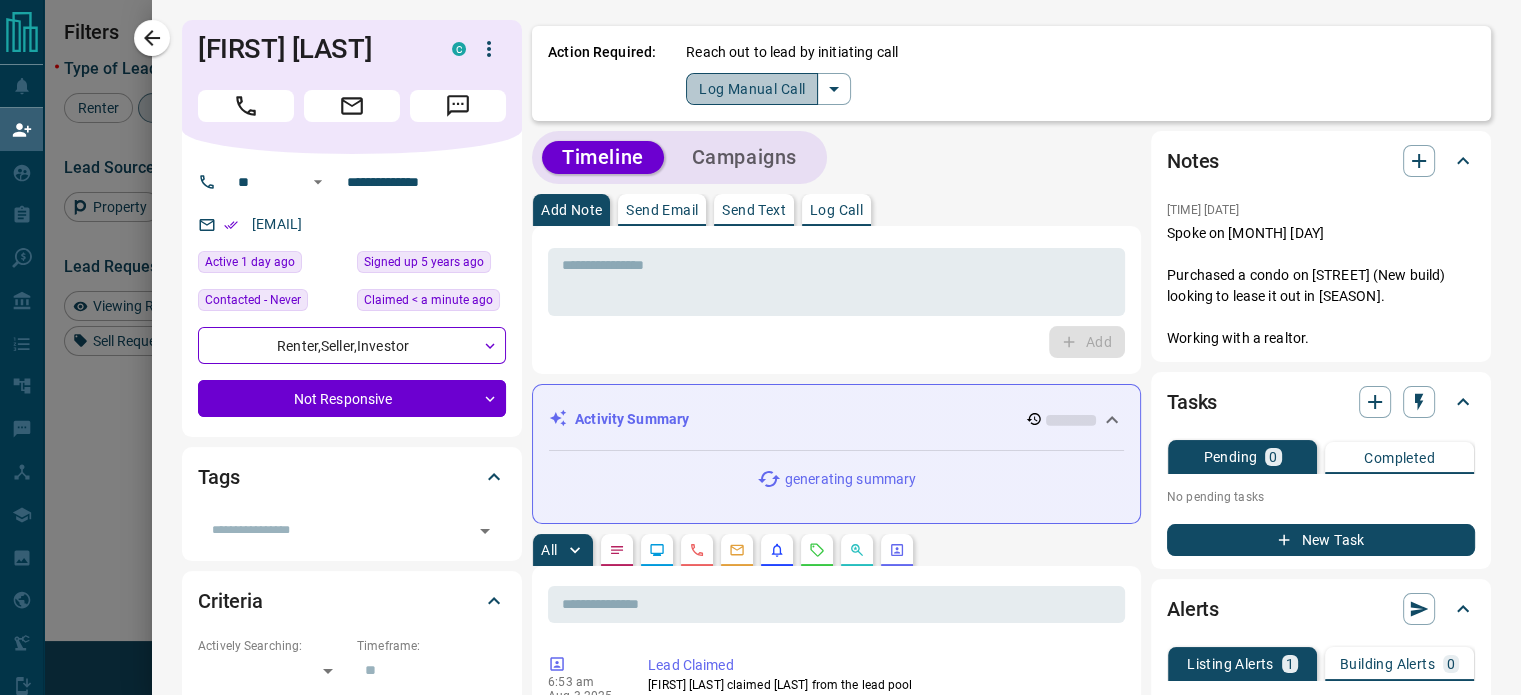 click on "Log Manual Call" at bounding box center (752, 89) 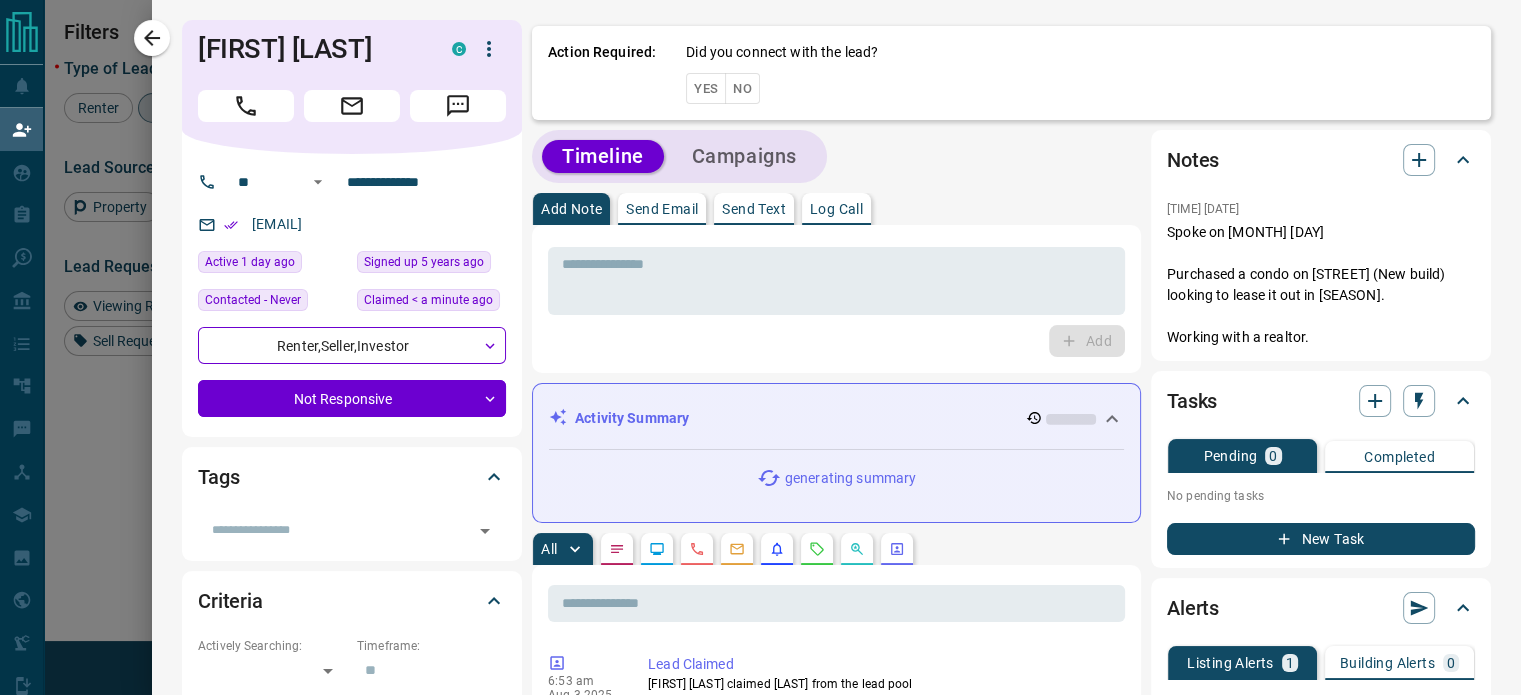 click on "No" at bounding box center (742, 88) 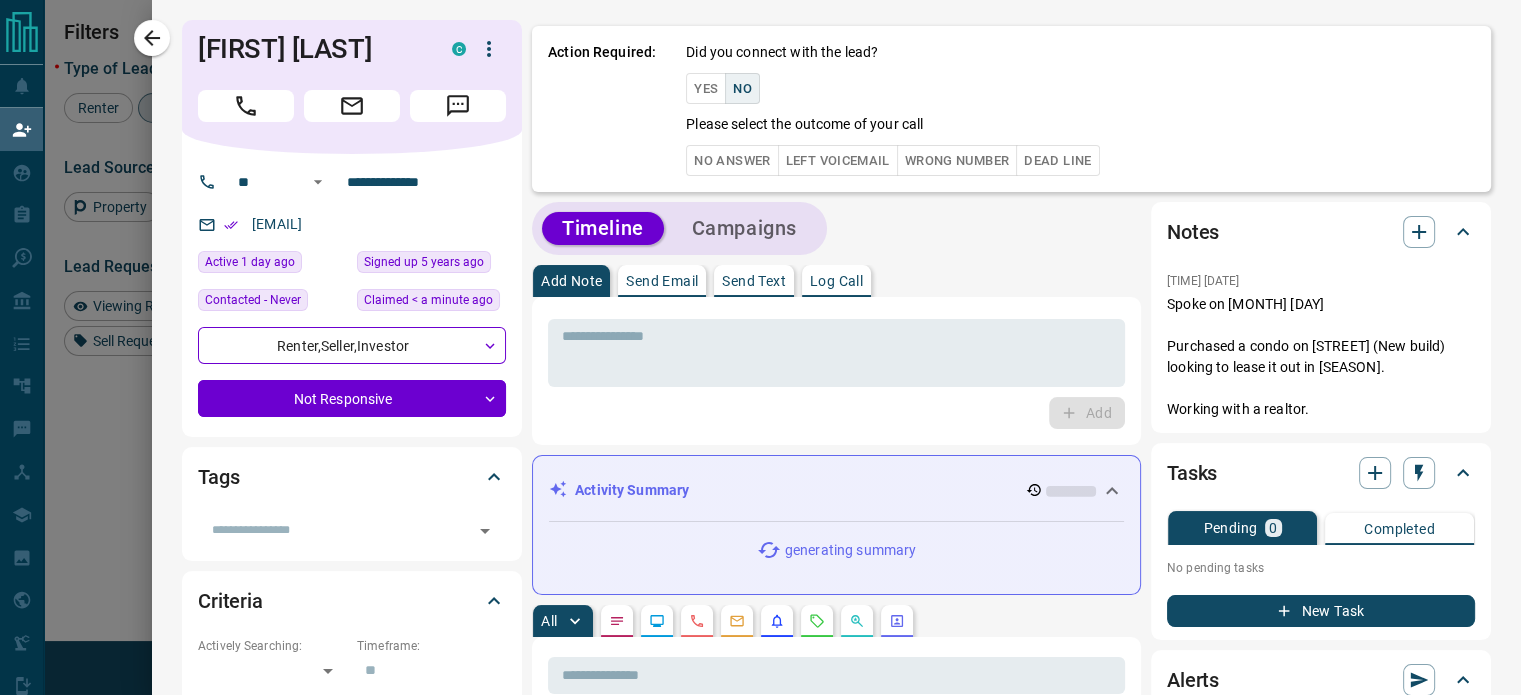 click on "No Answer" at bounding box center (732, 160) 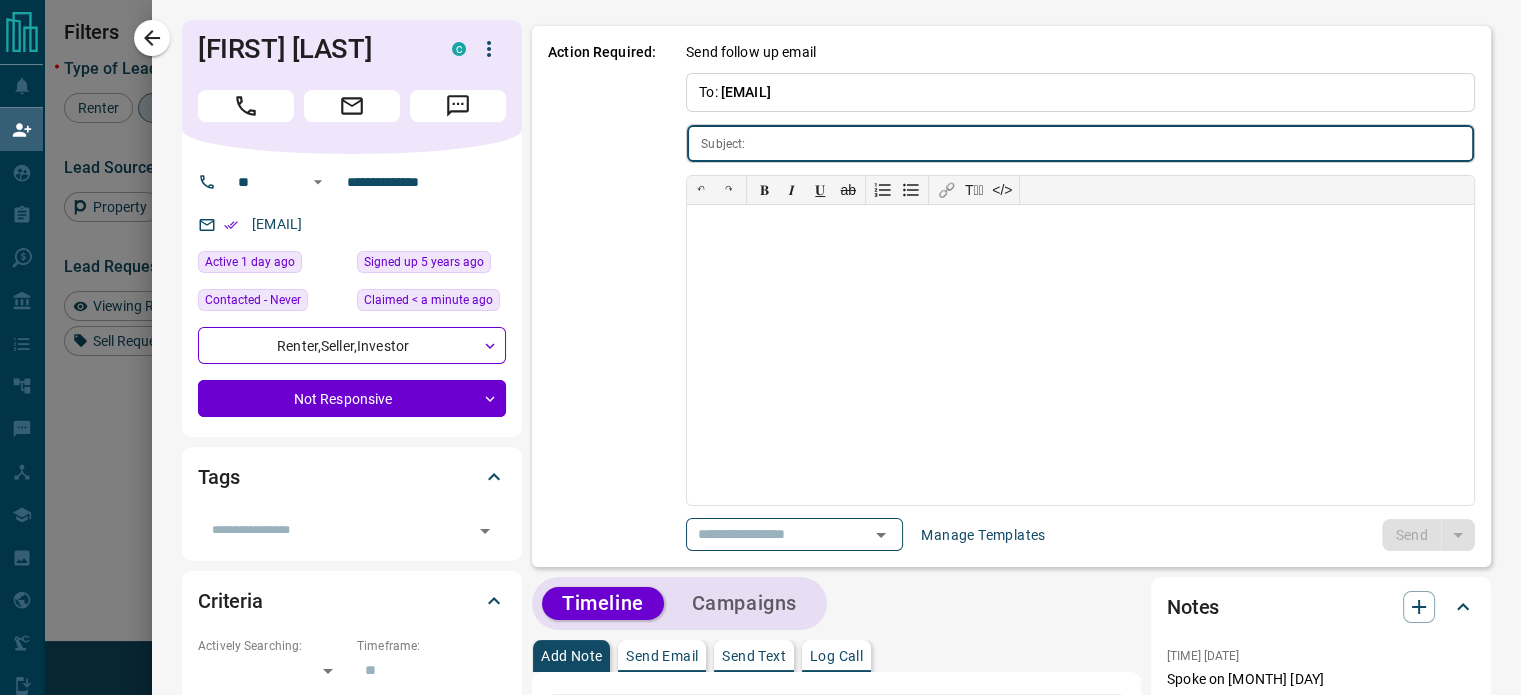 type on "**********" 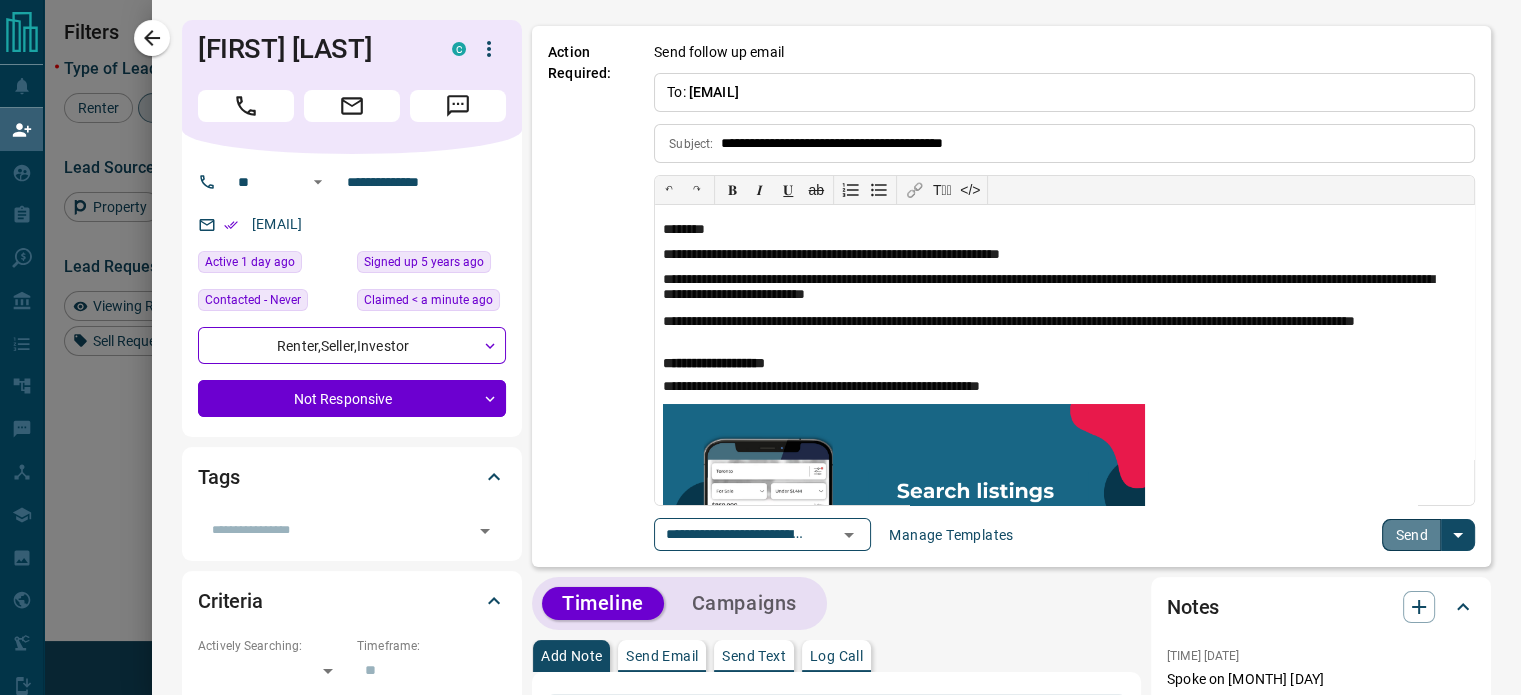 click on "Send" at bounding box center [1411, 535] 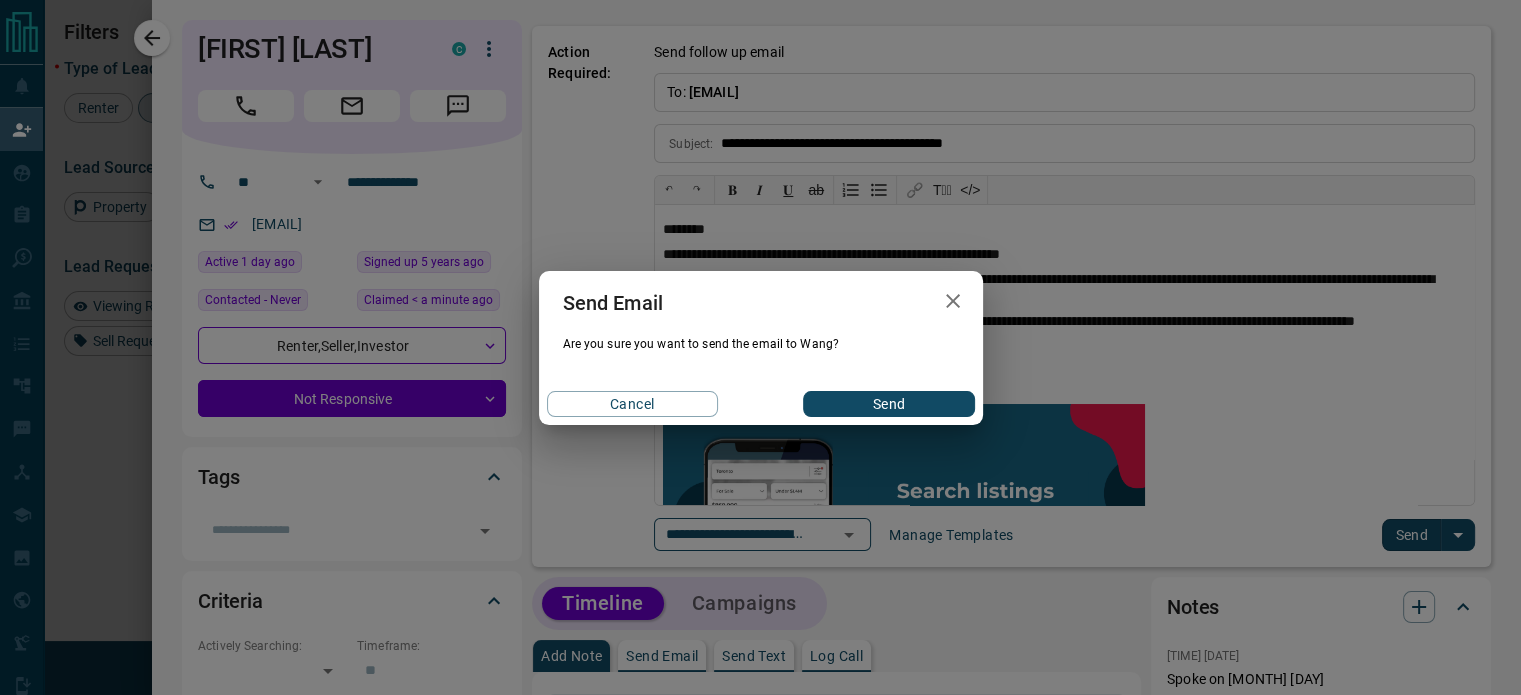 click on "Send" at bounding box center [888, 404] 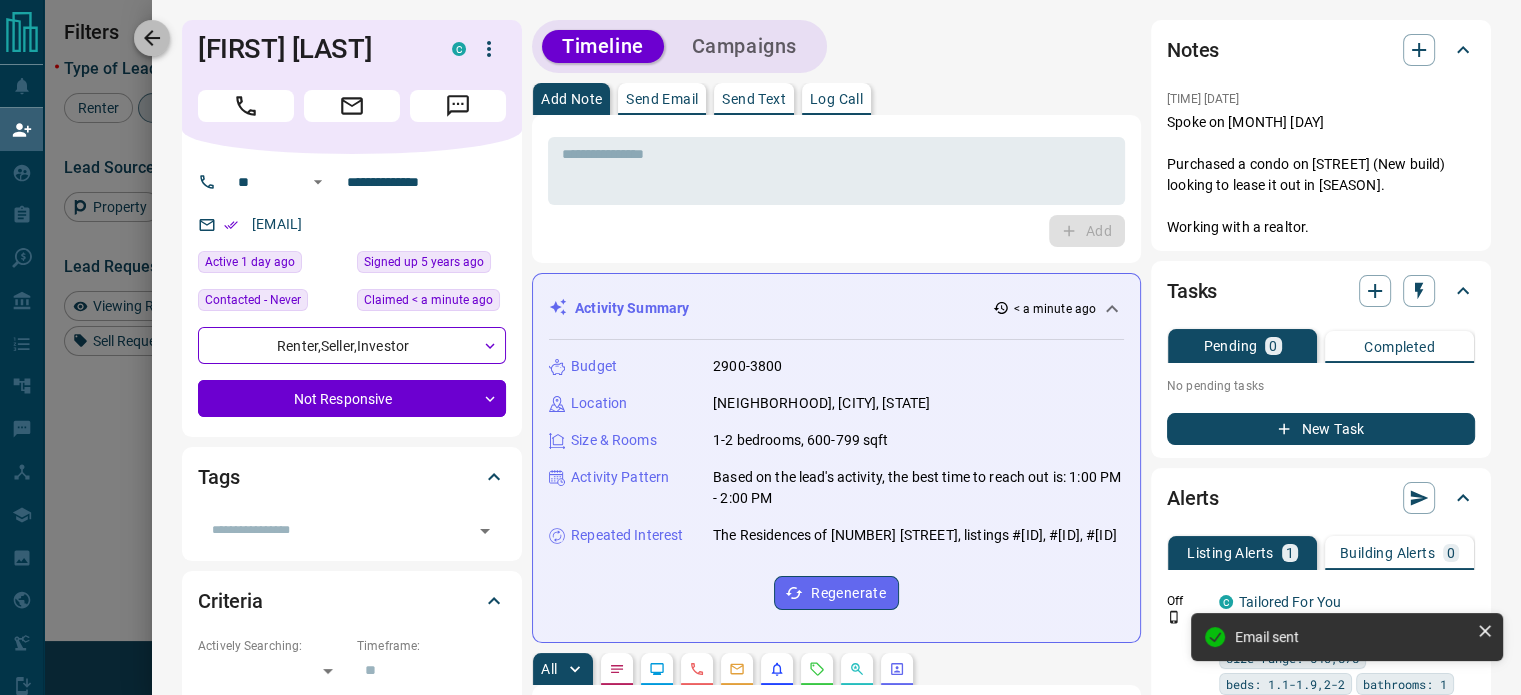 click 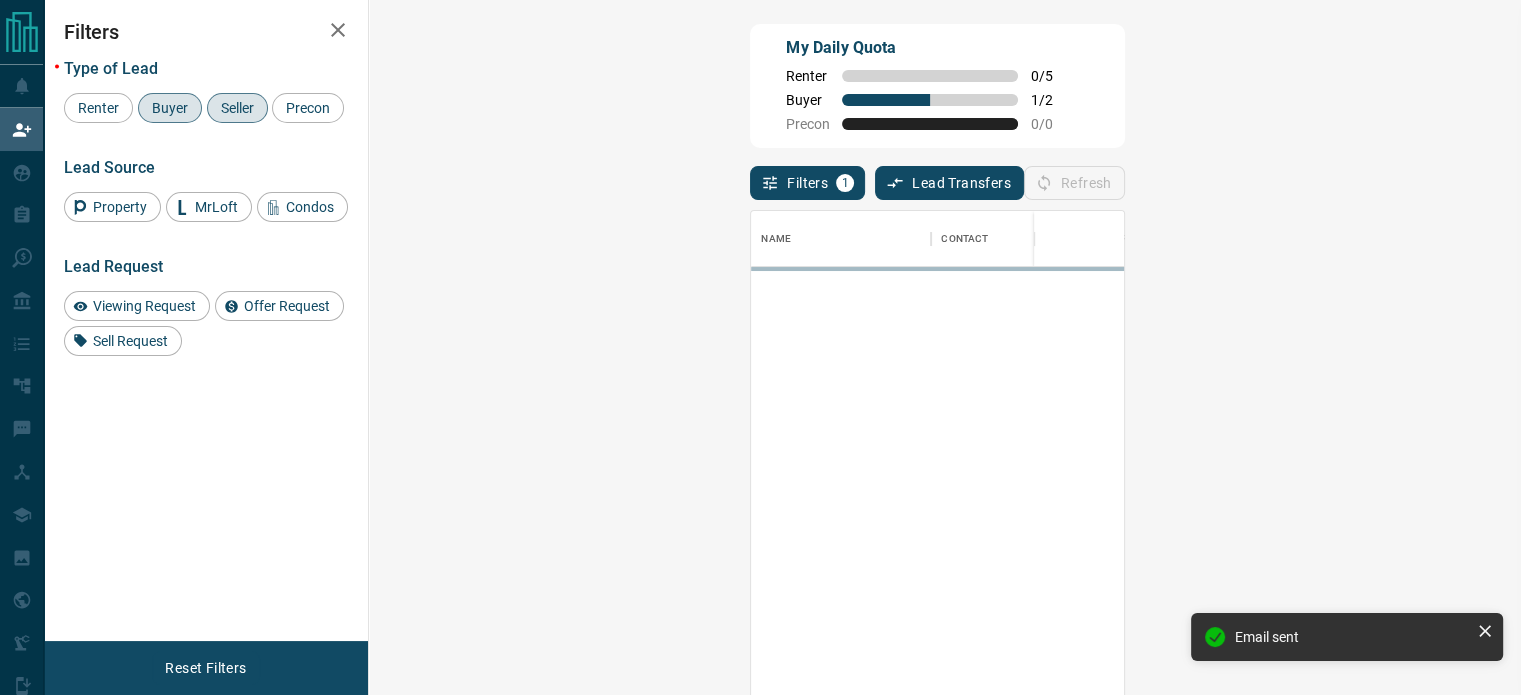 scroll, scrollTop: 16, scrollLeft: 16, axis: both 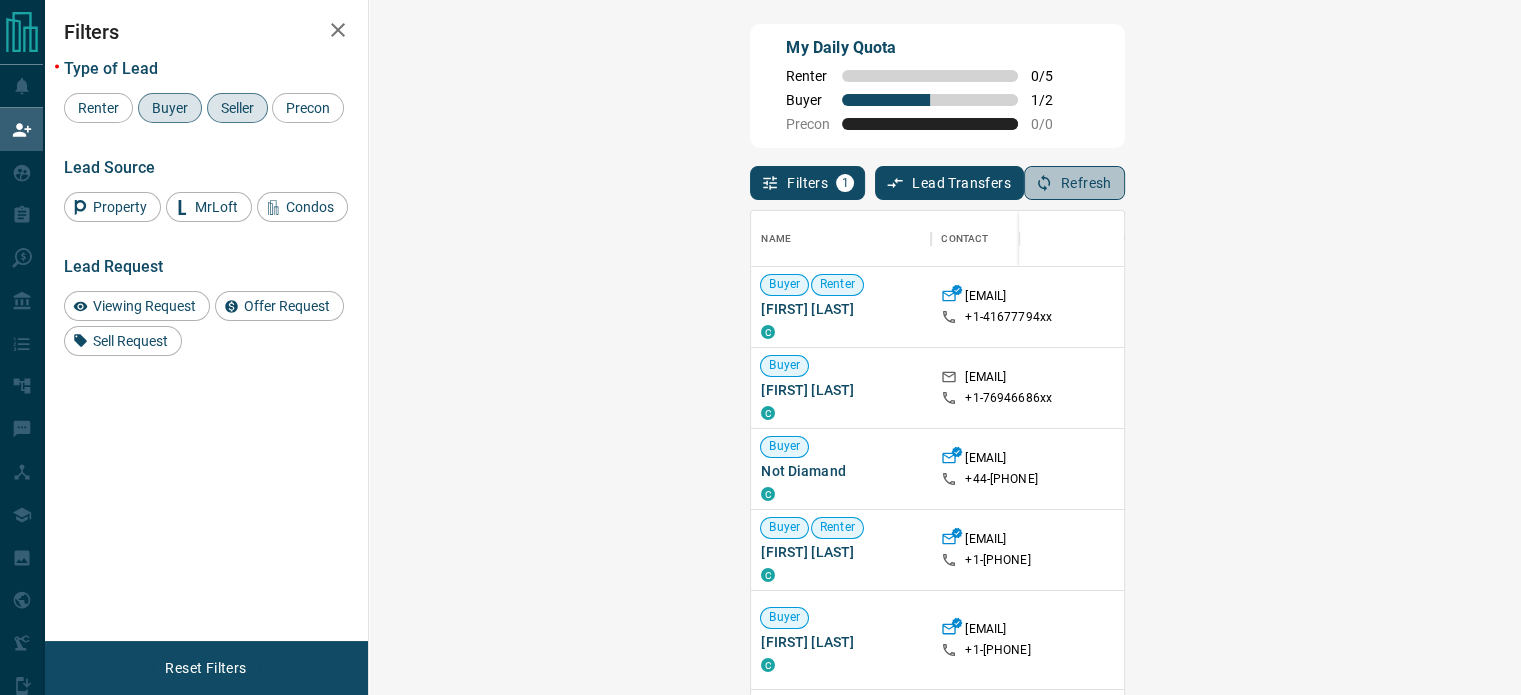 click on "Refresh" at bounding box center (1074, 183) 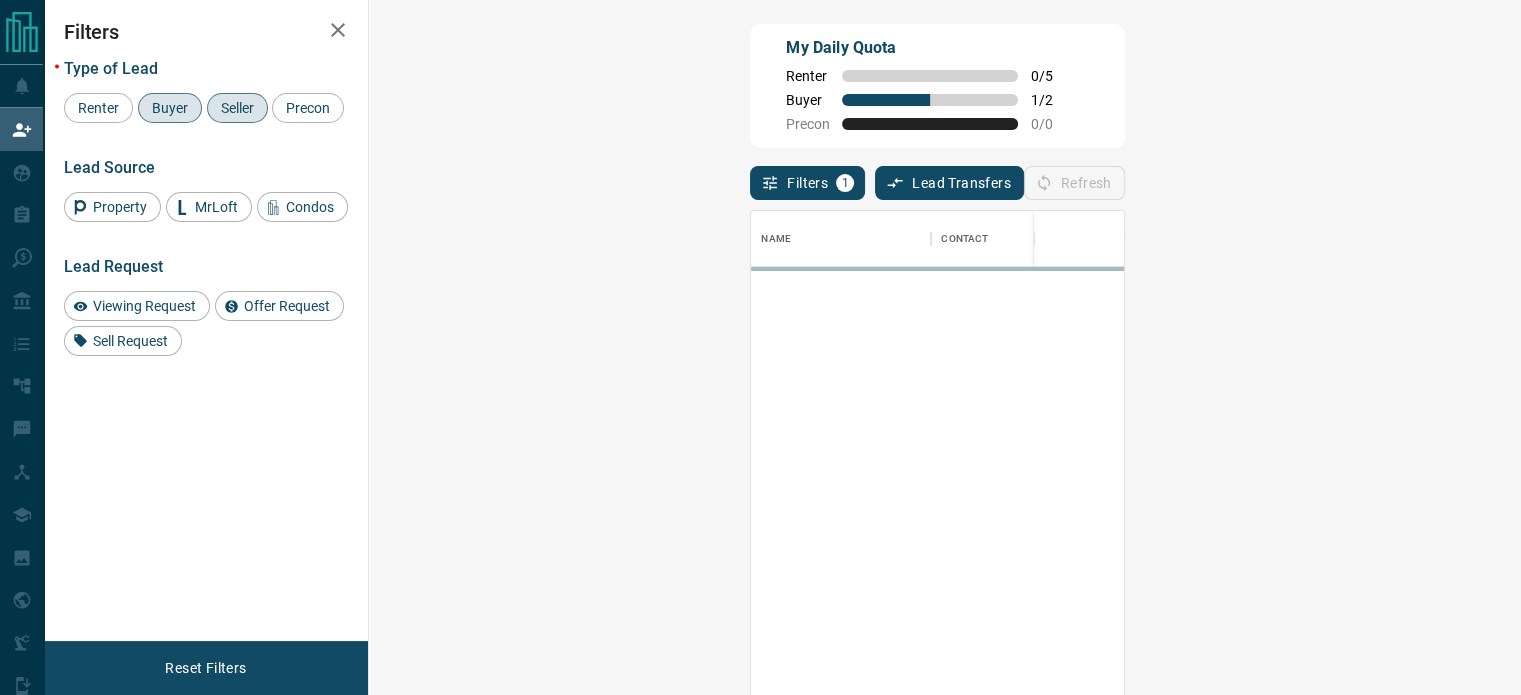 scroll, scrollTop: 16, scrollLeft: 16, axis: both 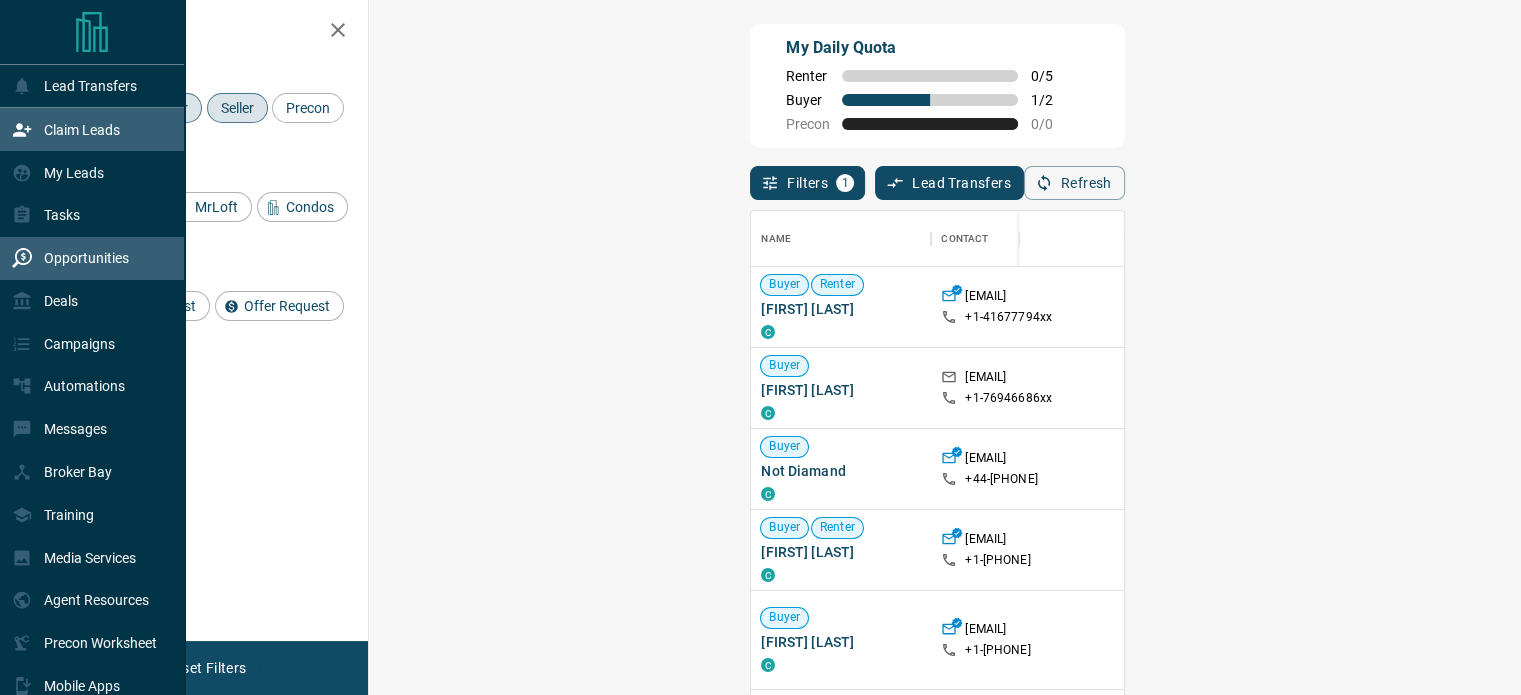 click on "Opportunities" at bounding box center [70, 258] 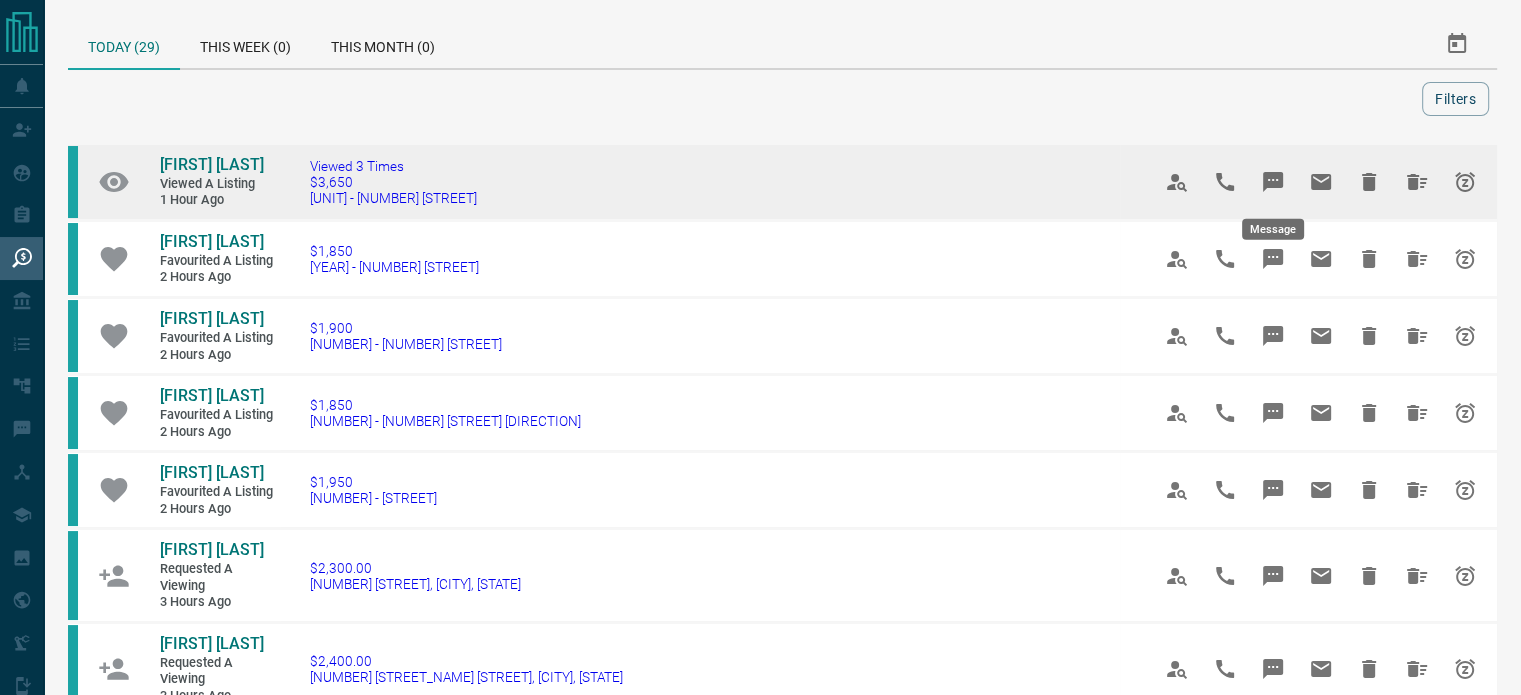click 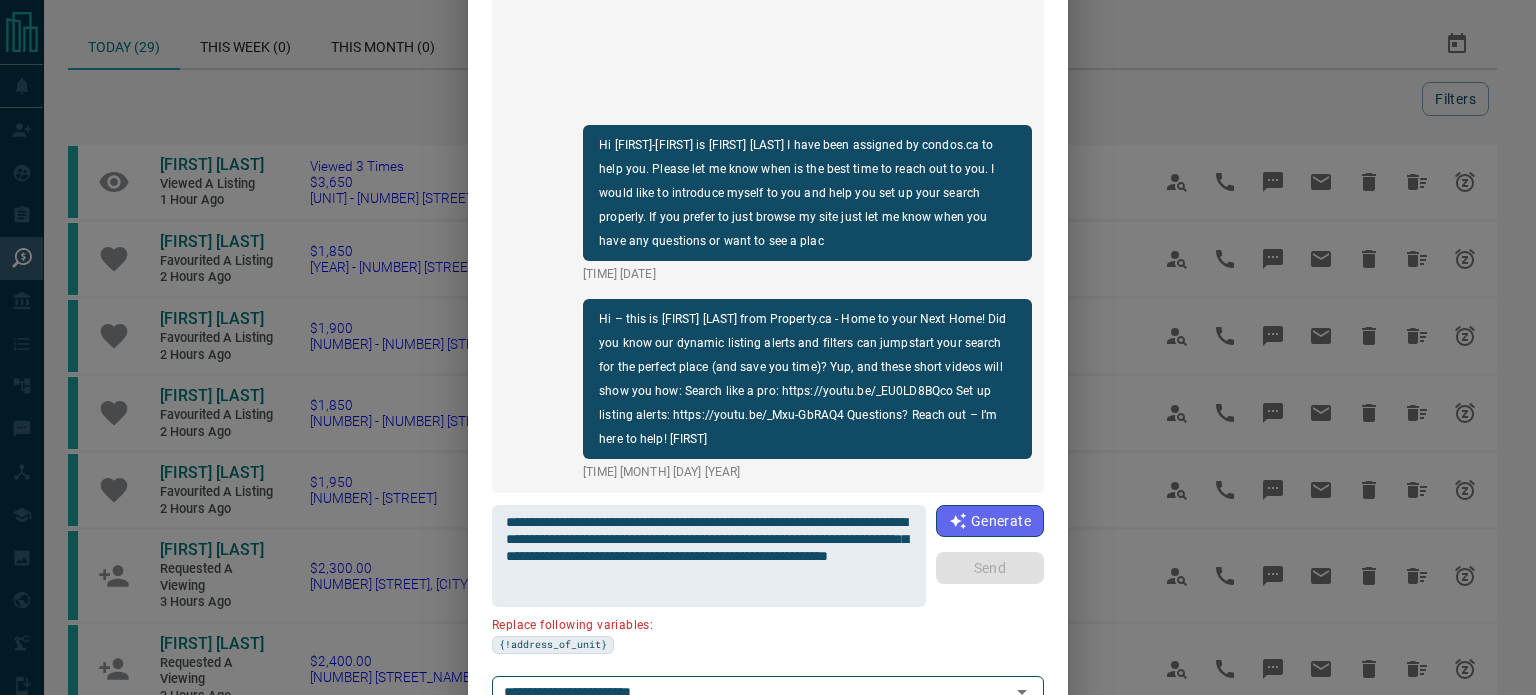 scroll, scrollTop: 221, scrollLeft: 0, axis: vertical 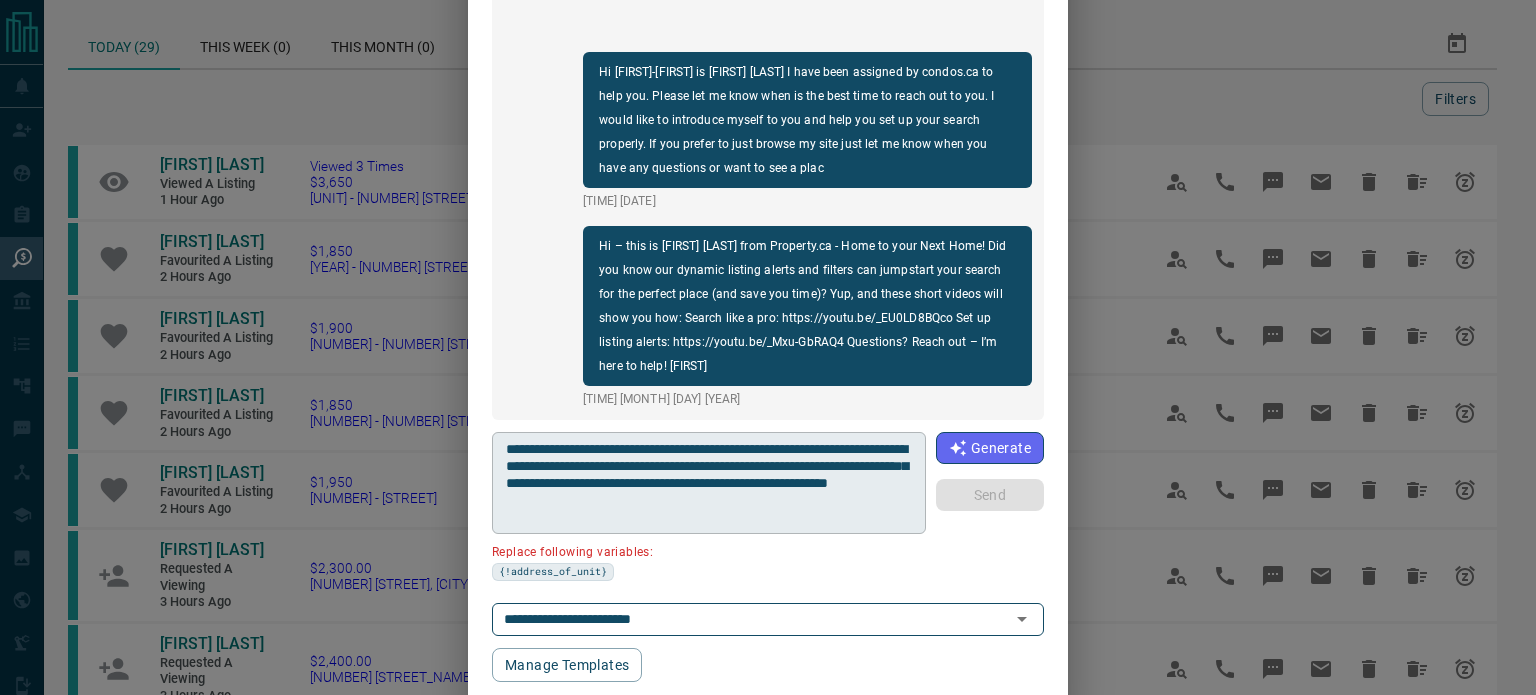 click on "**********" at bounding box center (709, 483) 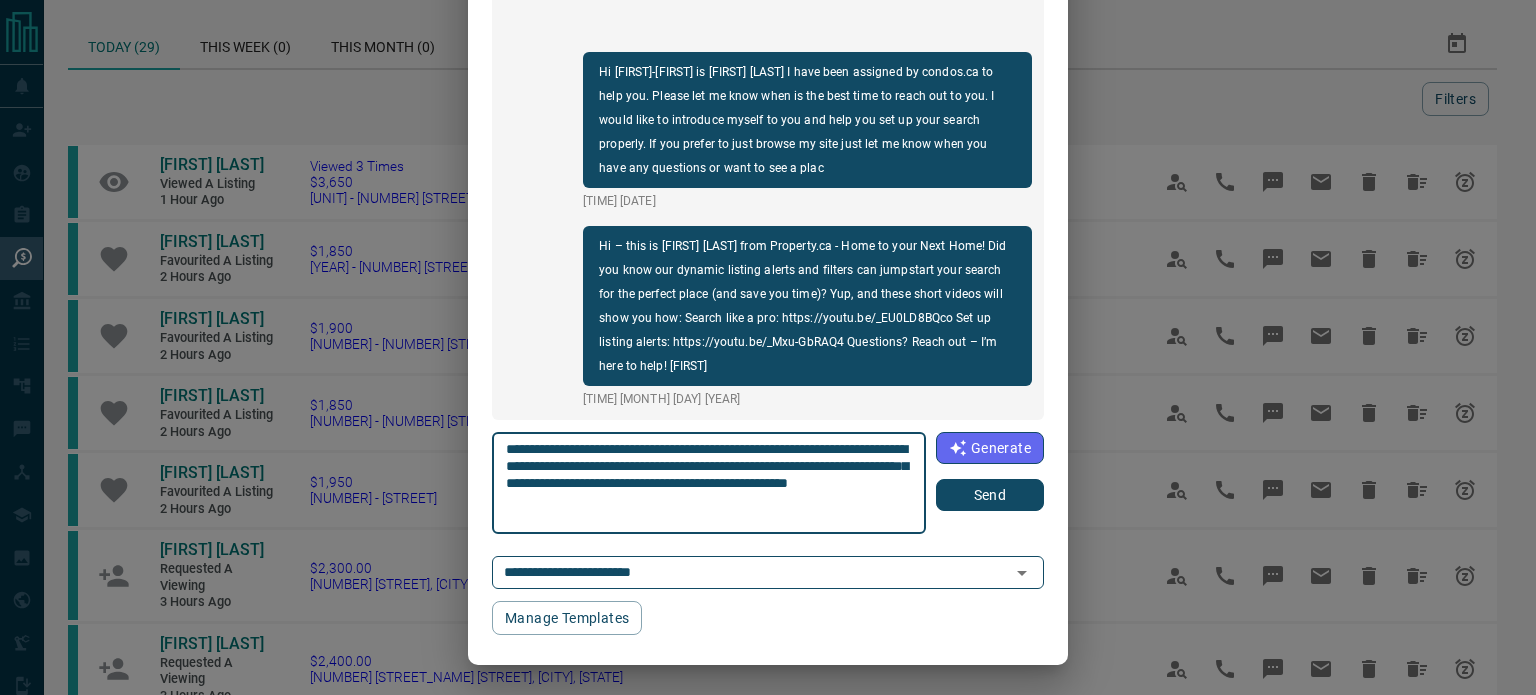 type on "**********" 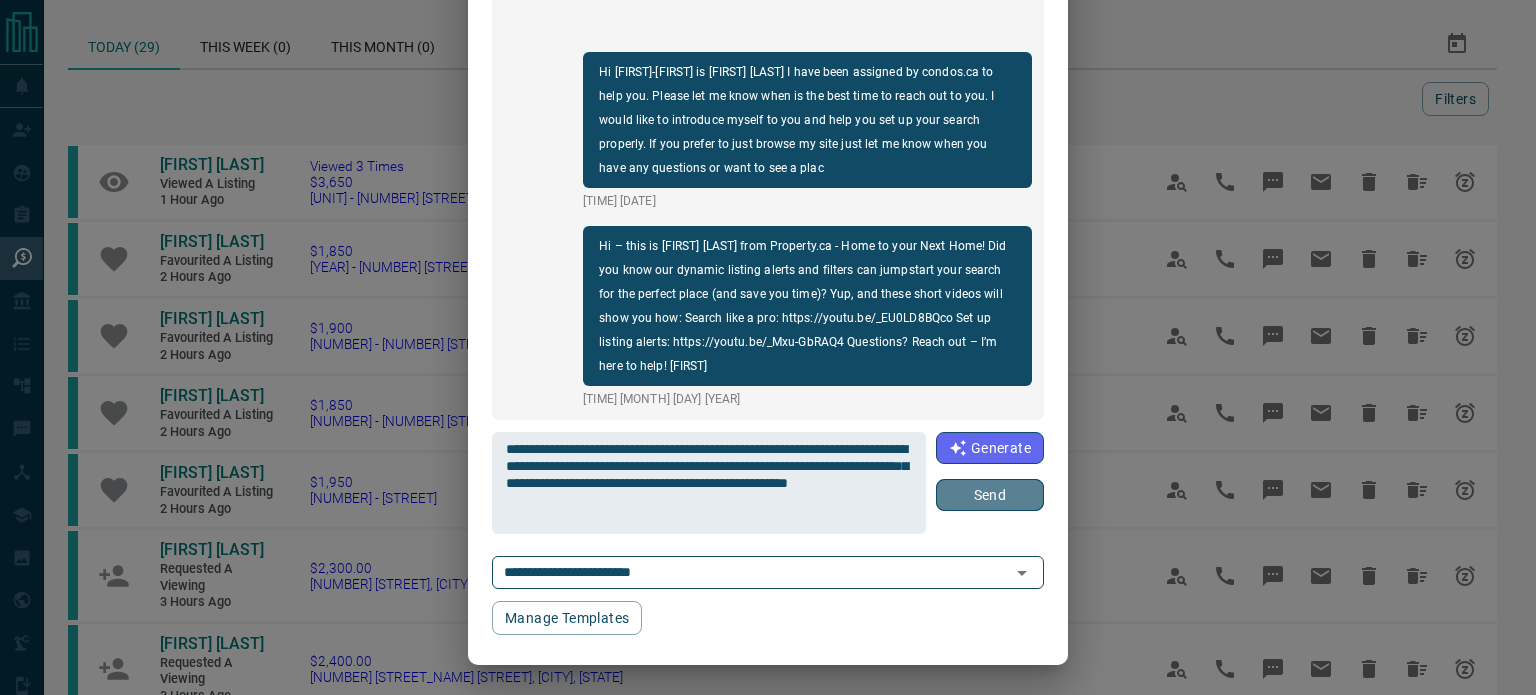 click on "Send" at bounding box center [990, 495] 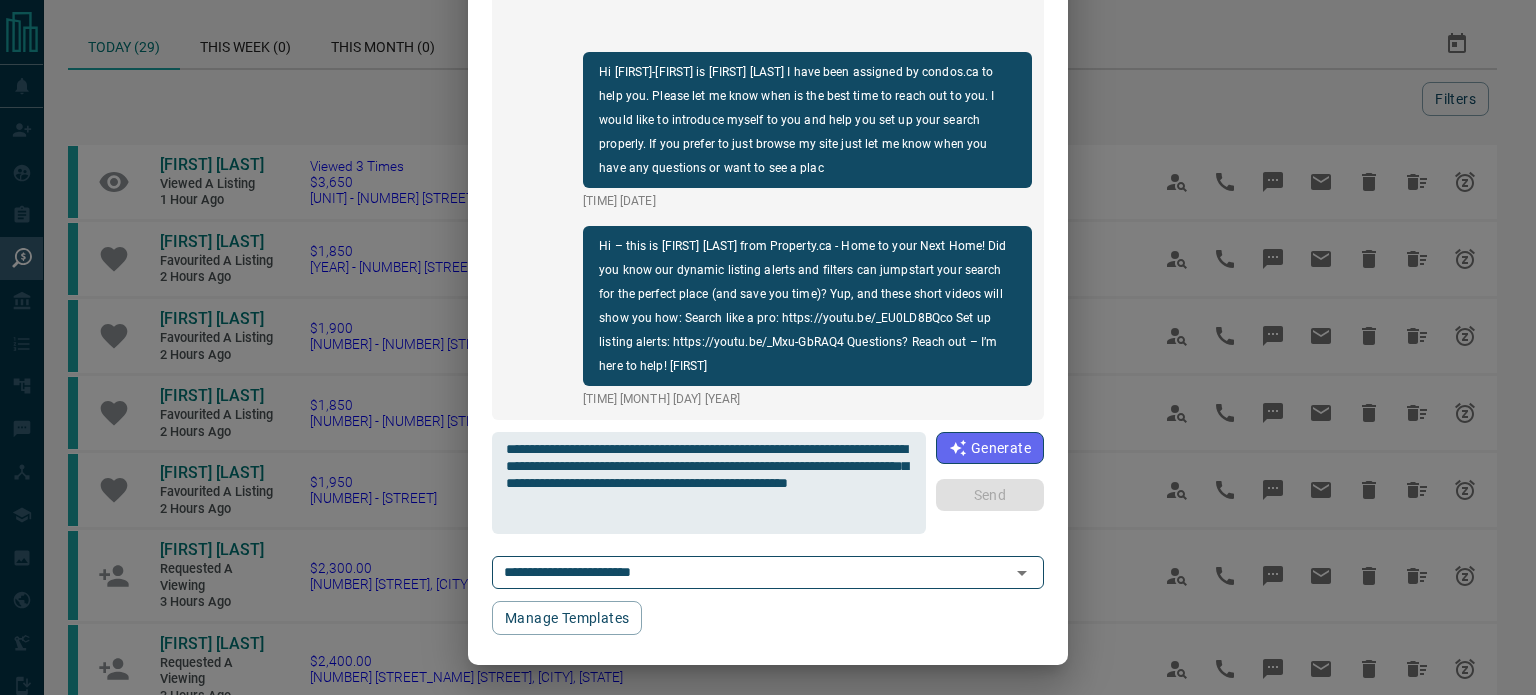 type 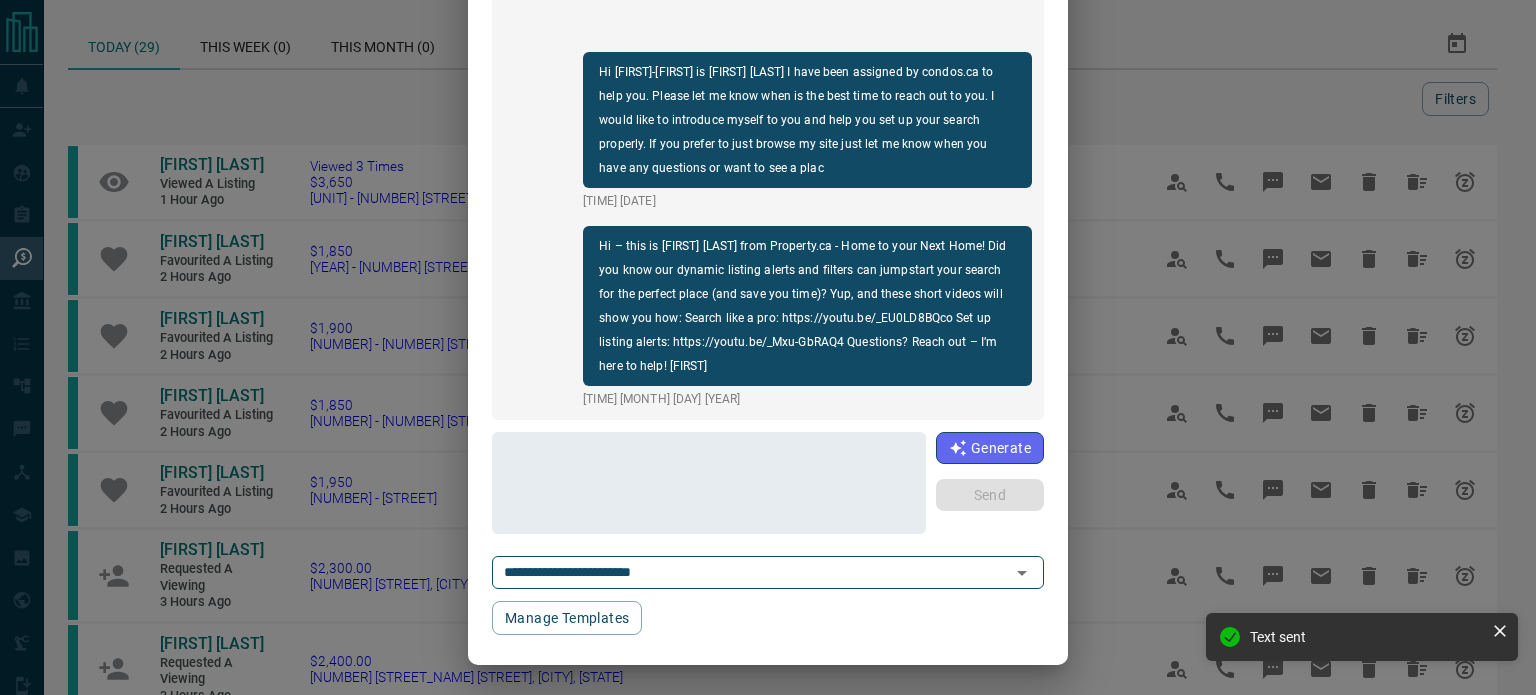 scroll, scrollTop: 30, scrollLeft: 0, axis: vertical 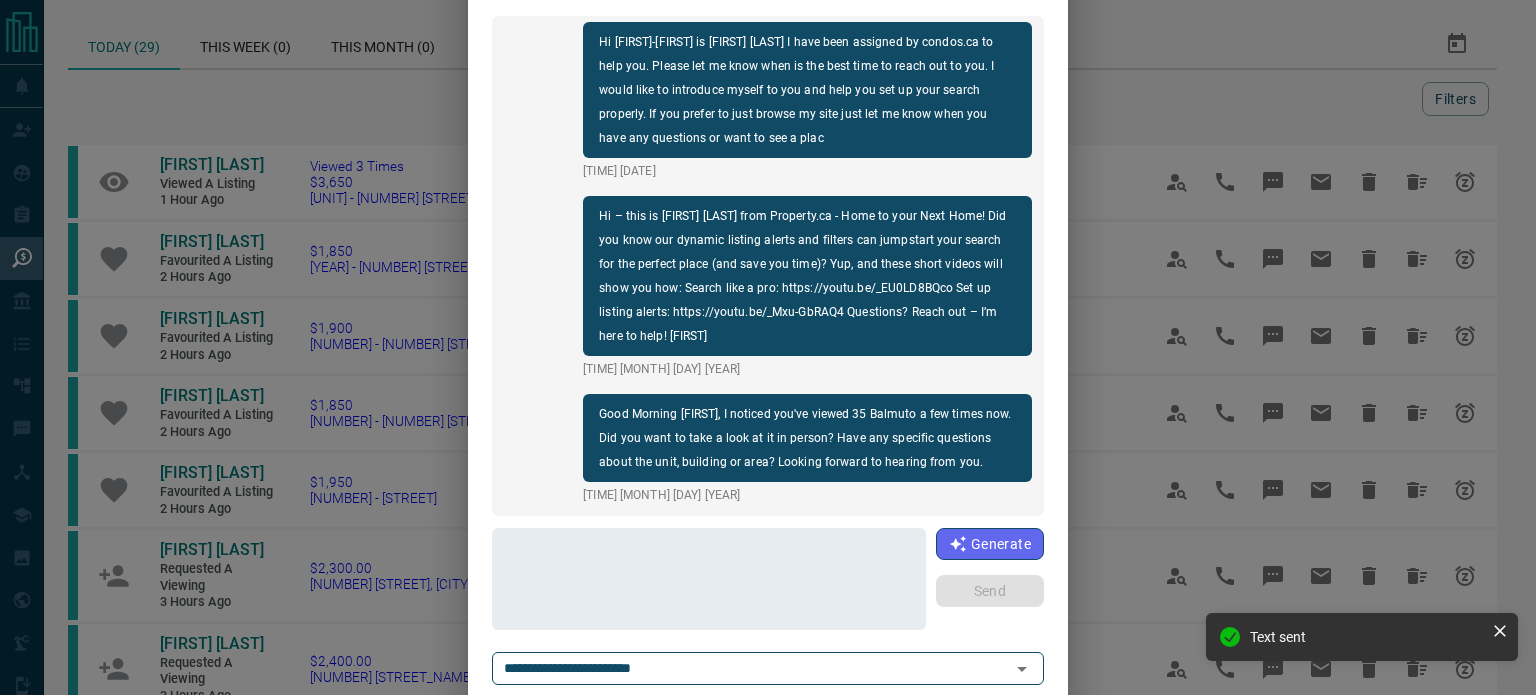 click on "[FIRST] [LAST] +[PHONE] Hi Syliva-My name is [FIRST] [LAST] I have been assigned by condos.ca to help you. Please let me know when is the best time to reach out to you. I would like to introduce myself to you and help you set up your search properly. If you prefer to just browse my site just let me know when you have any questions or want to see a plac 7:52 am Jul 11 2025 Hi – this is [FIRST] [LAST] from Property.ca - Home to your Next Home! Did you know our dynamic listing alerts and filters can jumpstart your search for the perfect place (and save you time)? Yup, and these short videos will show you how:
Search like a pro: https://youtu.be/_EU0LD8BQco
Set up listing alerts: https://youtu.be/_Mxu-GbRAQ4
Questions? Reach out – I’m here to help!
[FIRST] 7:45 am Jul 12 2025 Good Morning Sylvia, I noticed you've viewed 35 Balmuto a few times now. Did you want to take a look at it in person? Have any specific questions about the unit, building or area? Looking forward to hearing from you. 6:54 am Aug 3 2025 *" at bounding box center (768, 347) 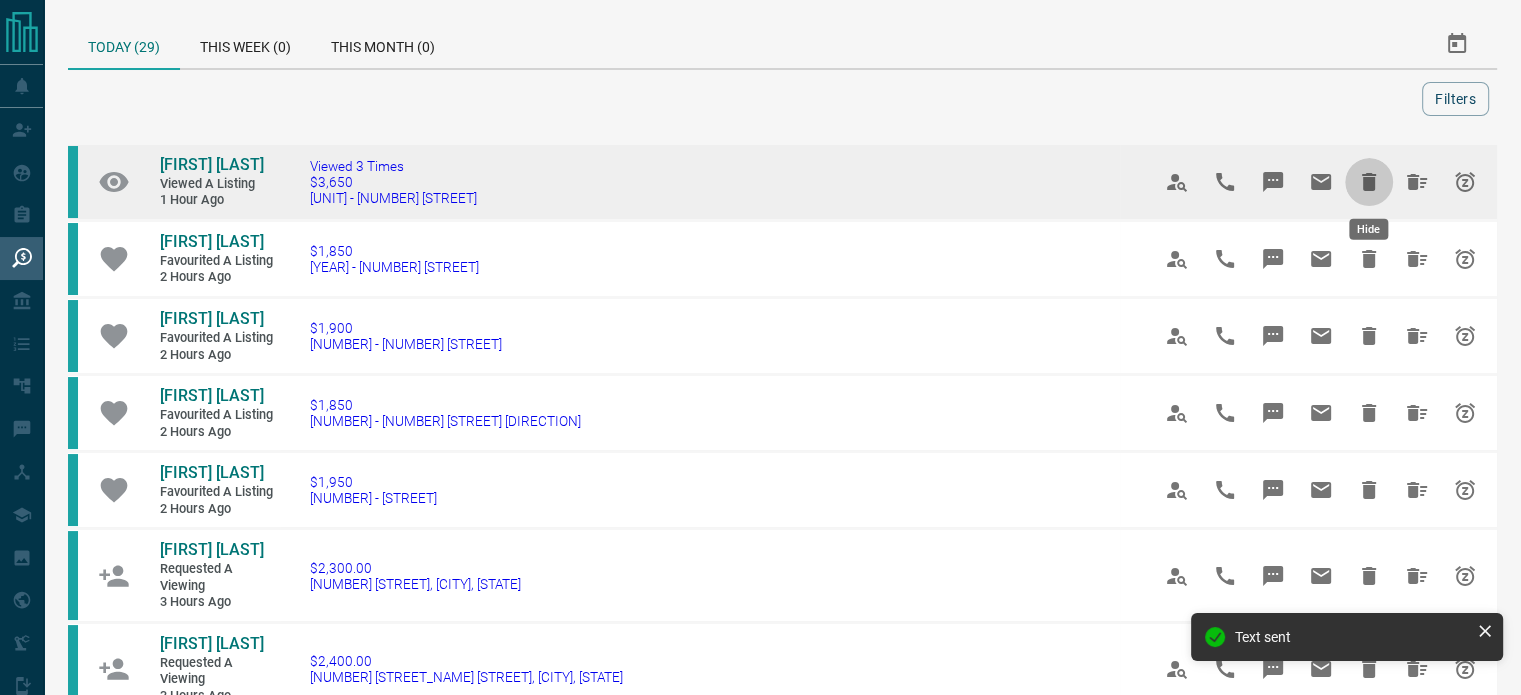 click 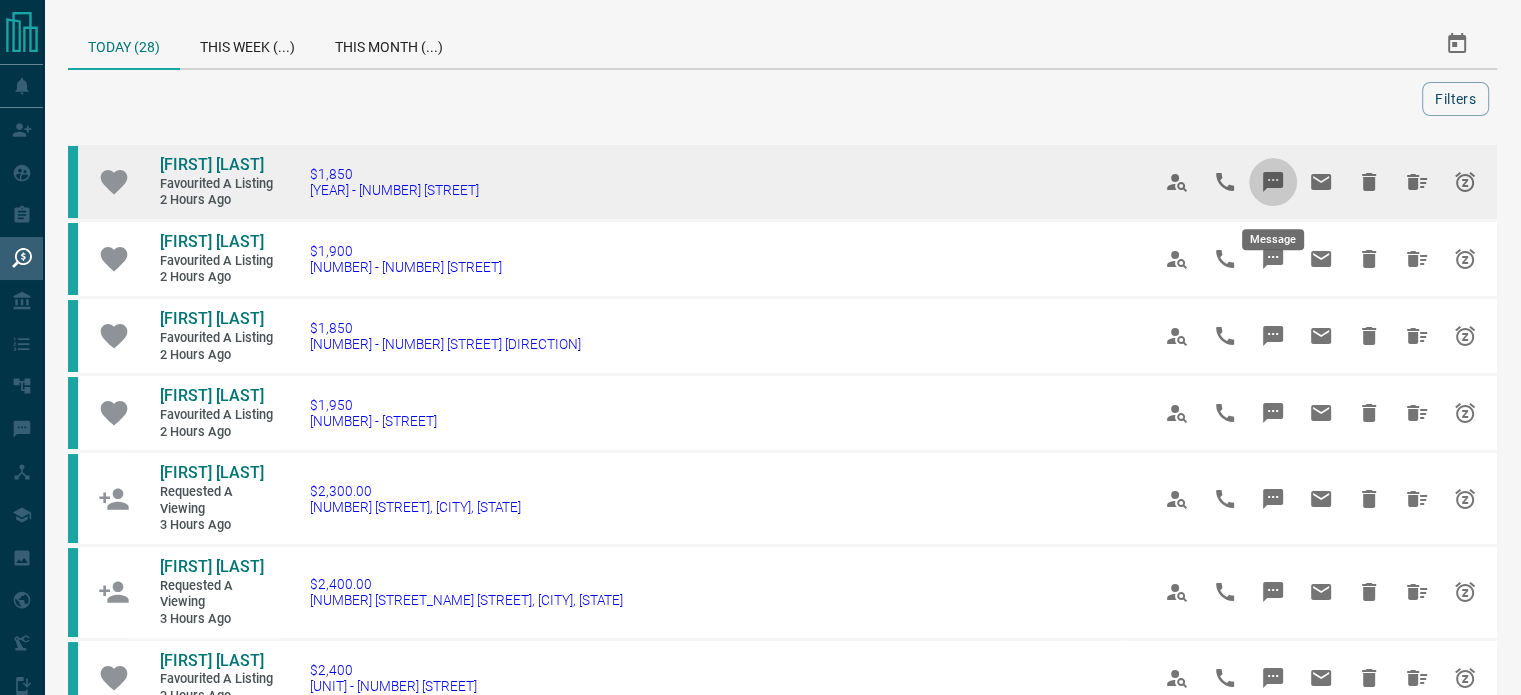 click 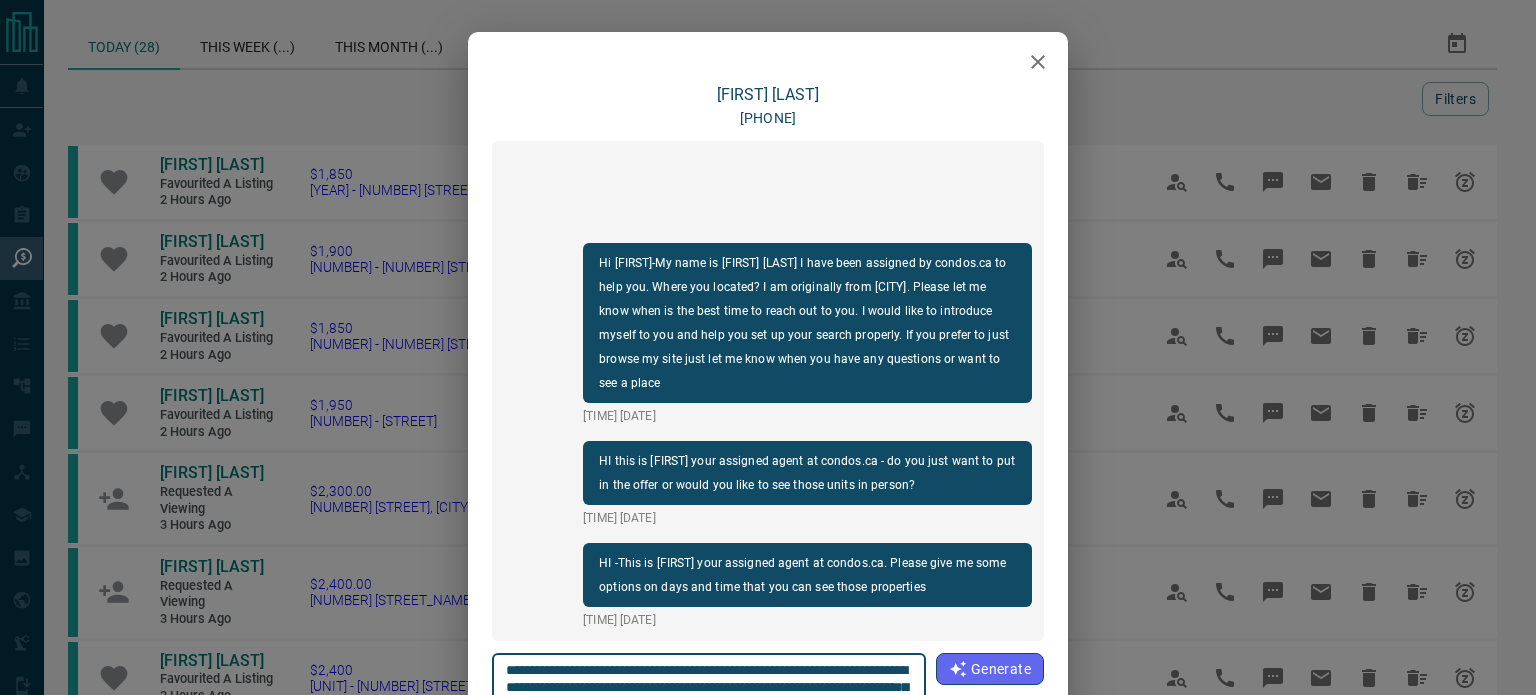 click 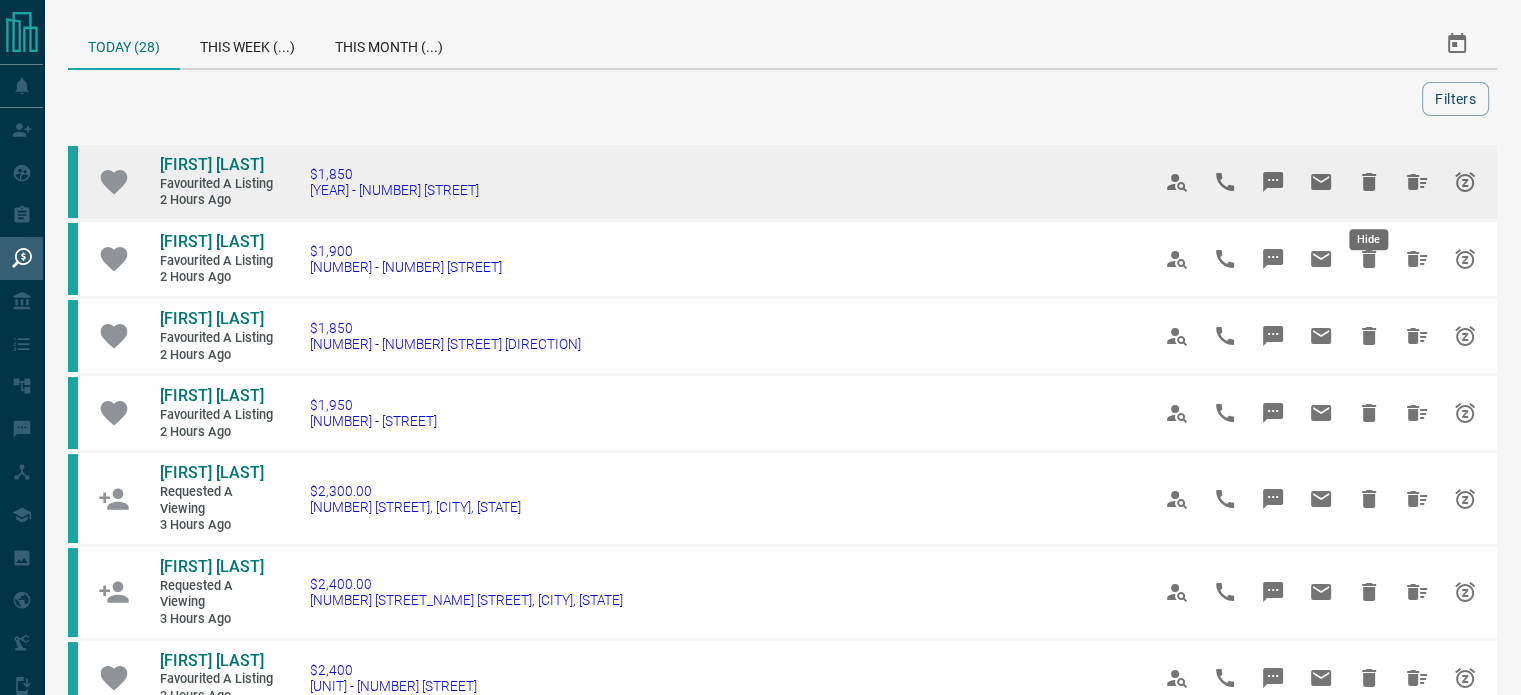 click 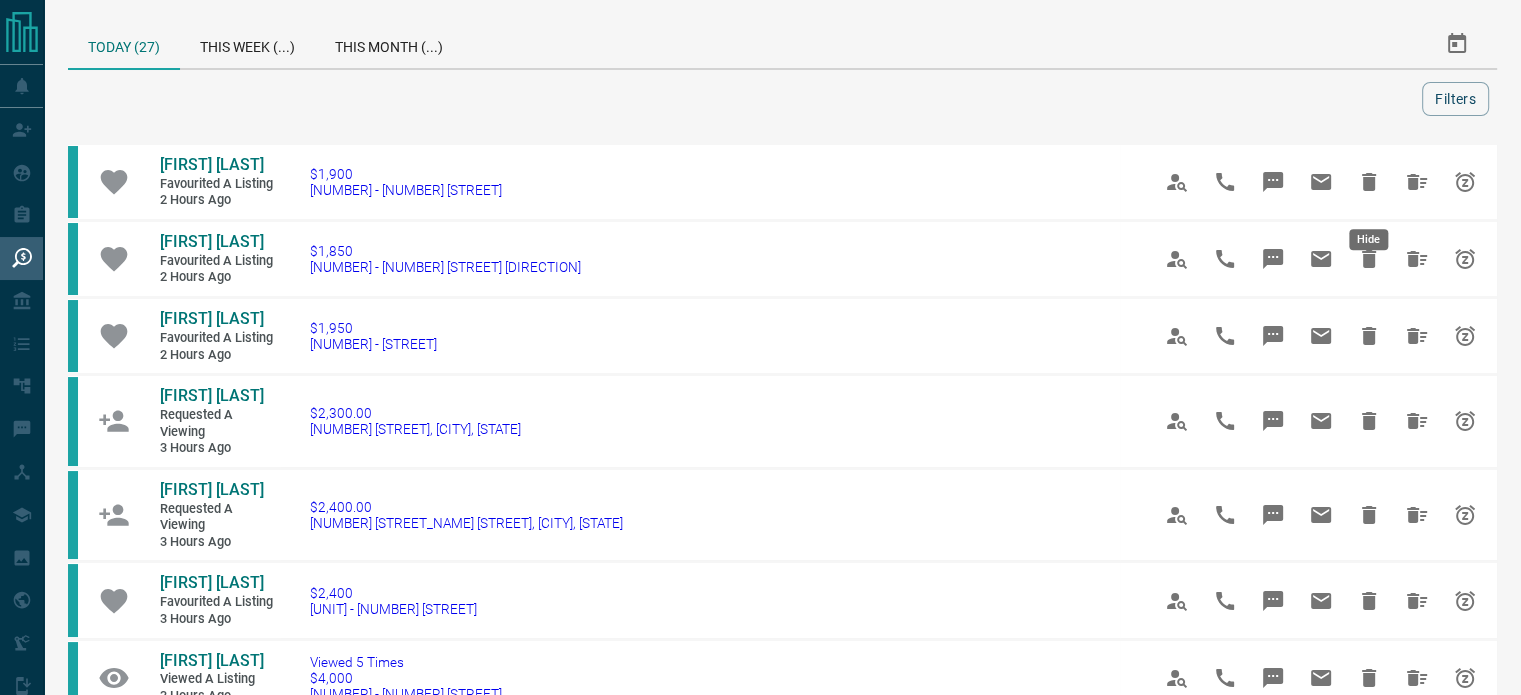 click 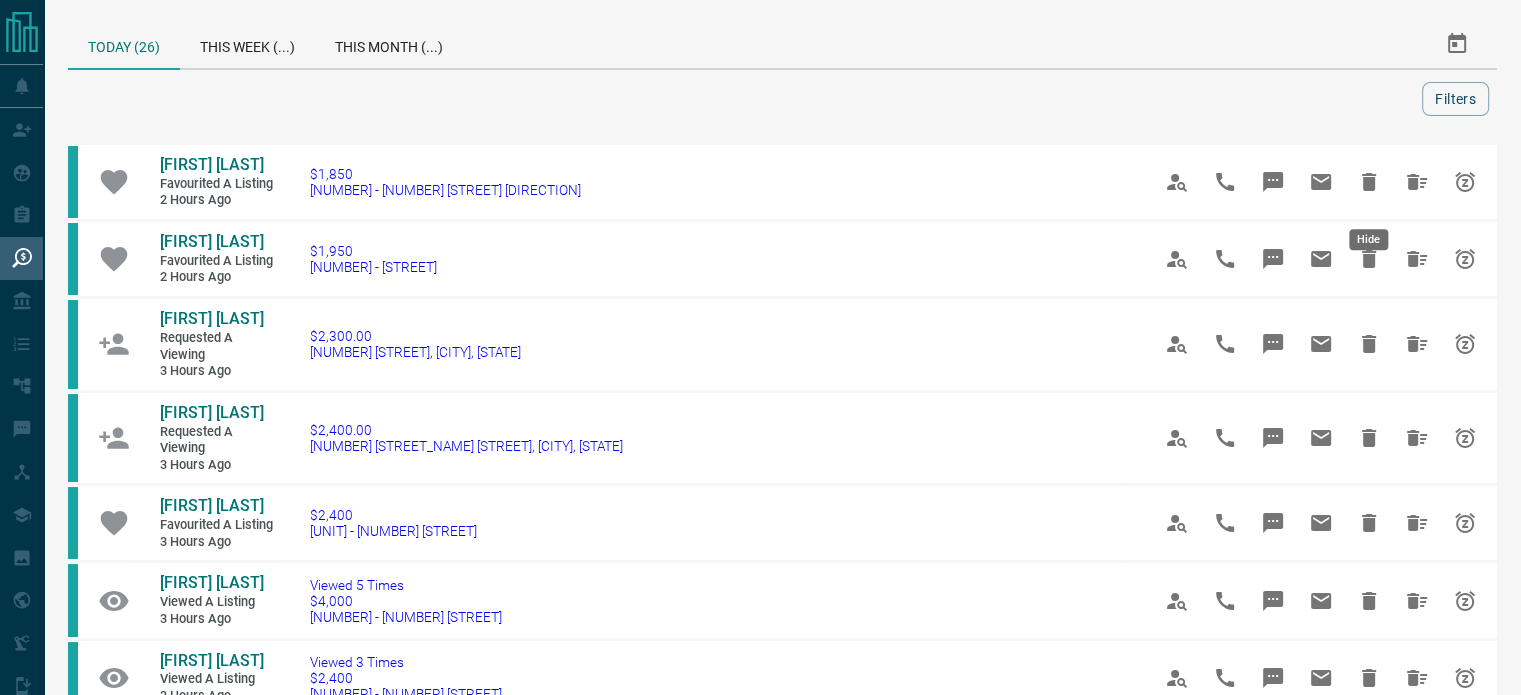 click 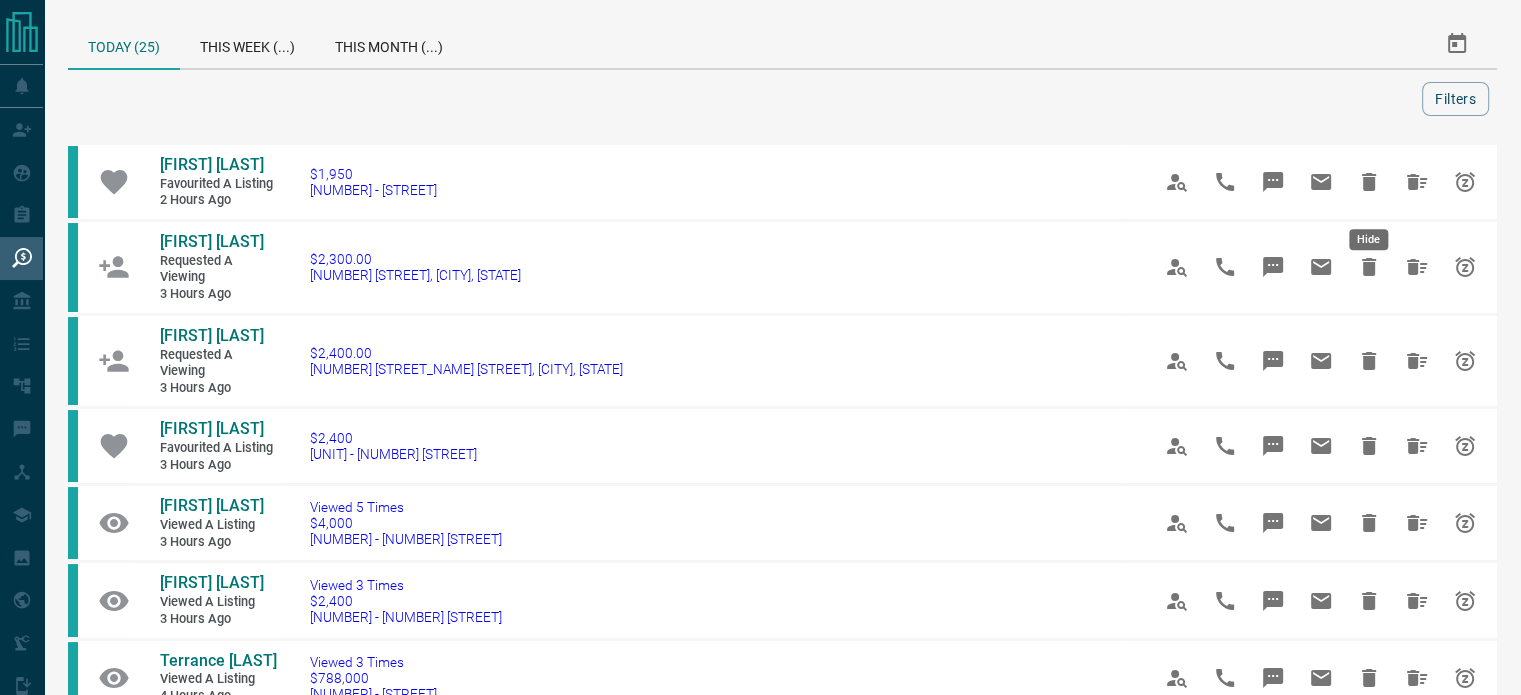 click 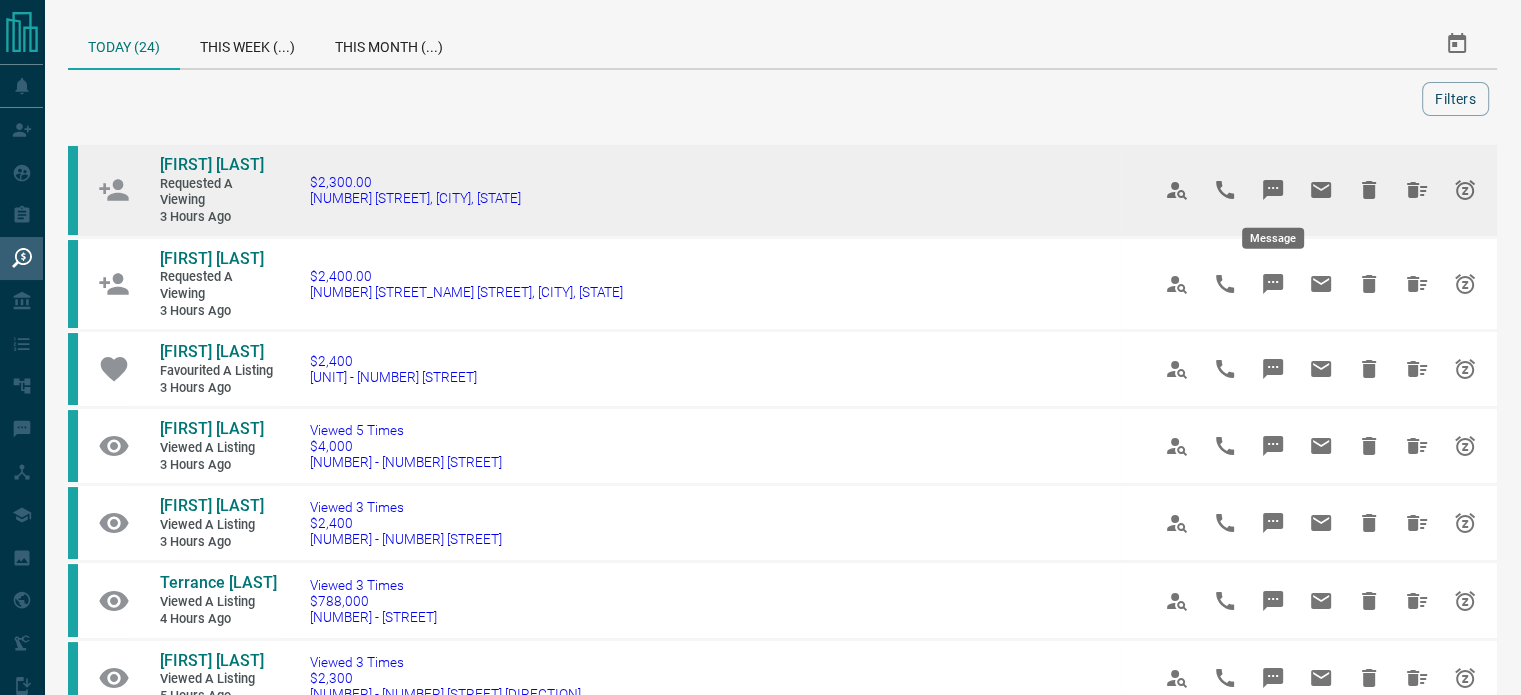 click 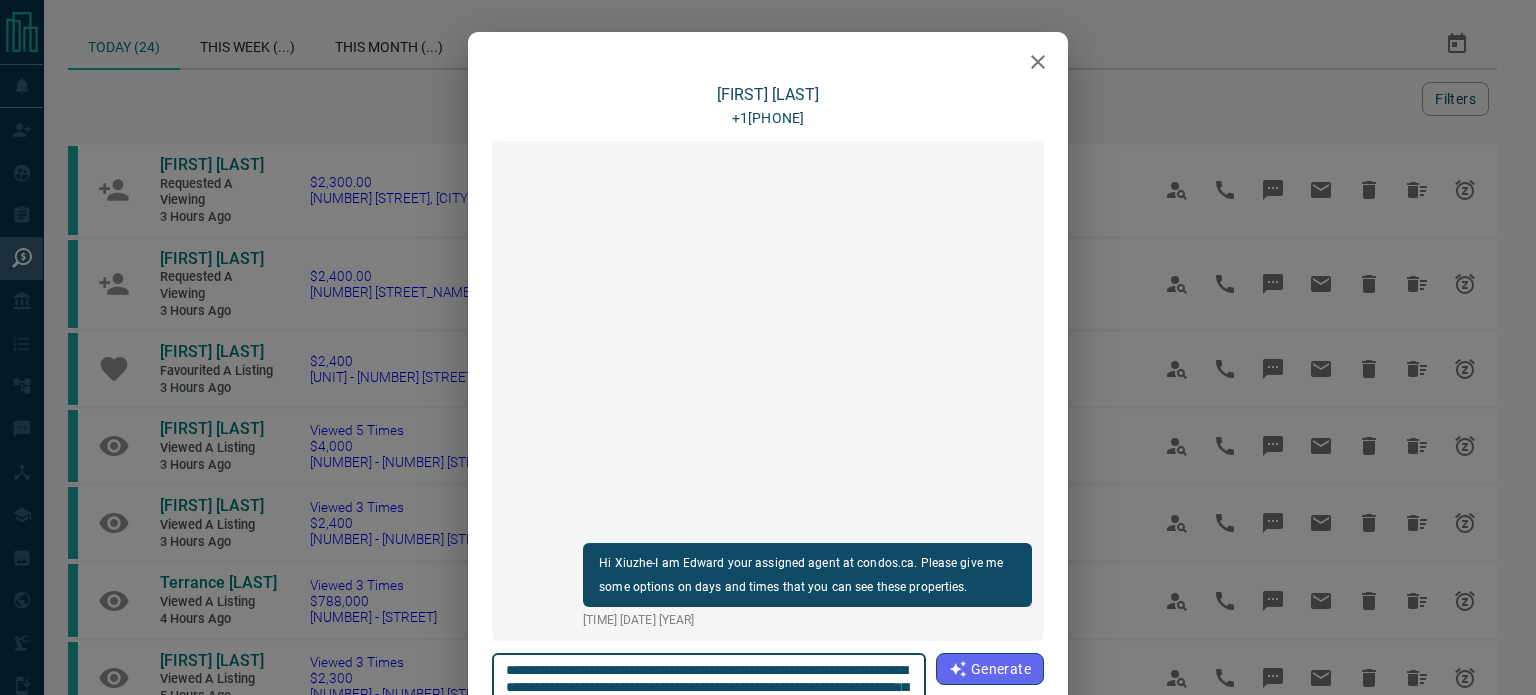 click on "**********" at bounding box center [709, 704] 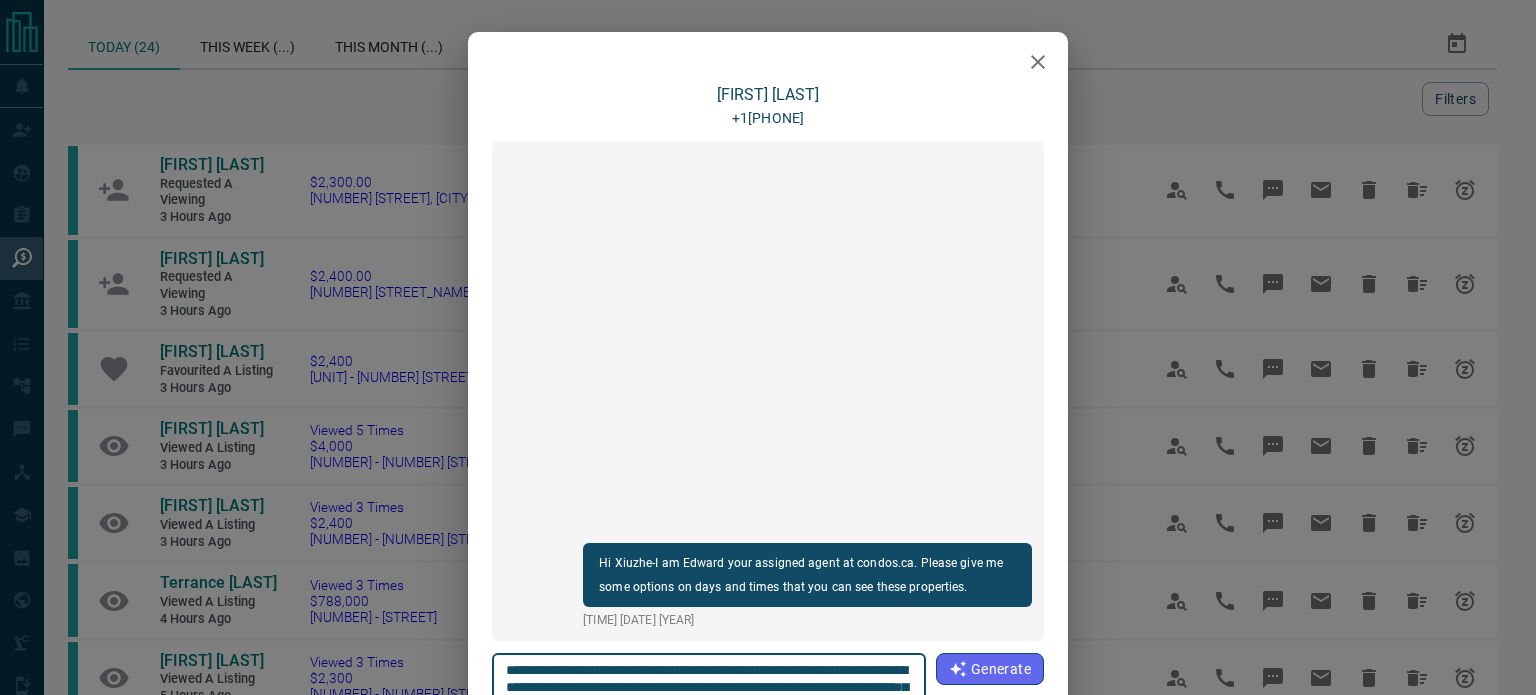 scroll, scrollTop: 0, scrollLeft: 0, axis: both 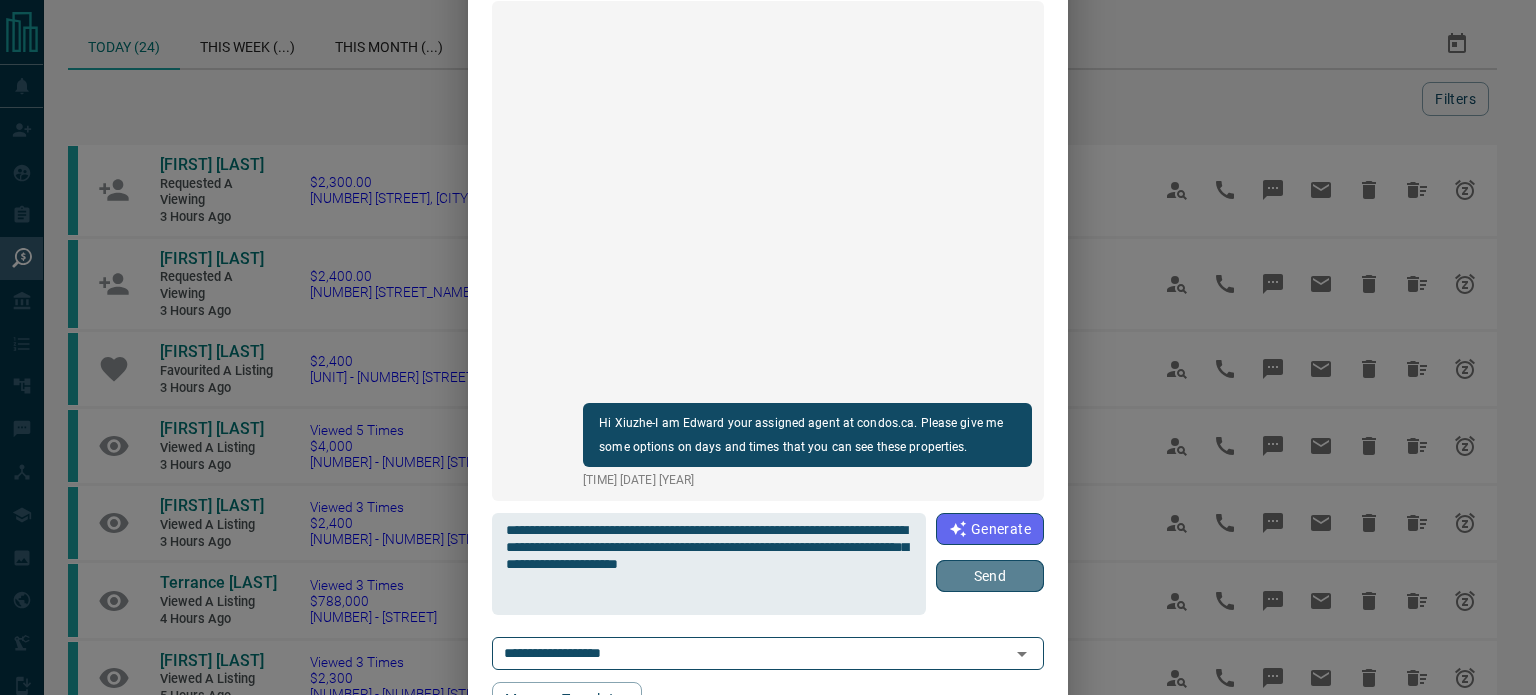 click on "Send" at bounding box center (990, 576) 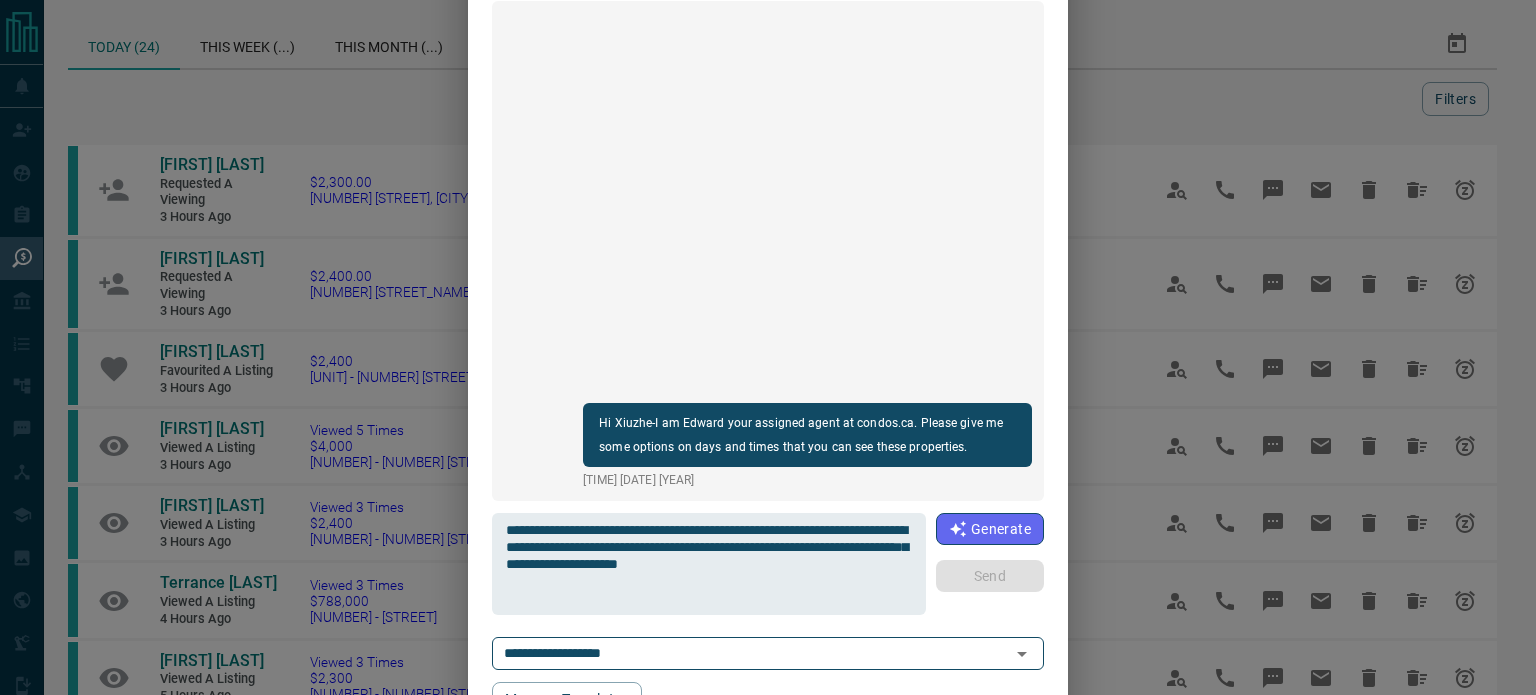type 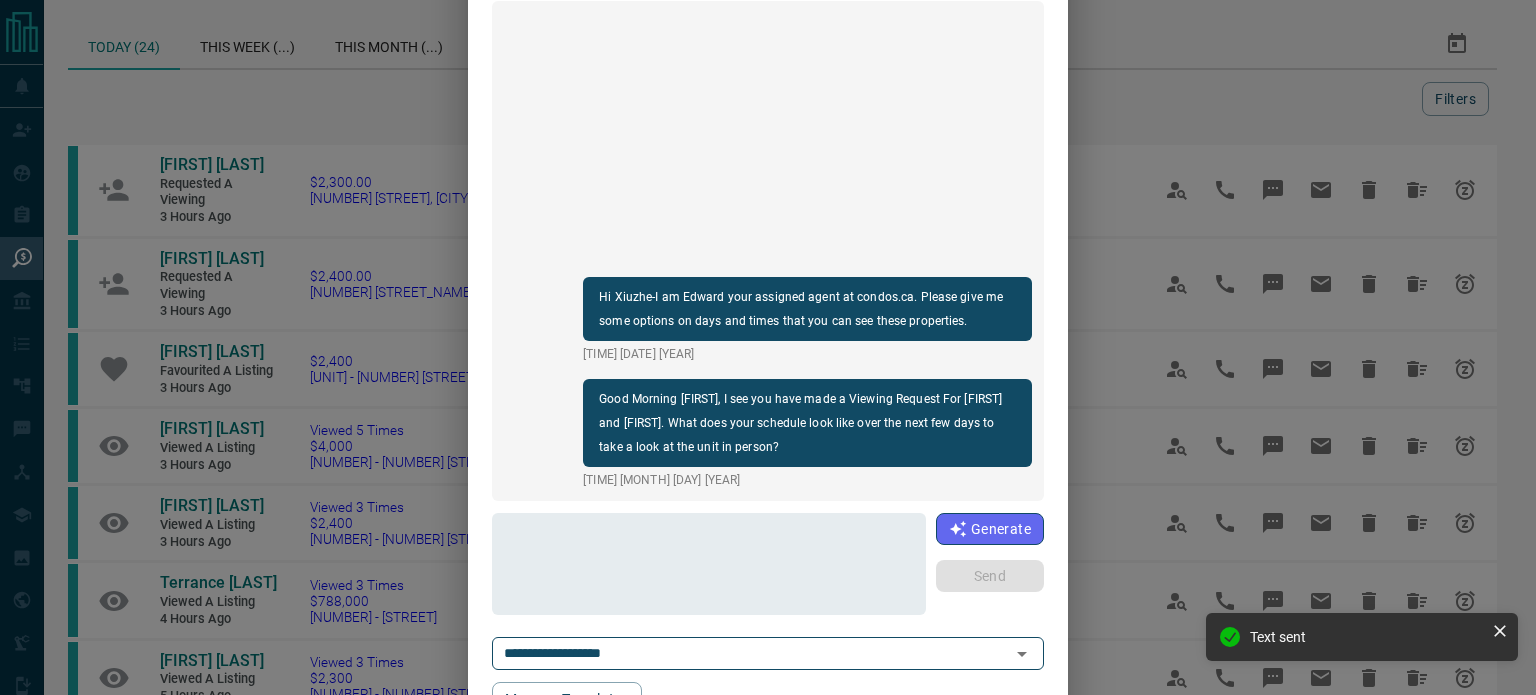 click on "**********" at bounding box center (768, 347) 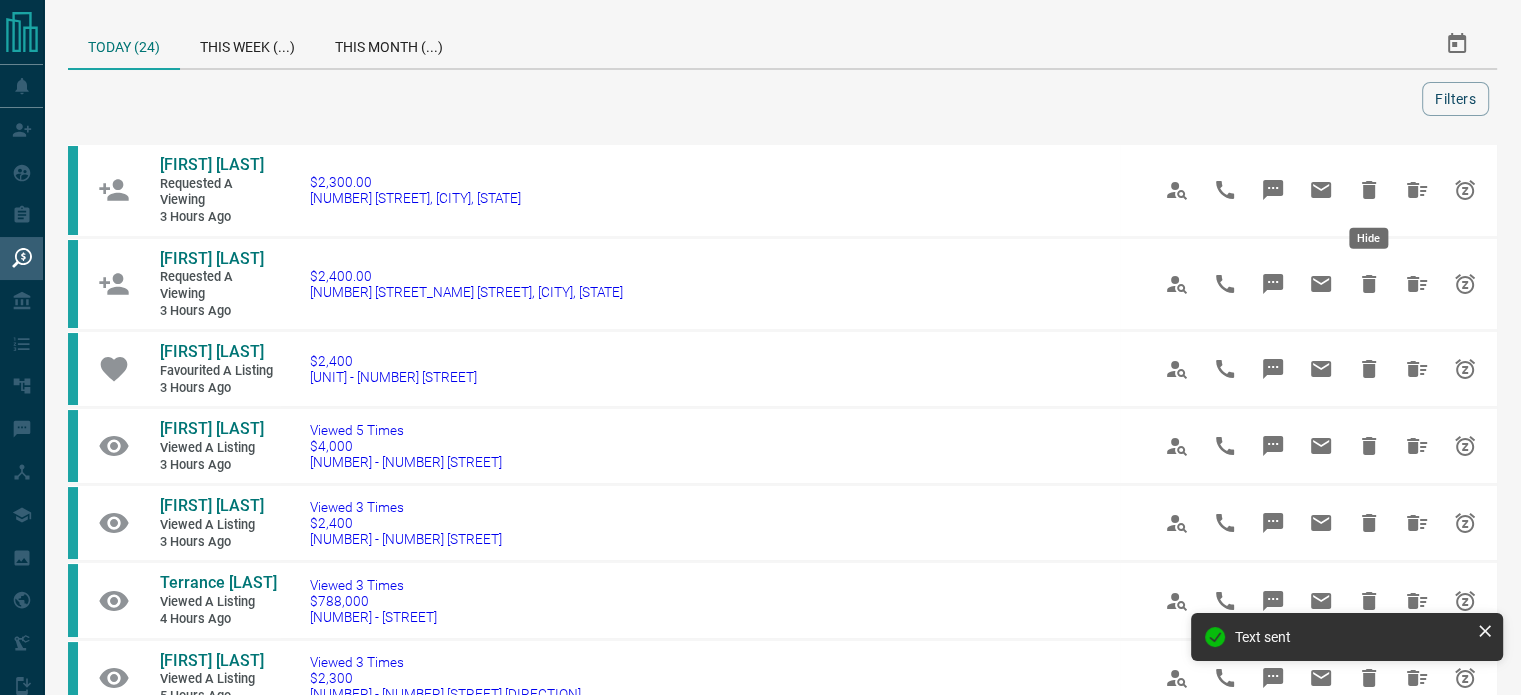 click 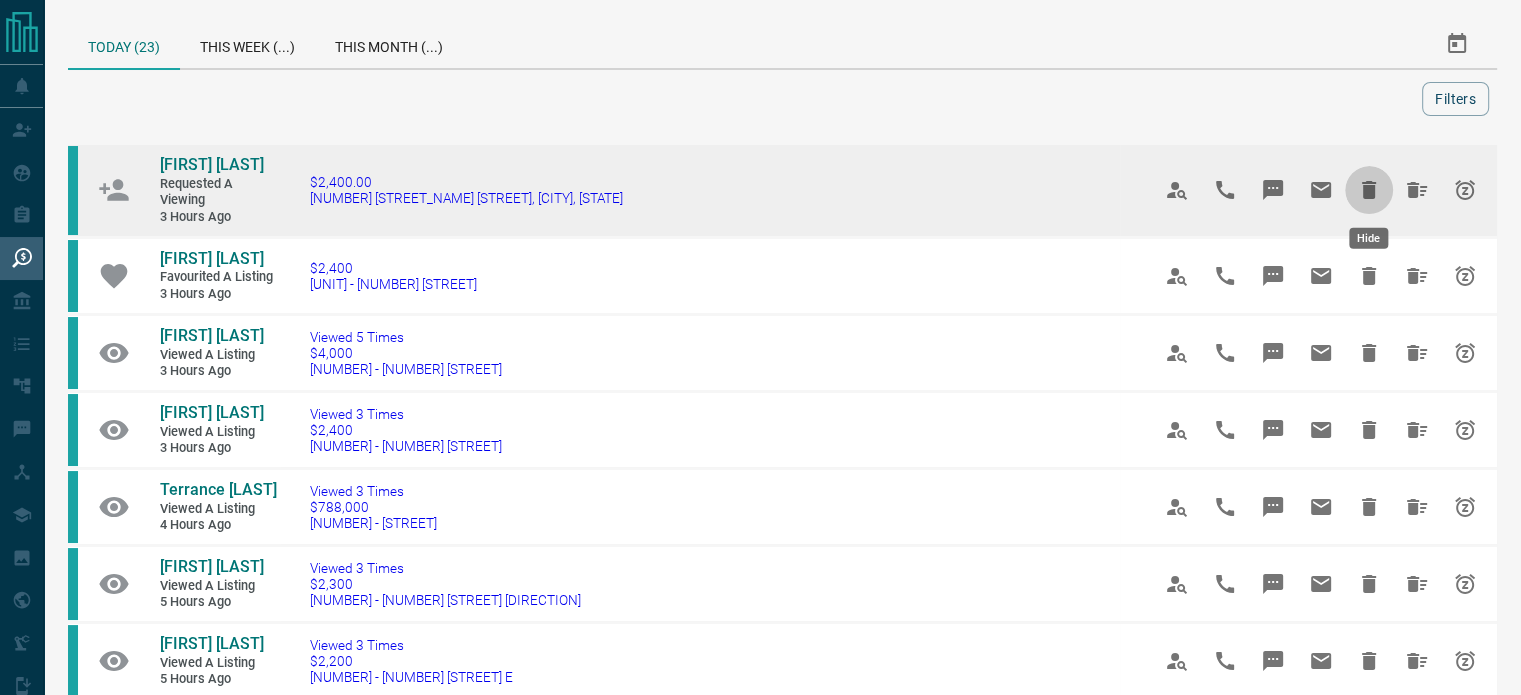 click at bounding box center [1369, 190] 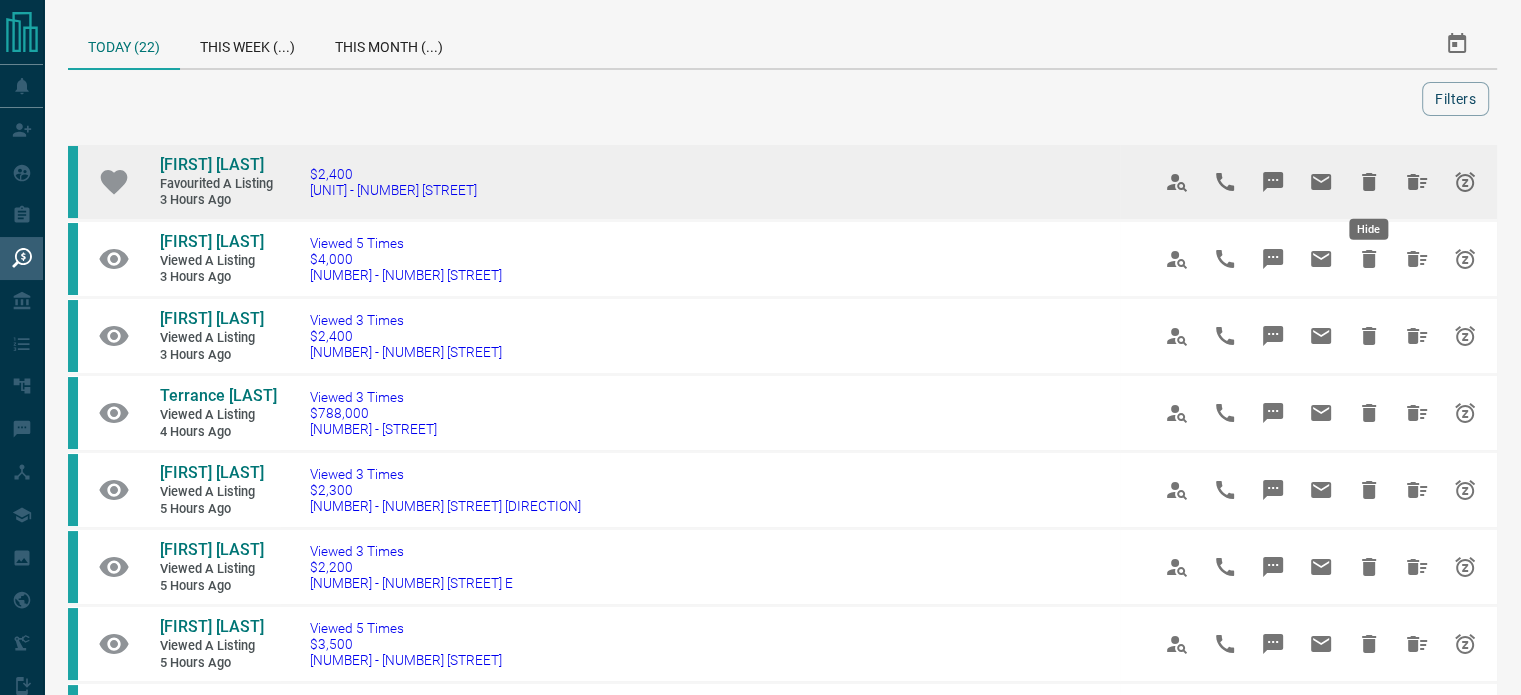 click at bounding box center (1369, 182) 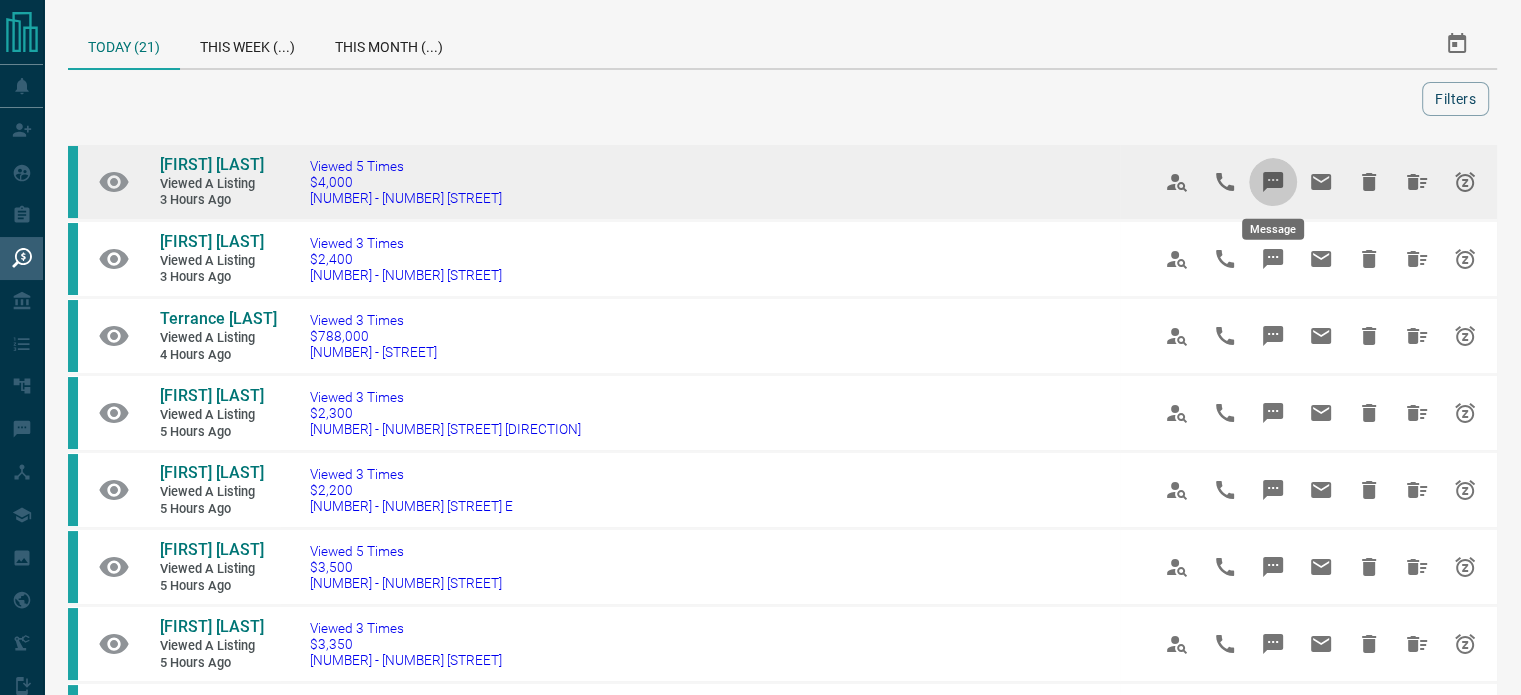 click 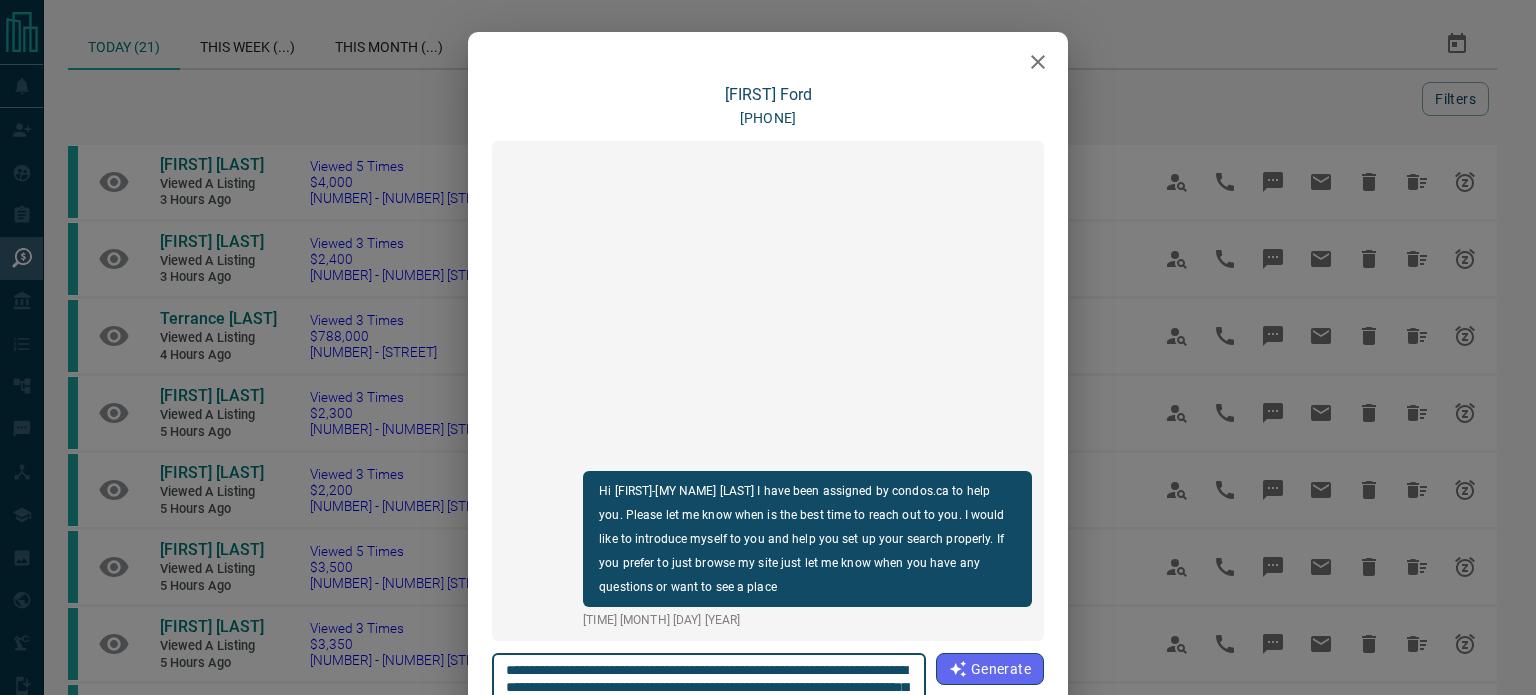 click on "**********" at bounding box center [709, 704] 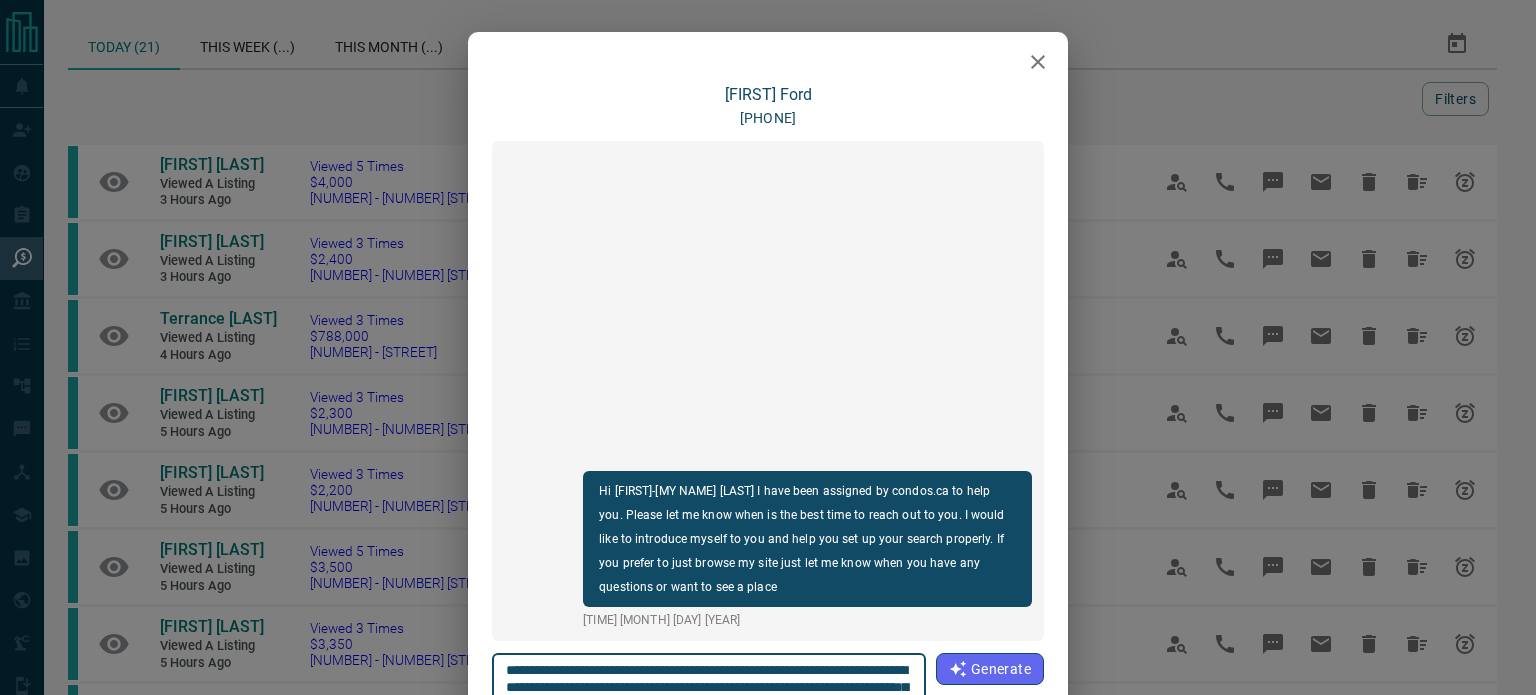scroll, scrollTop: 0, scrollLeft: 0, axis: both 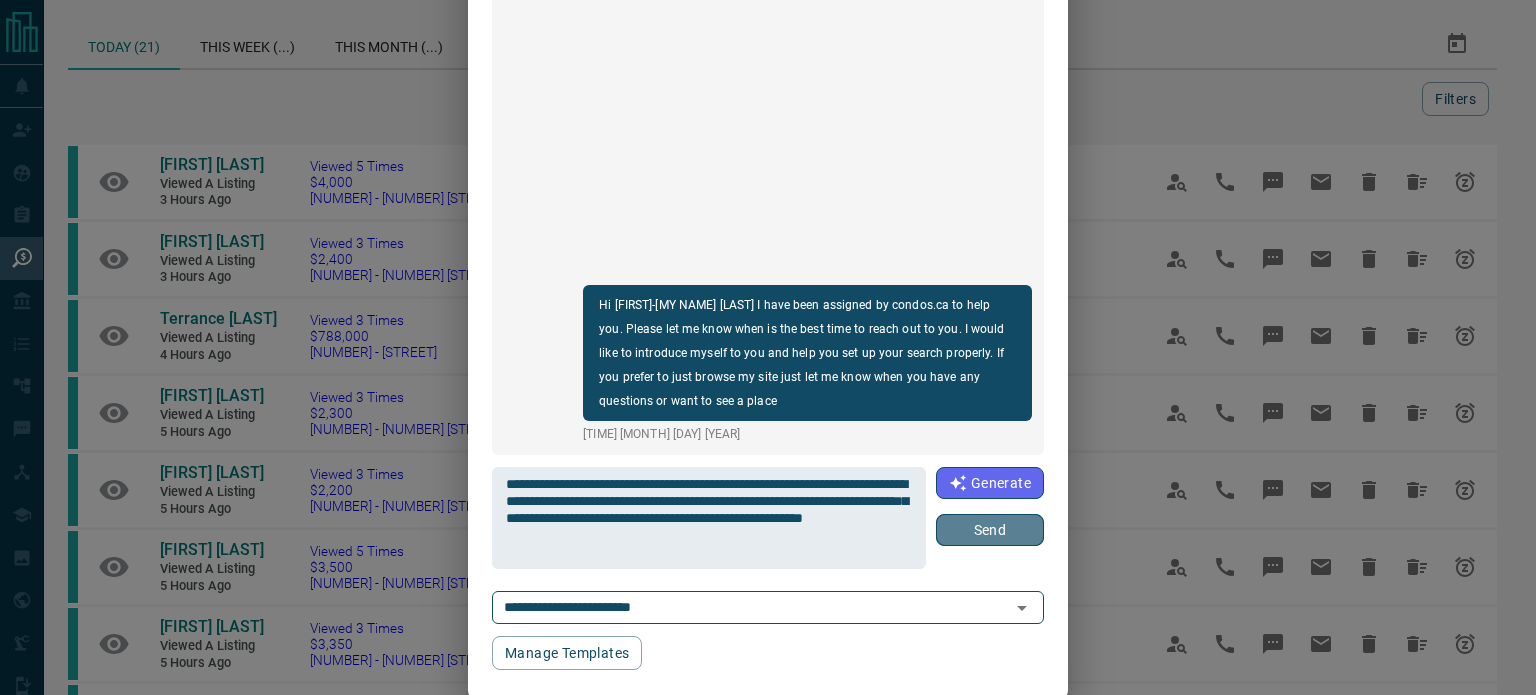 click on "Send" at bounding box center (990, 530) 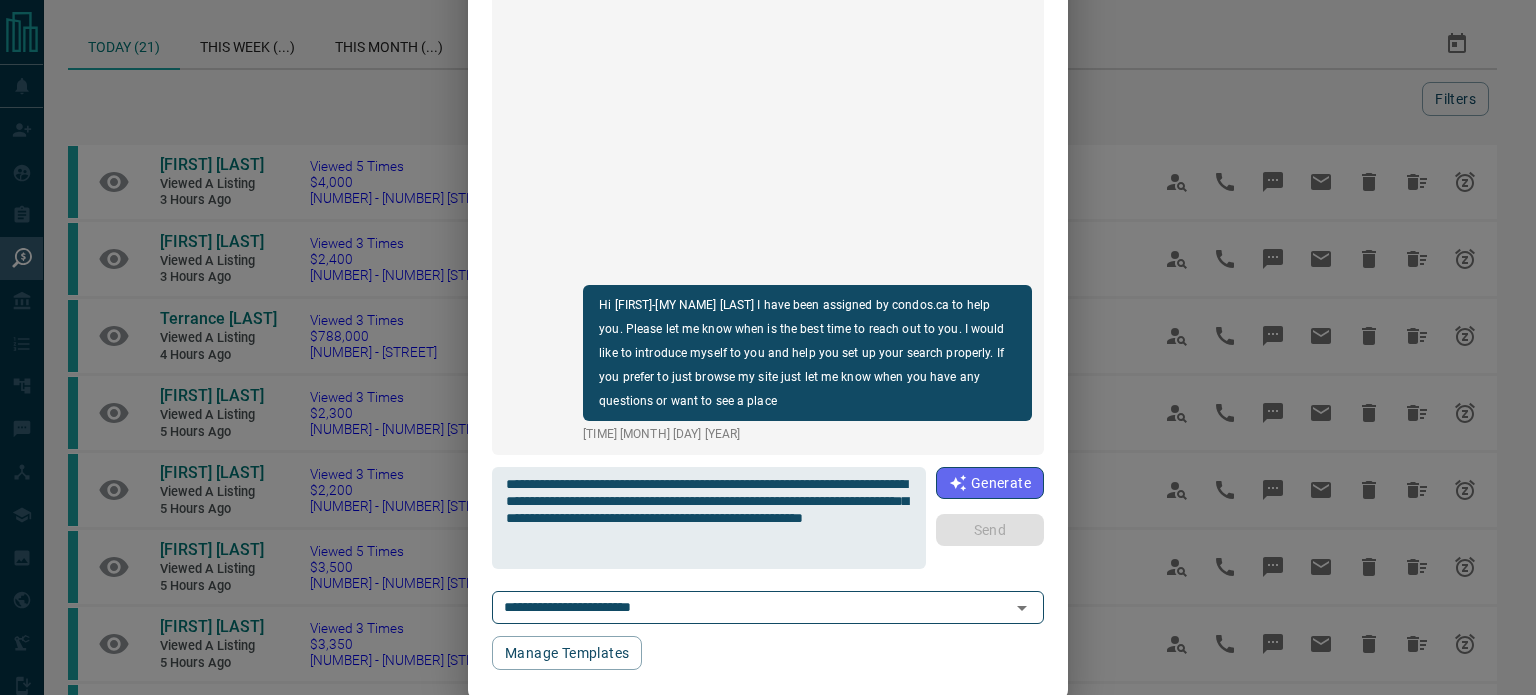 type 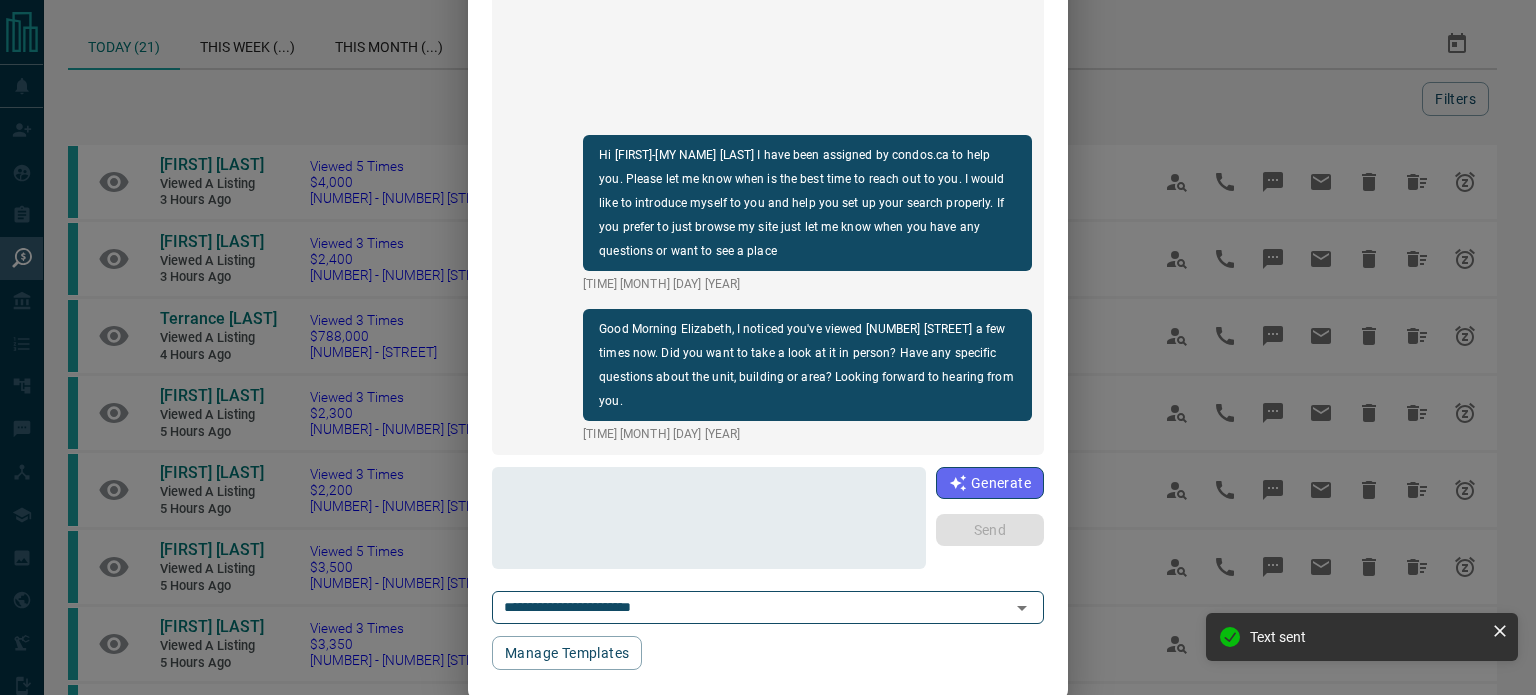 scroll, scrollTop: 36, scrollLeft: 0, axis: vertical 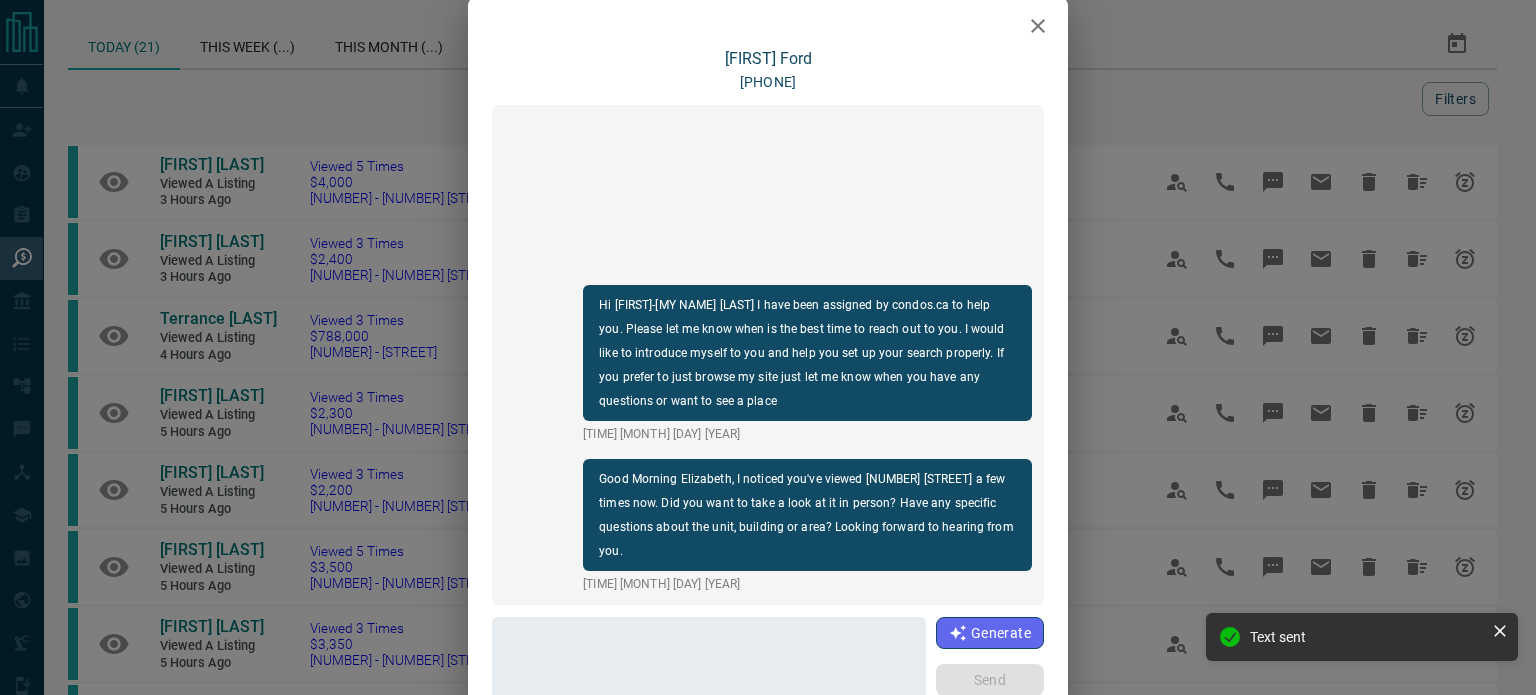 click 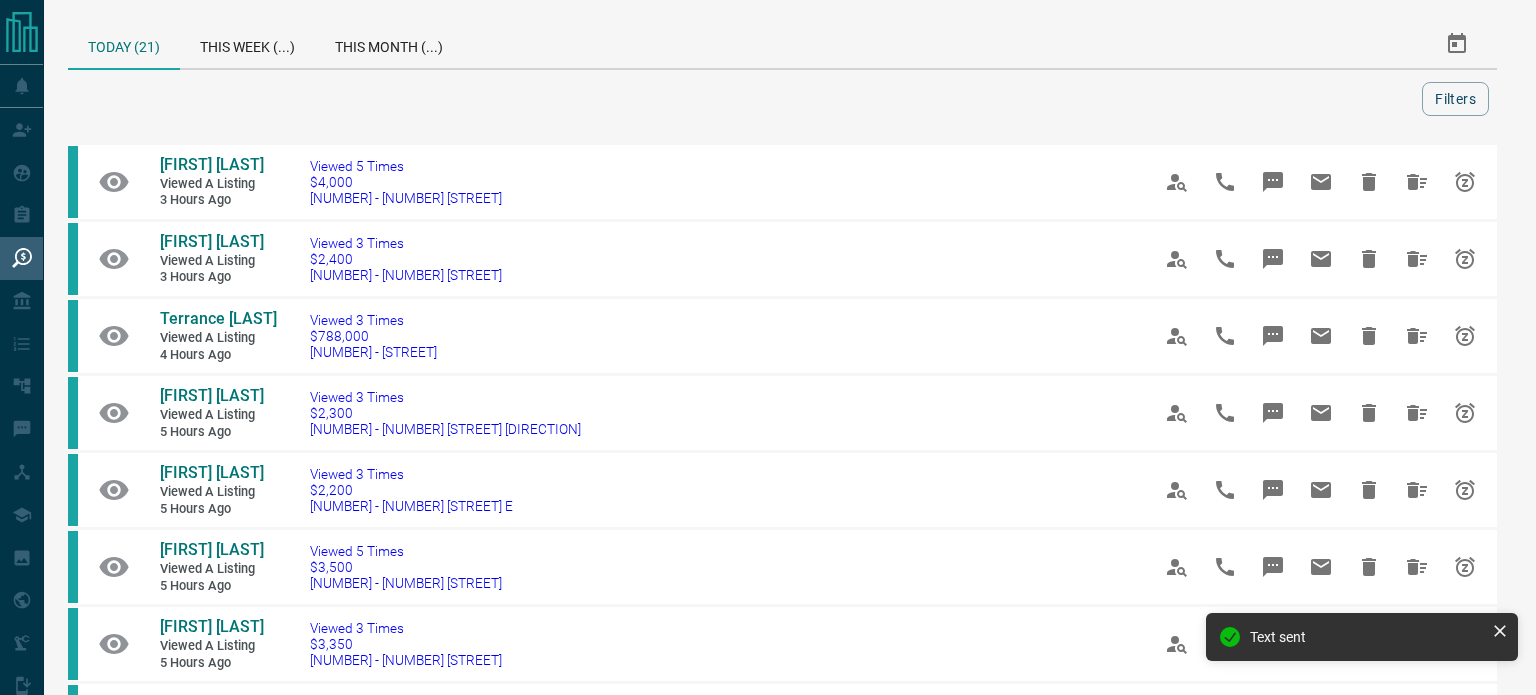scroll, scrollTop: 0, scrollLeft: 0, axis: both 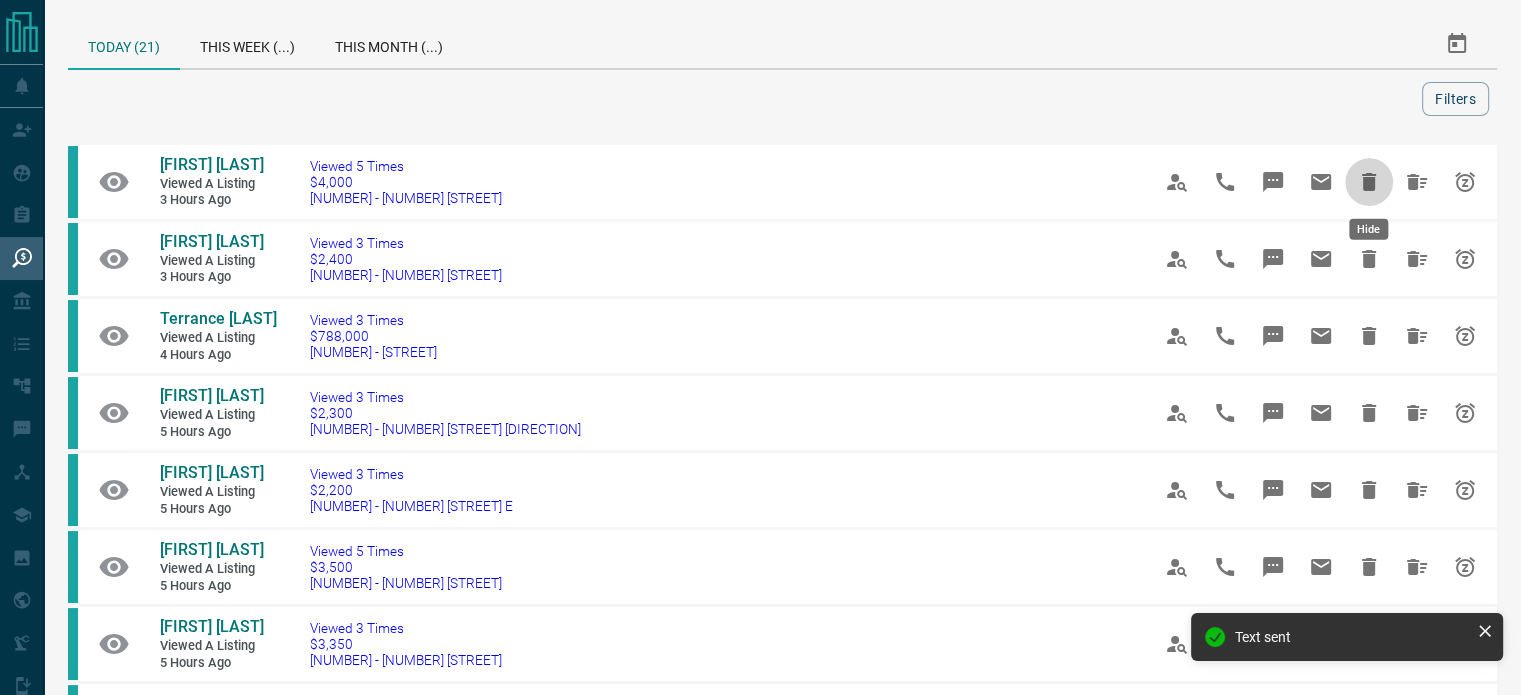click 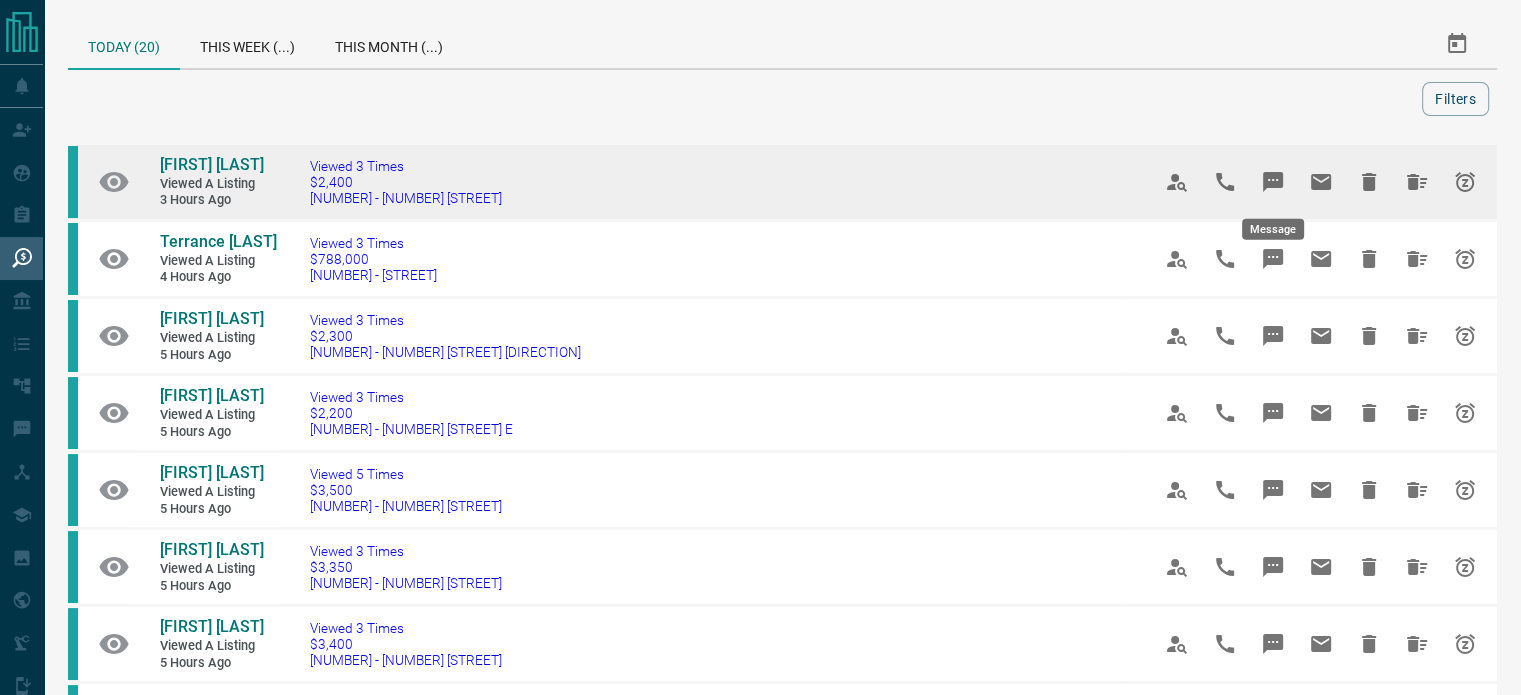 click 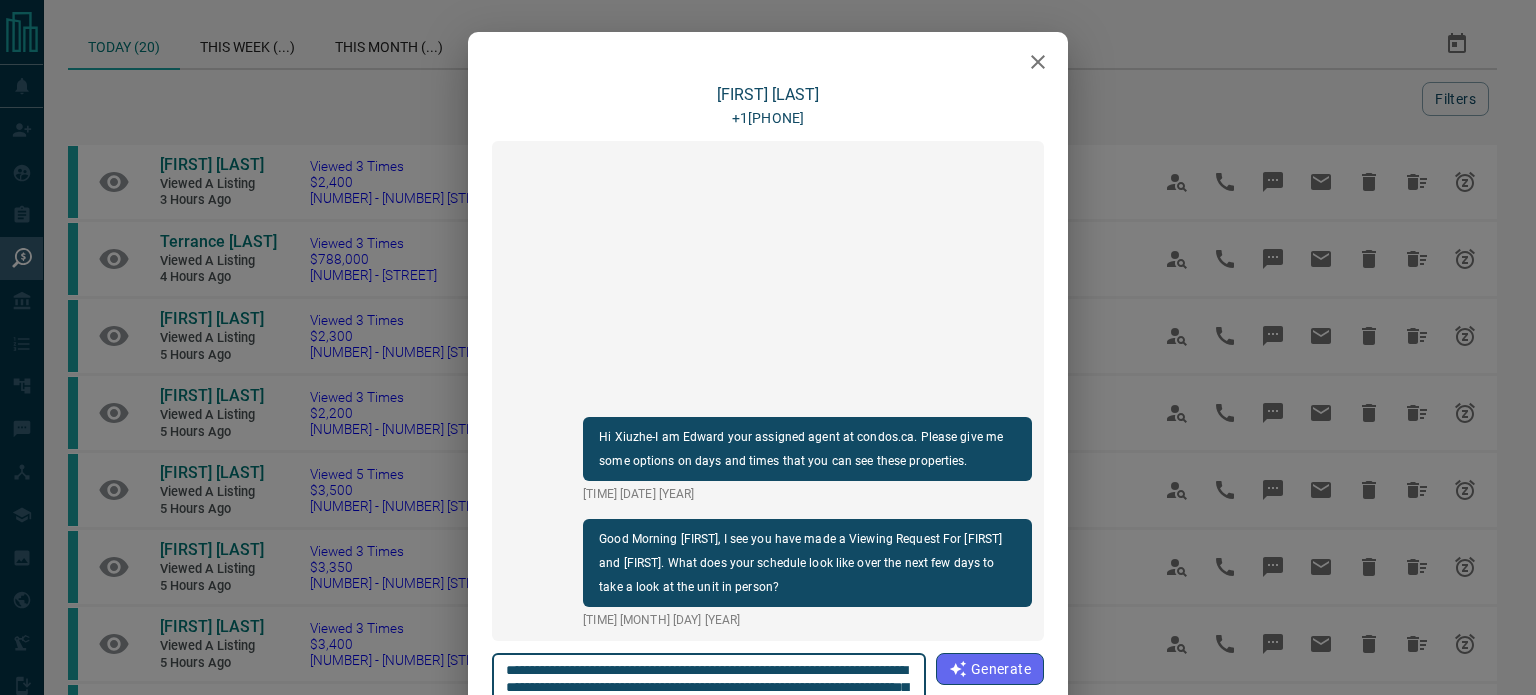 click 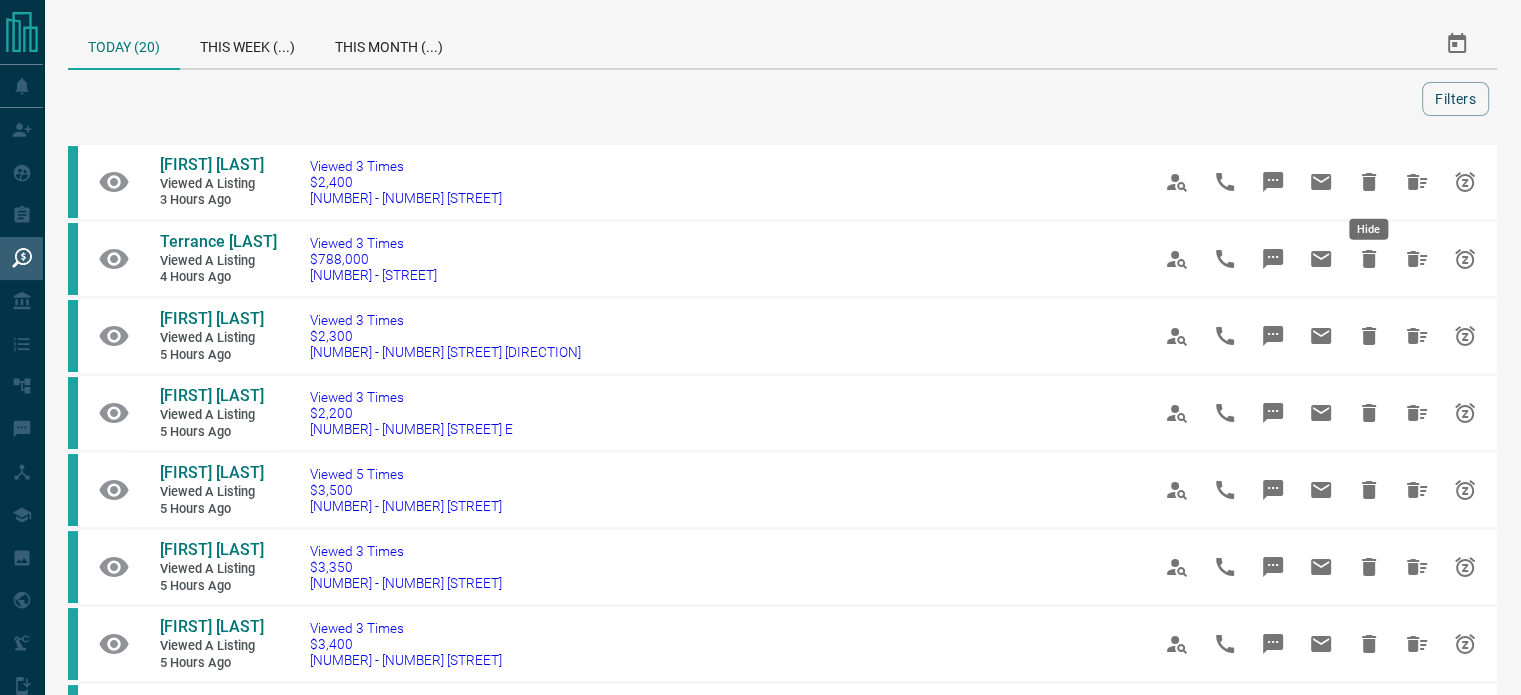 click 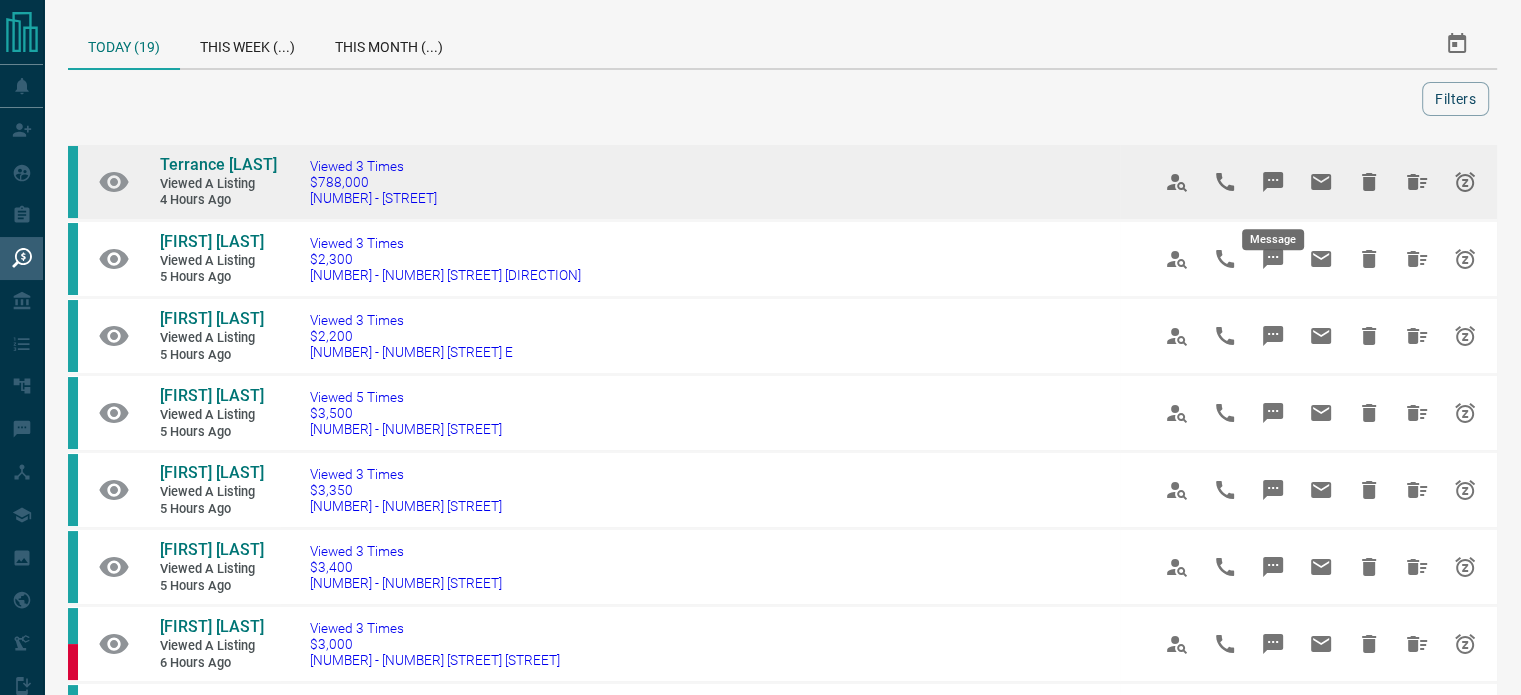 click at bounding box center (1273, 182) 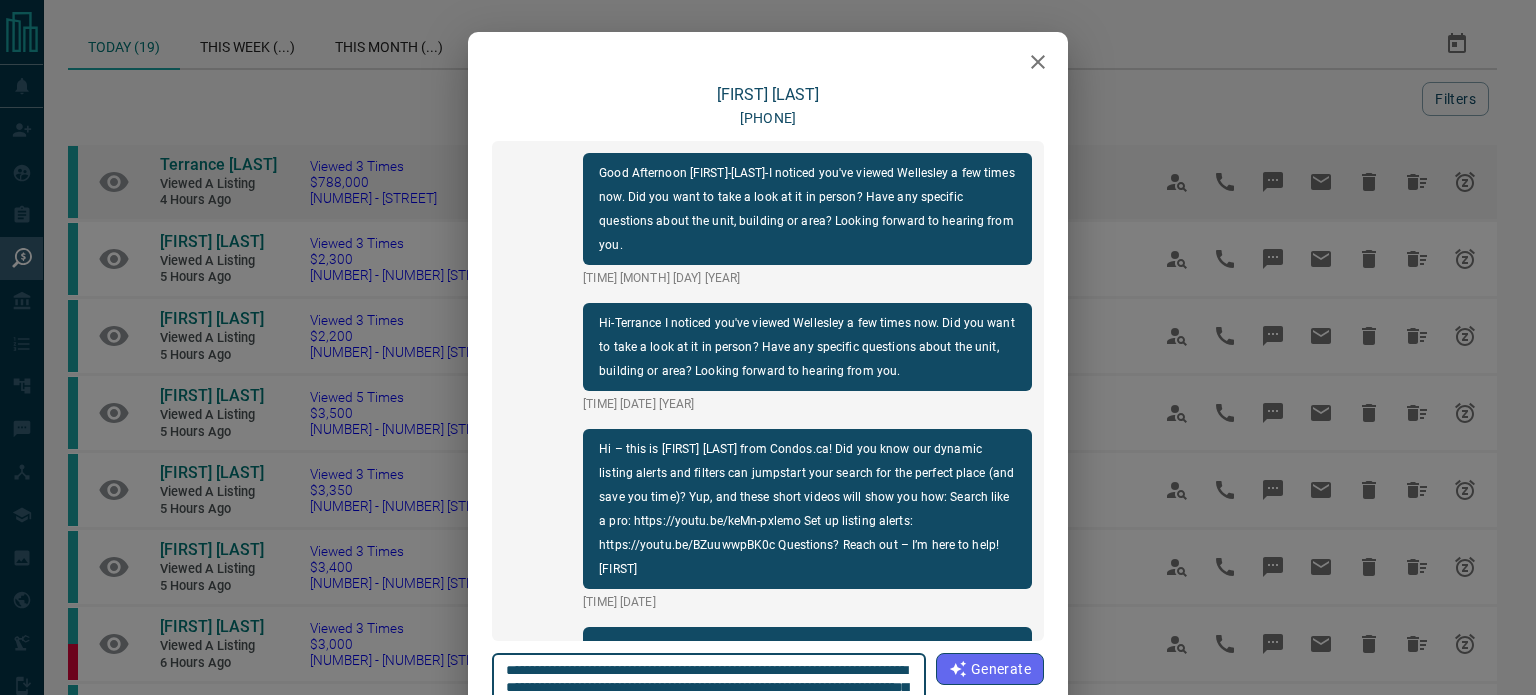 scroll, scrollTop: 258, scrollLeft: 0, axis: vertical 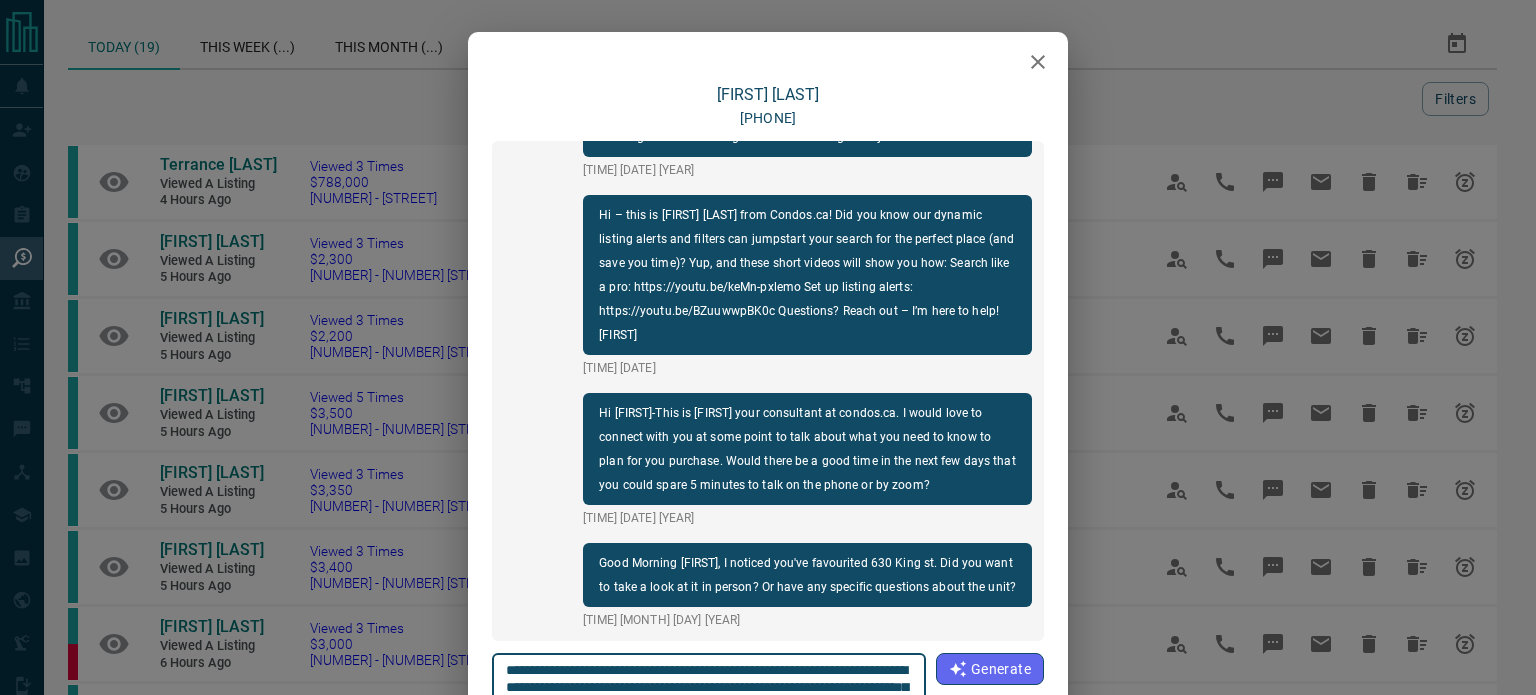 click 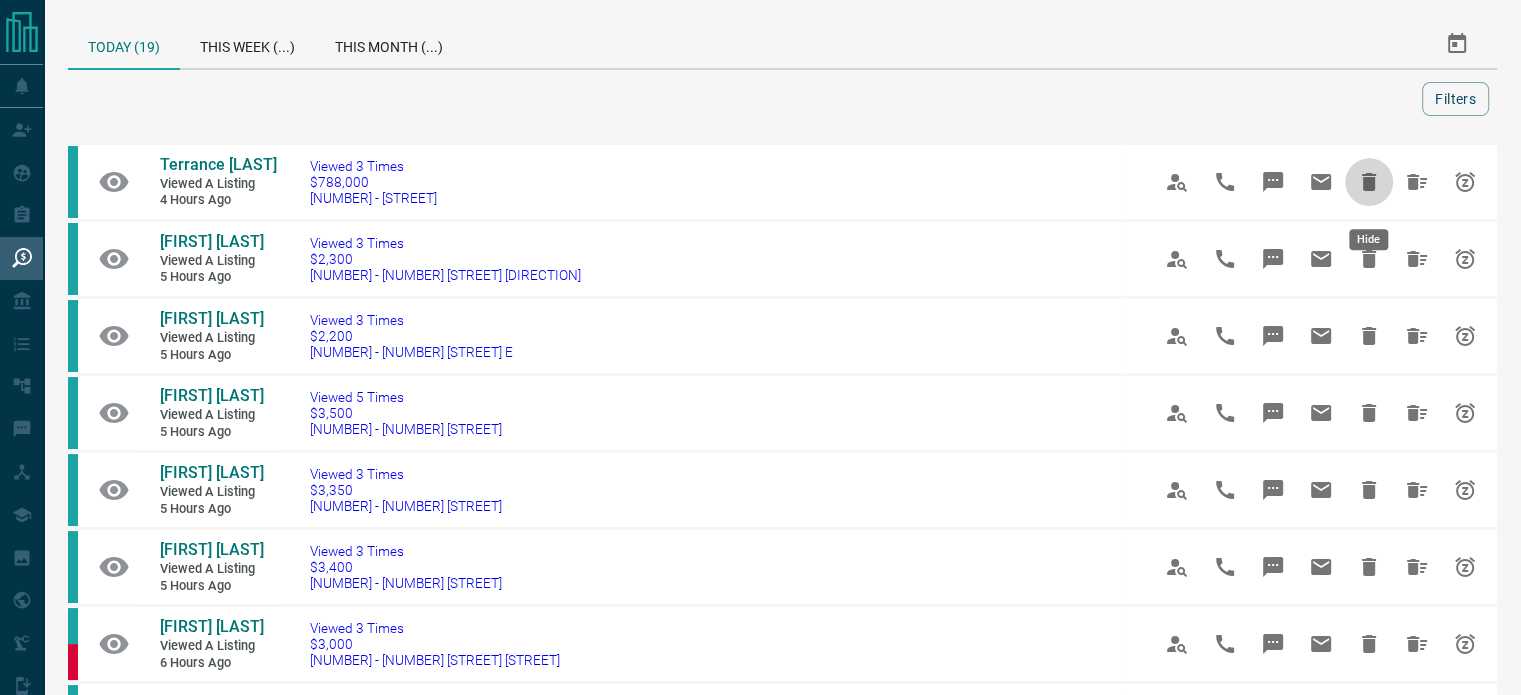click at bounding box center (1369, 182) 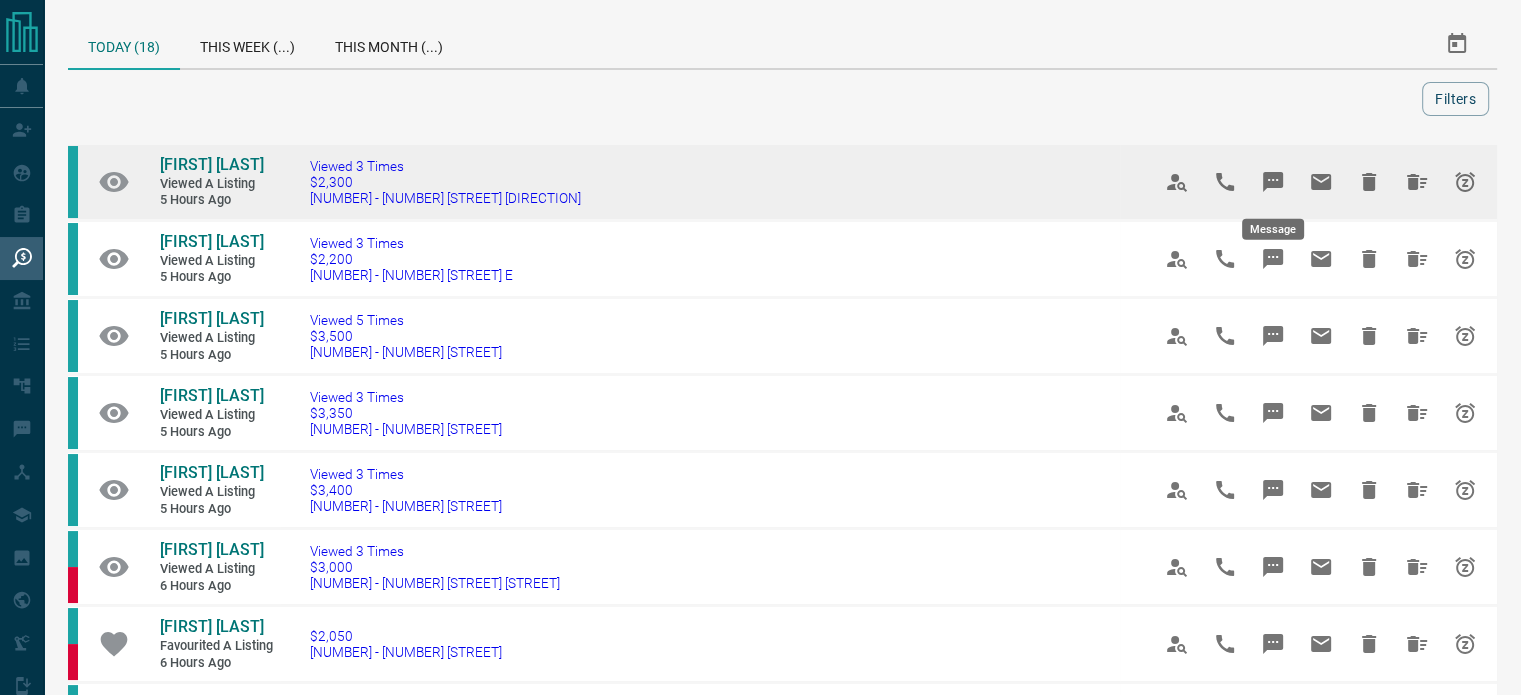 click 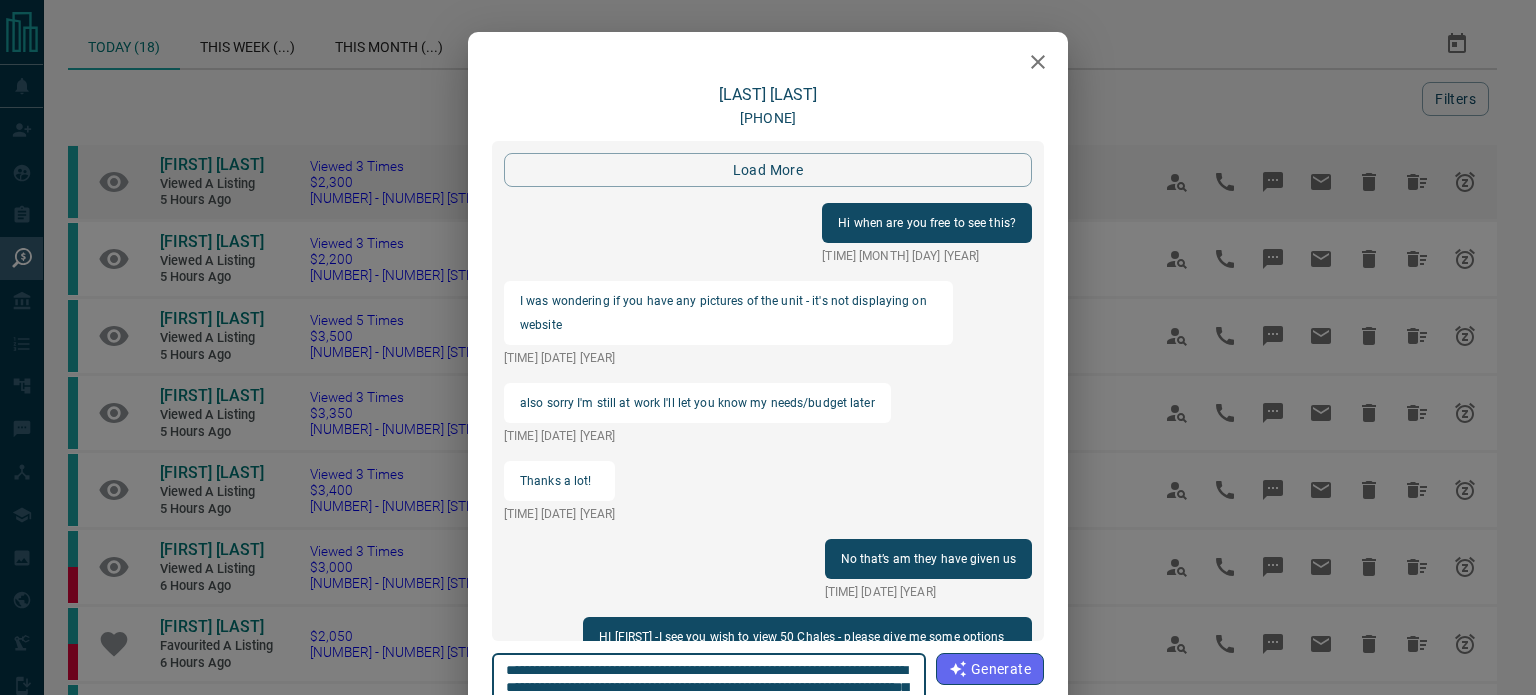 scroll, scrollTop: 2497, scrollLeft: 0, axis: vertical 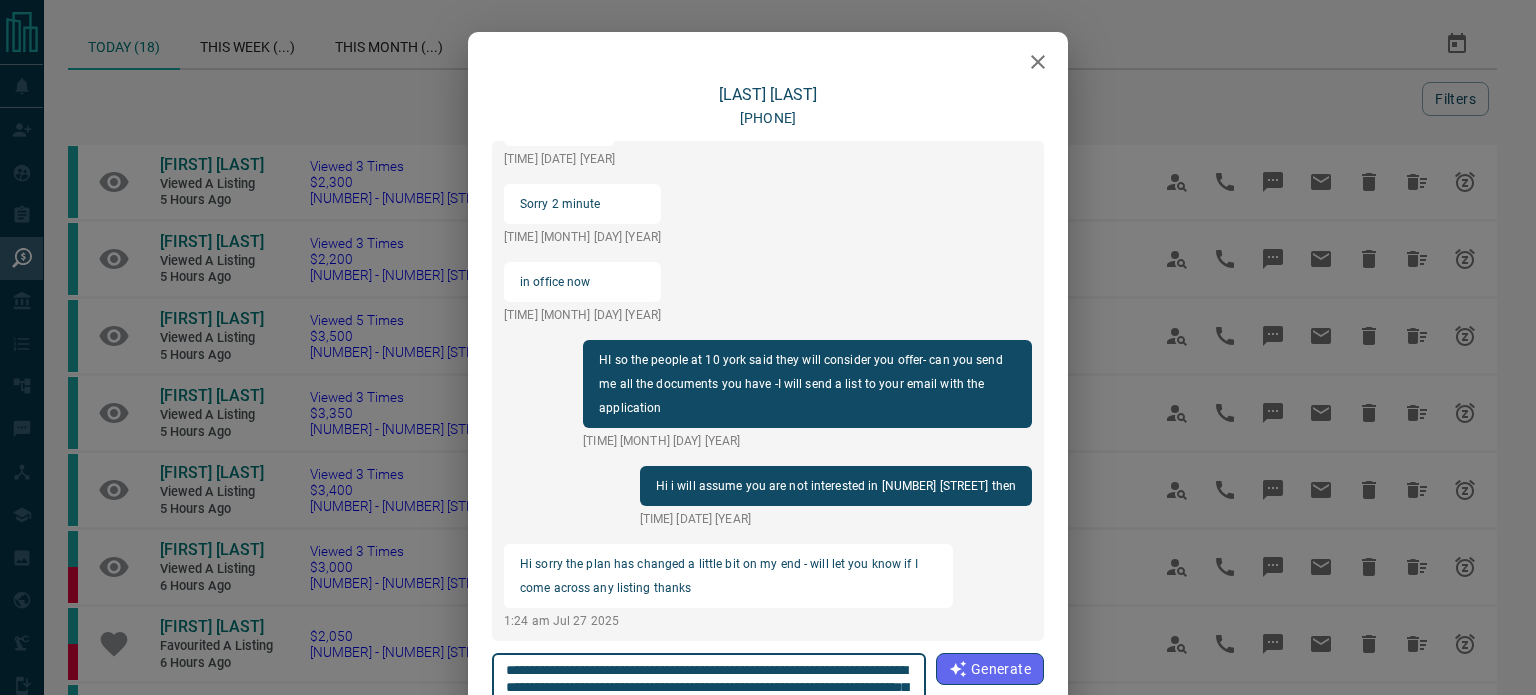 click on "**********" at bounding box center (709, 704) 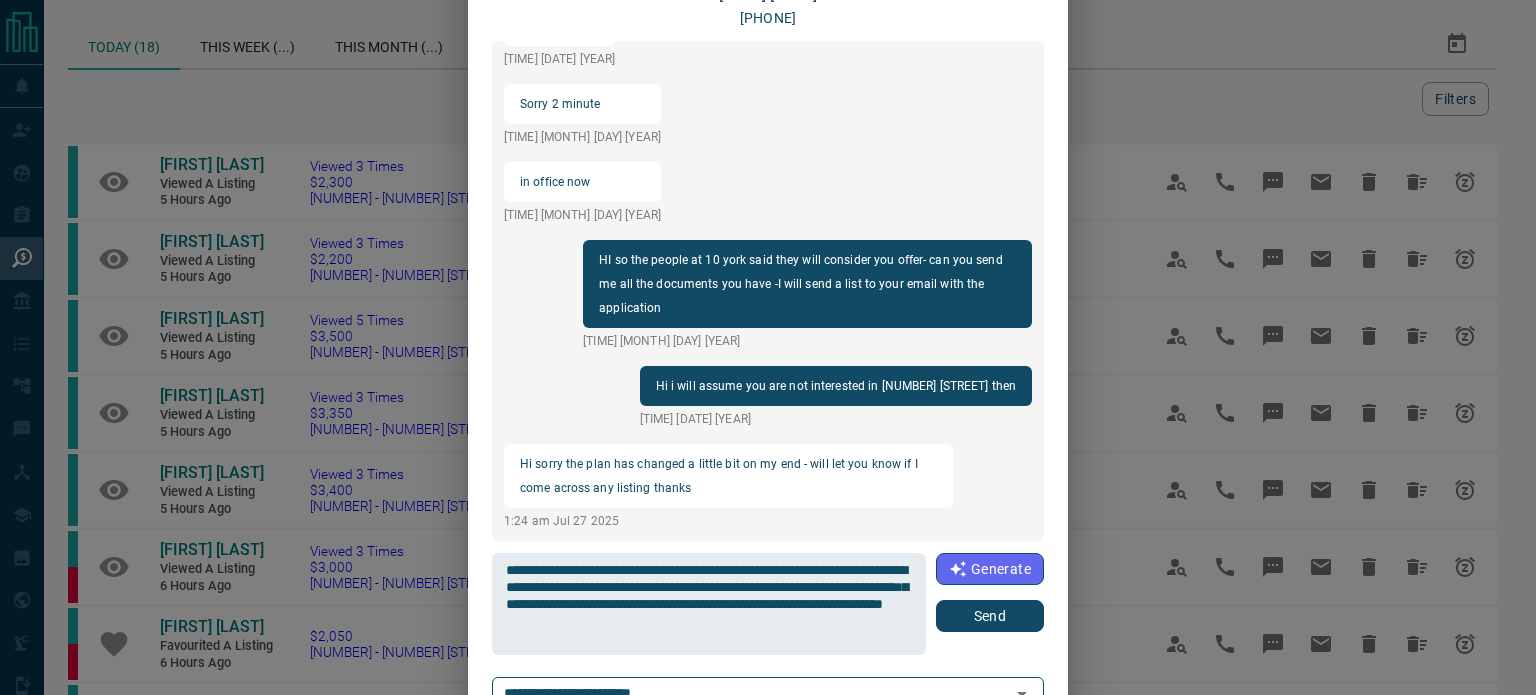 scroll, scrollTop: 102, scrollLeft: 0, axis: vertical 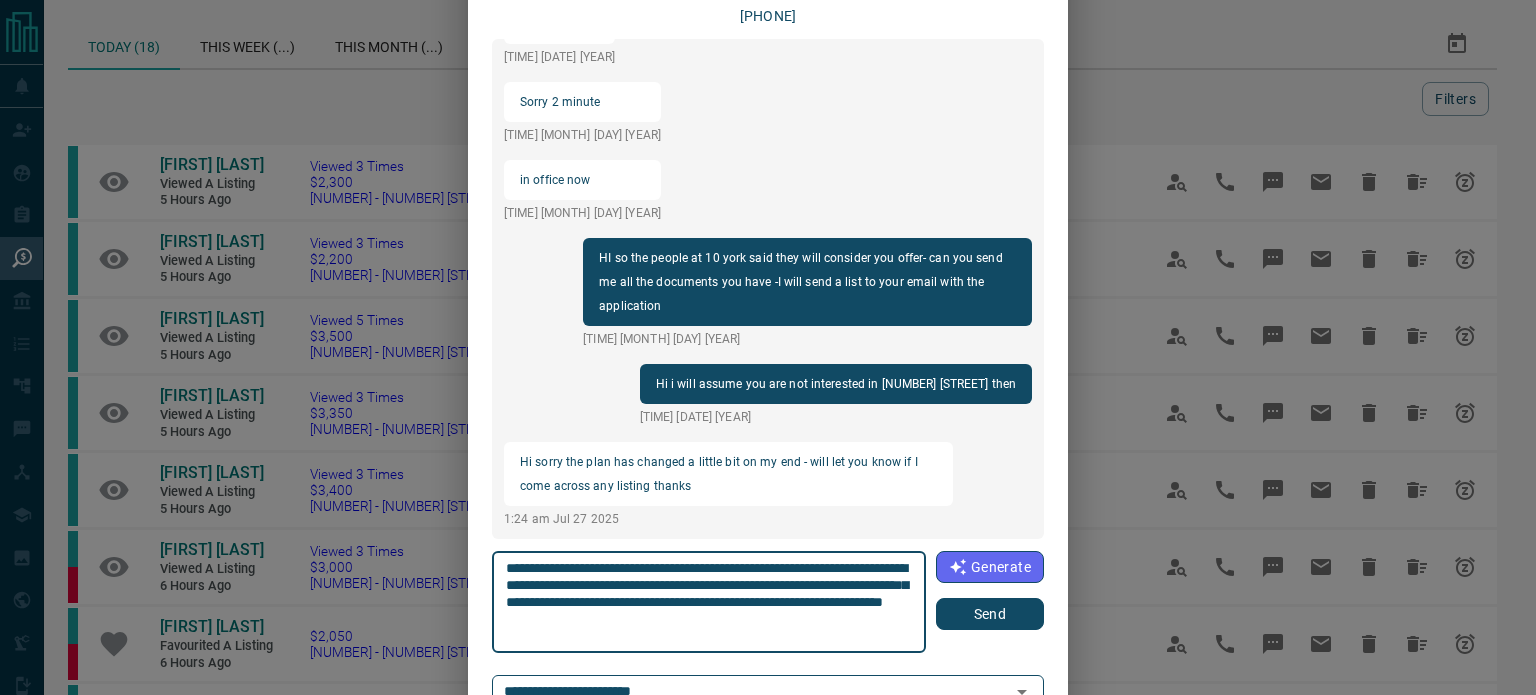 click on "**********" at bounding box center [709, 602] 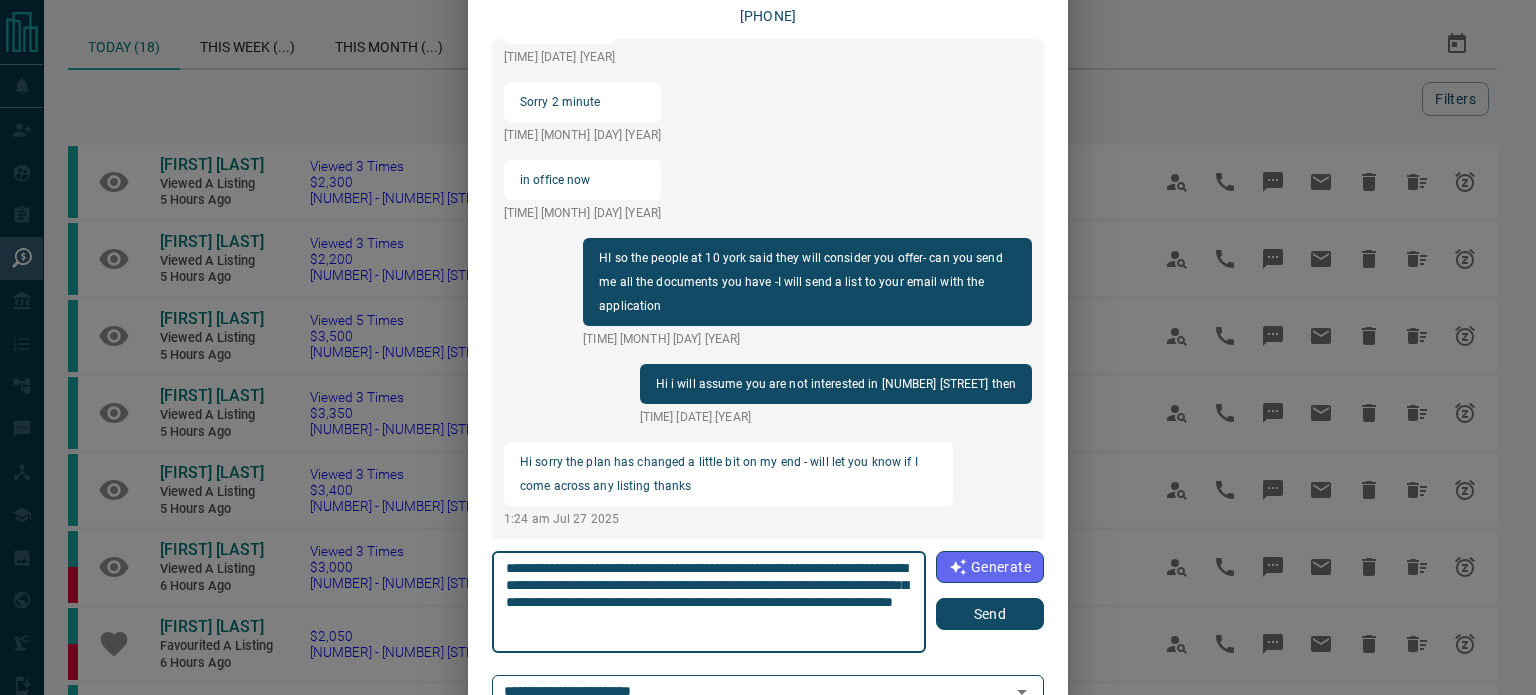 type on "**********" 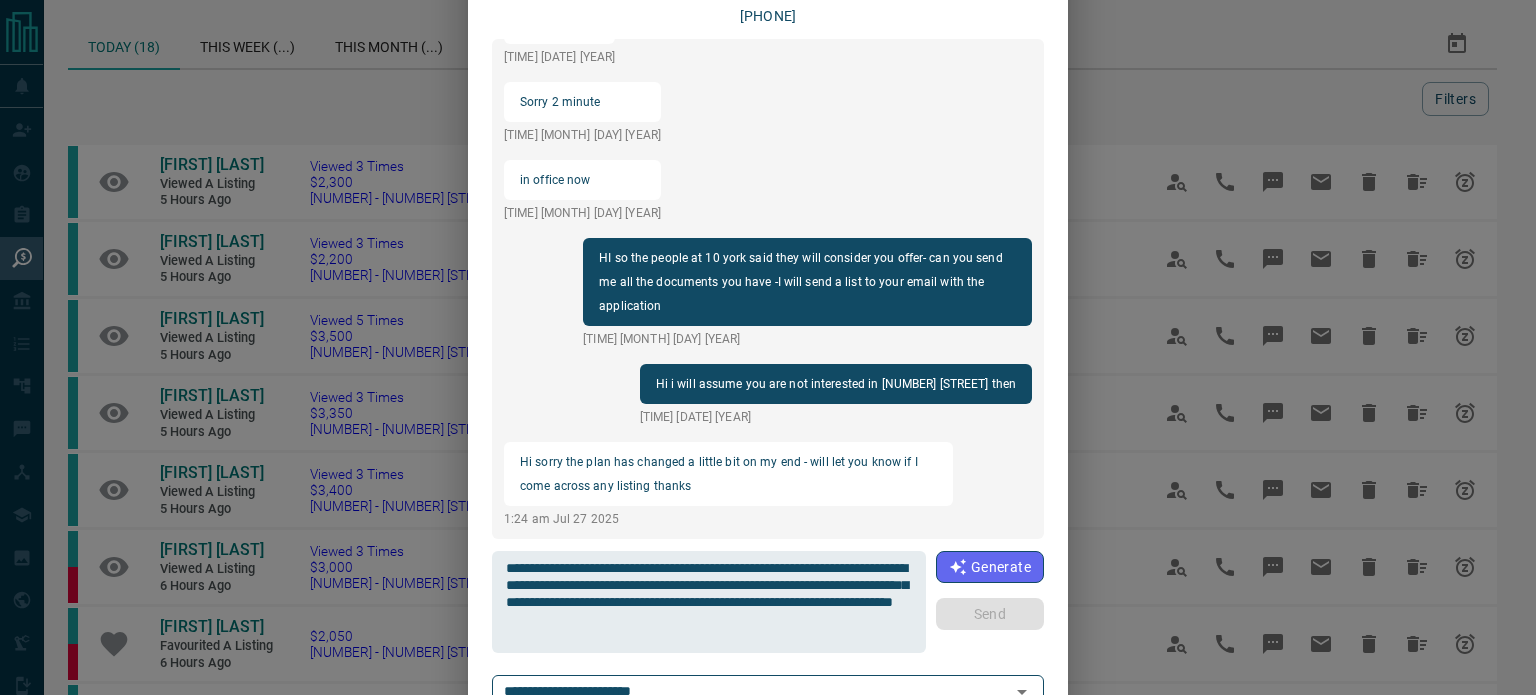 type 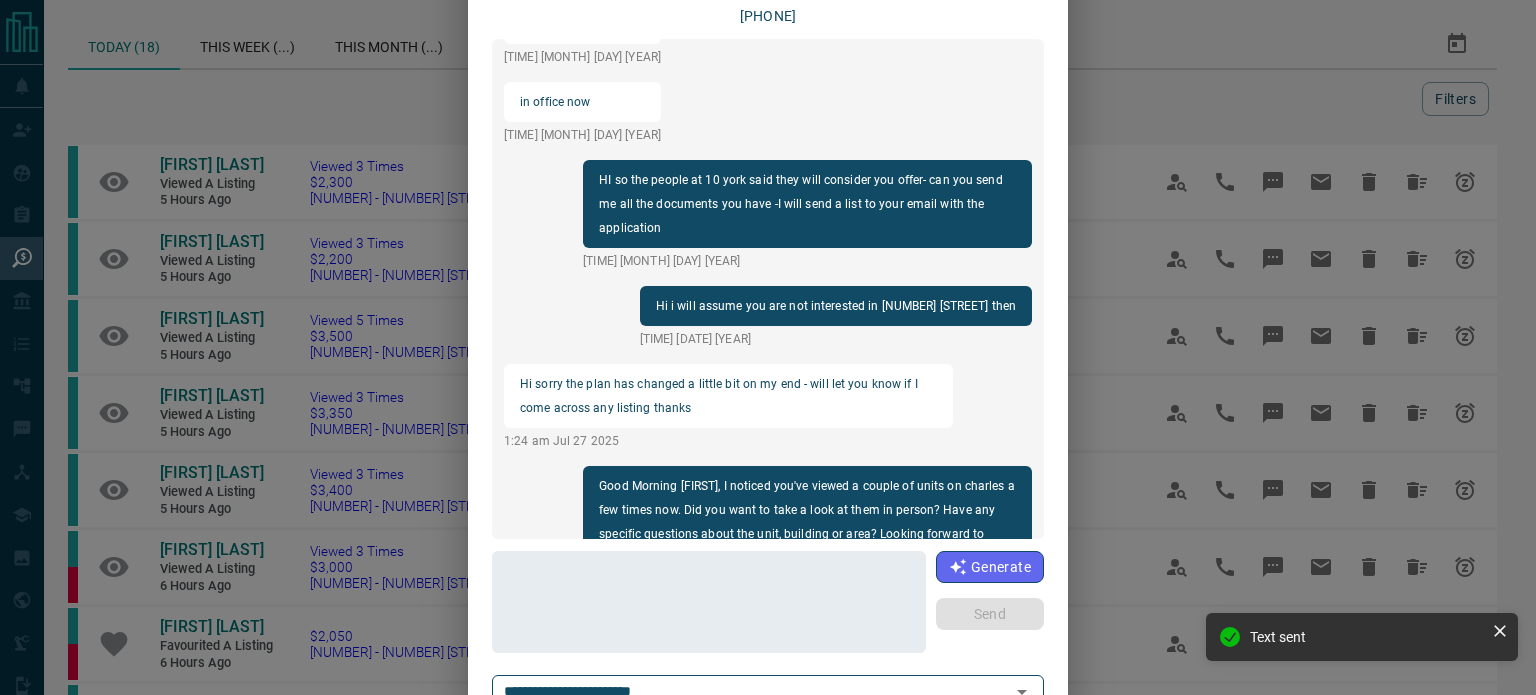 scroll, scrollTop: 2569, scrollLeft: 0, axis: vertical 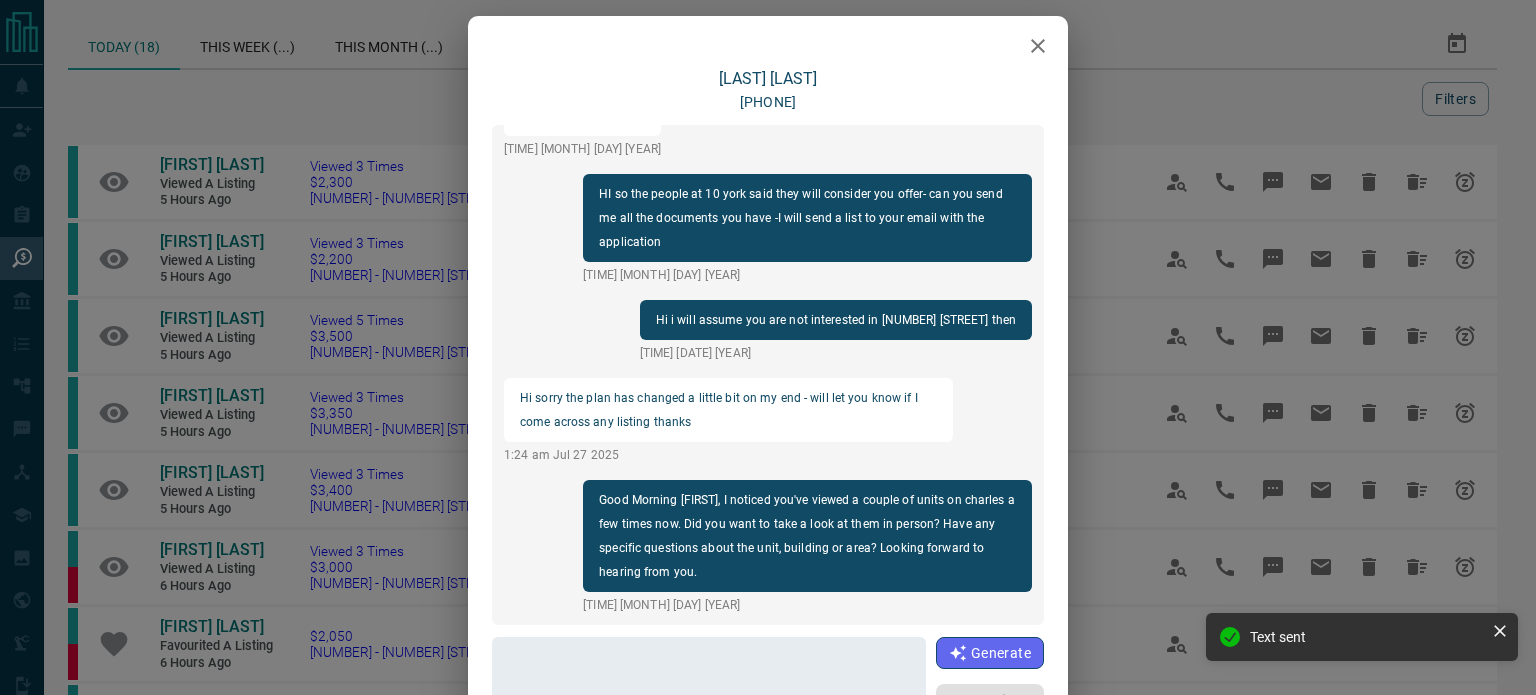 click 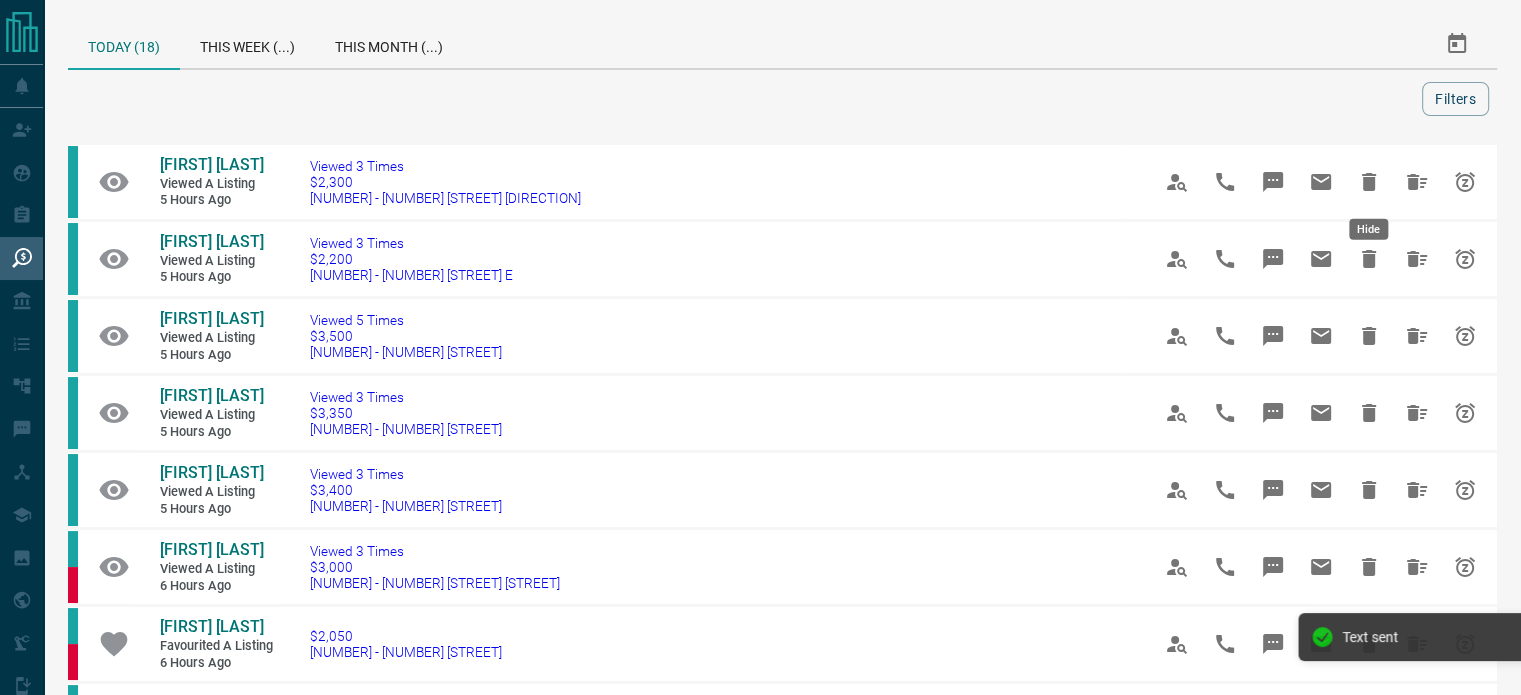click 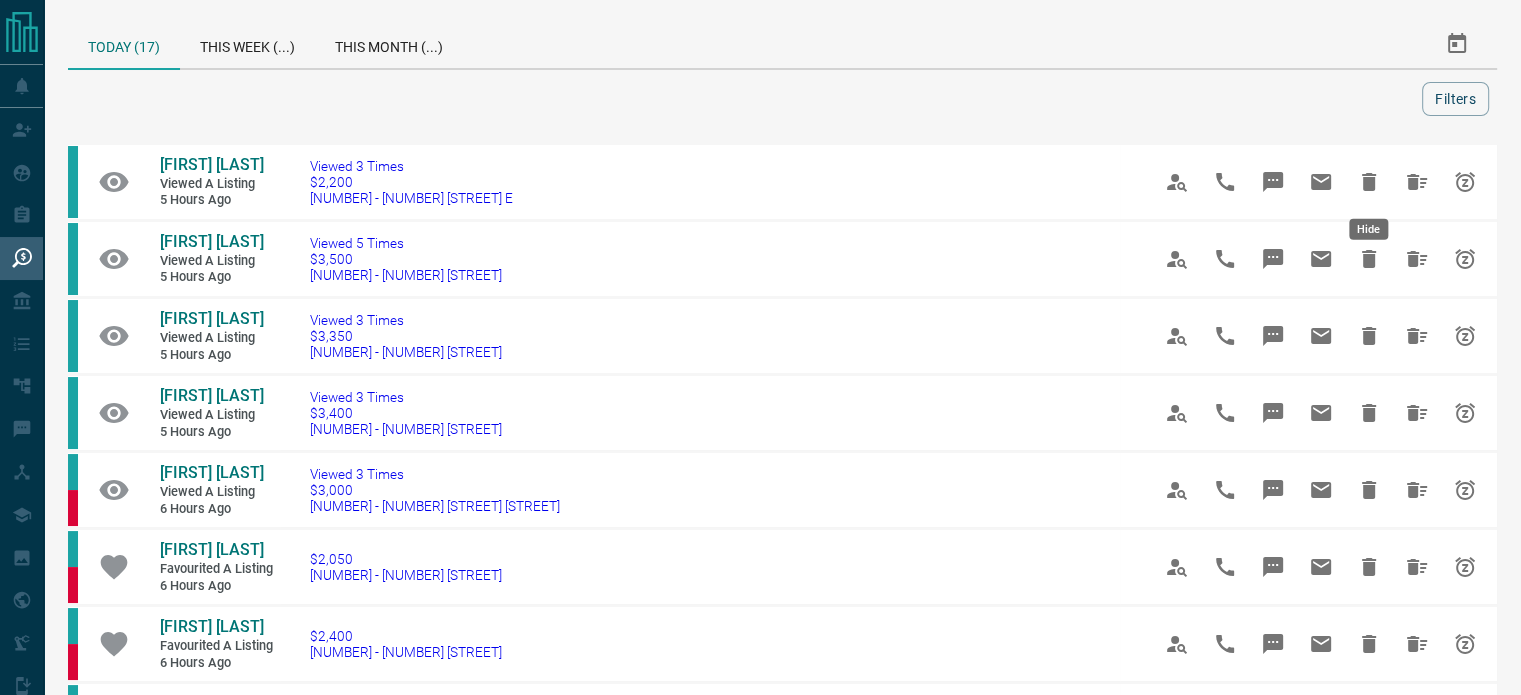 click 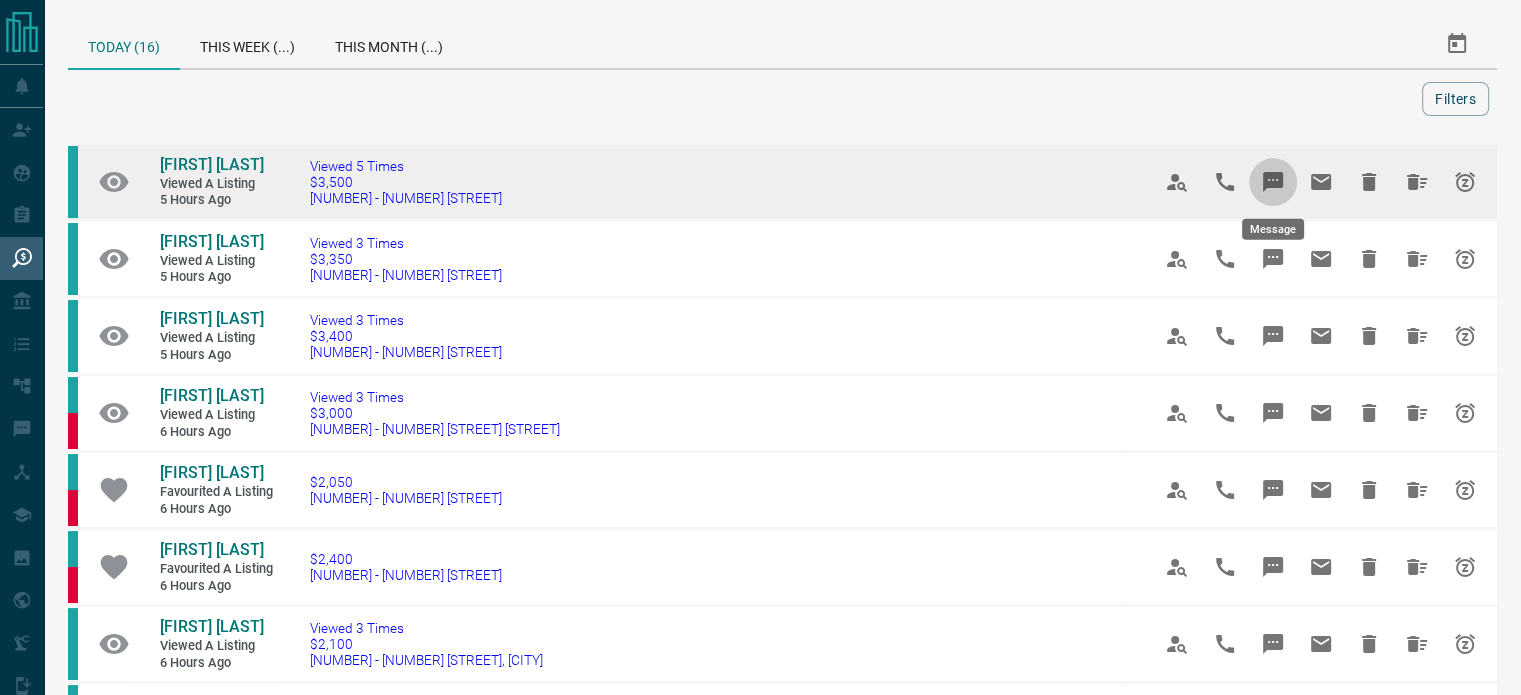 click at bounding box center [1273, 182] 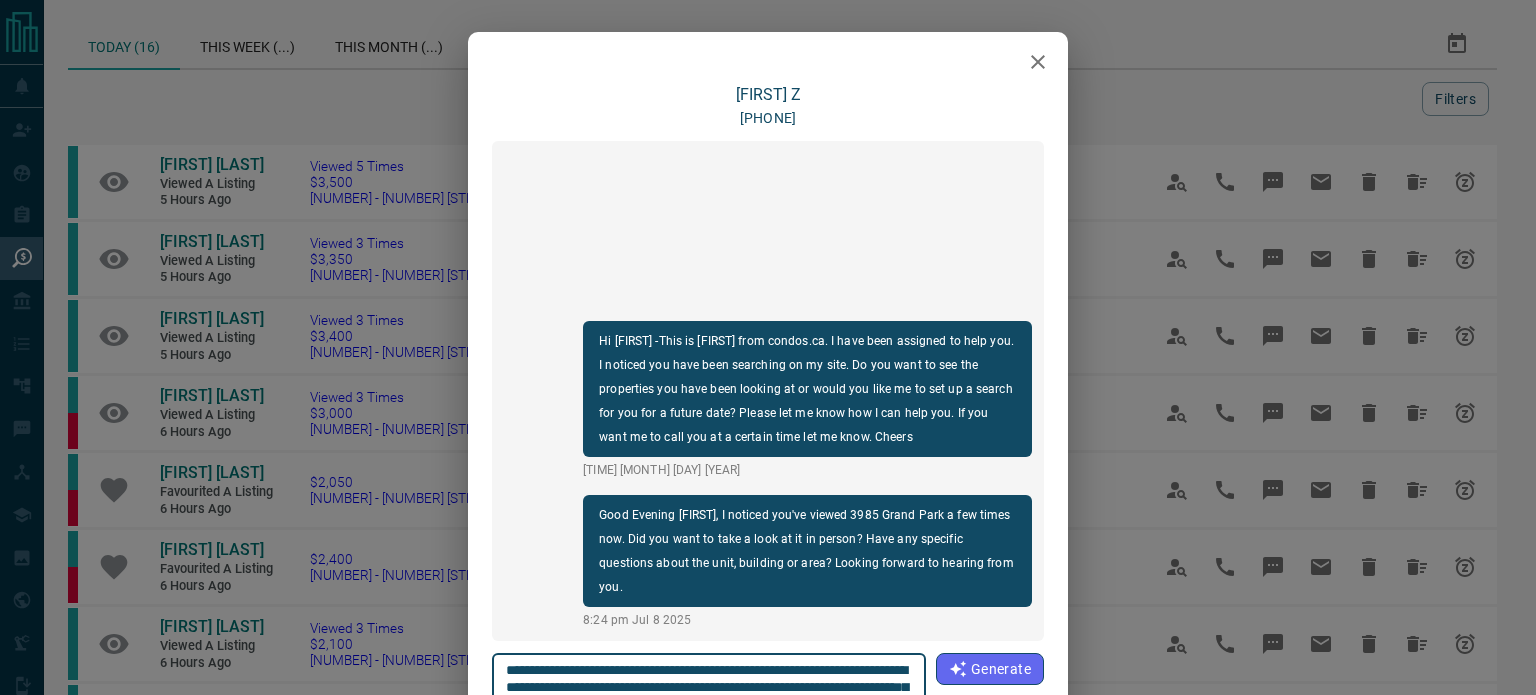 click 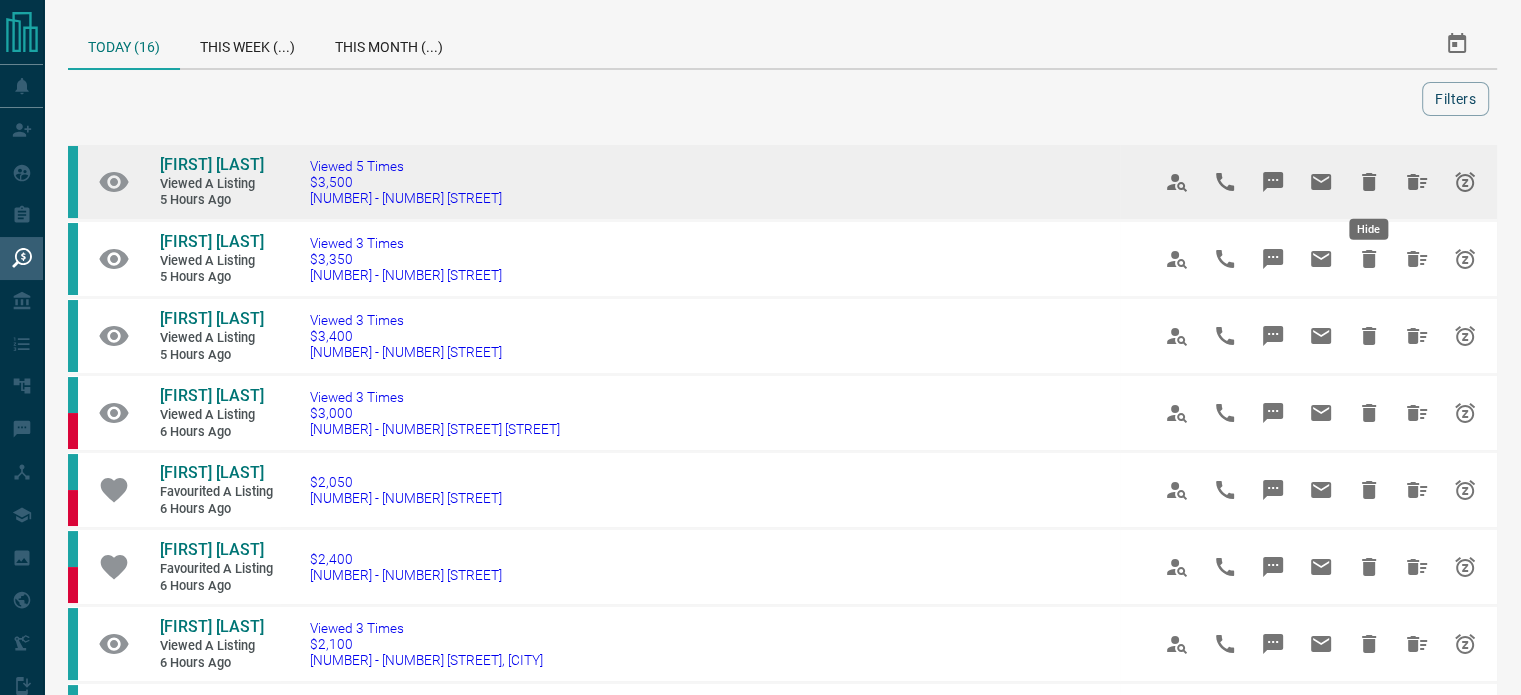 click 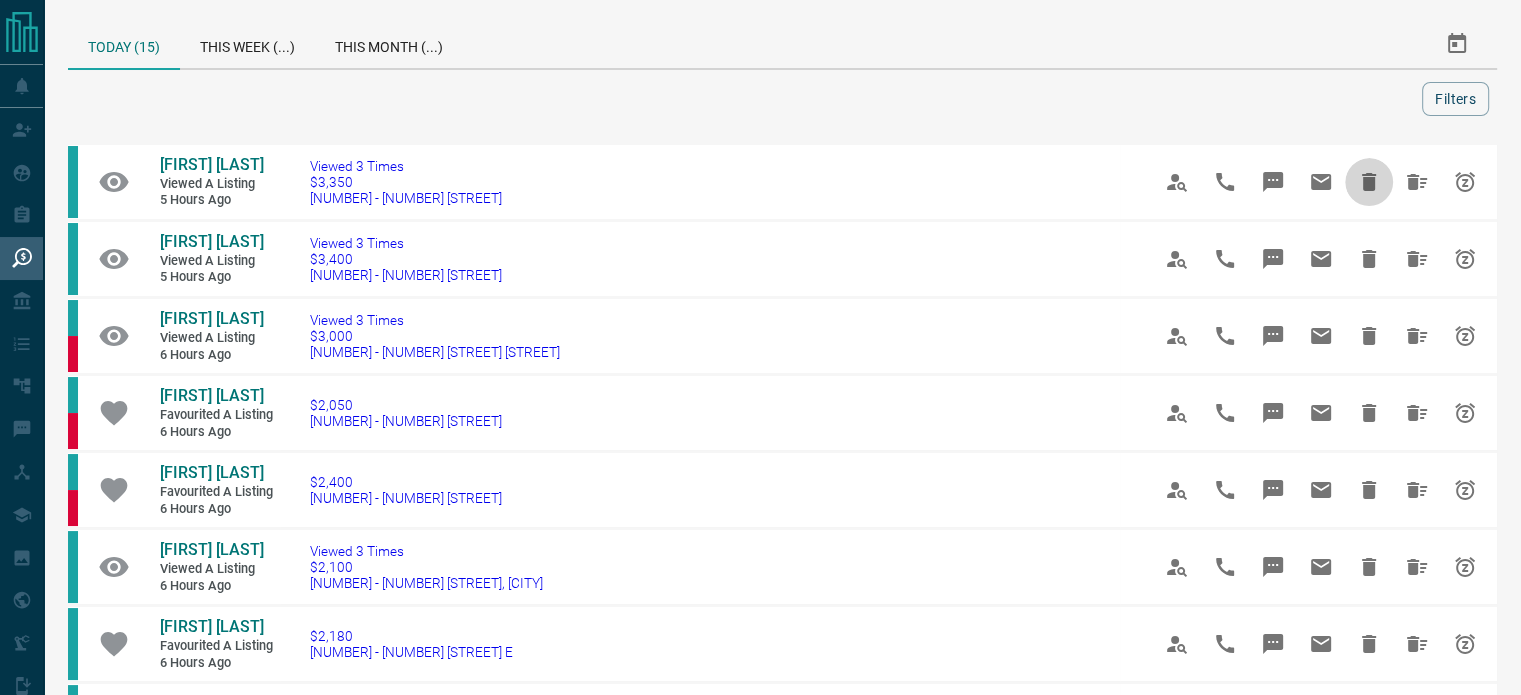 click 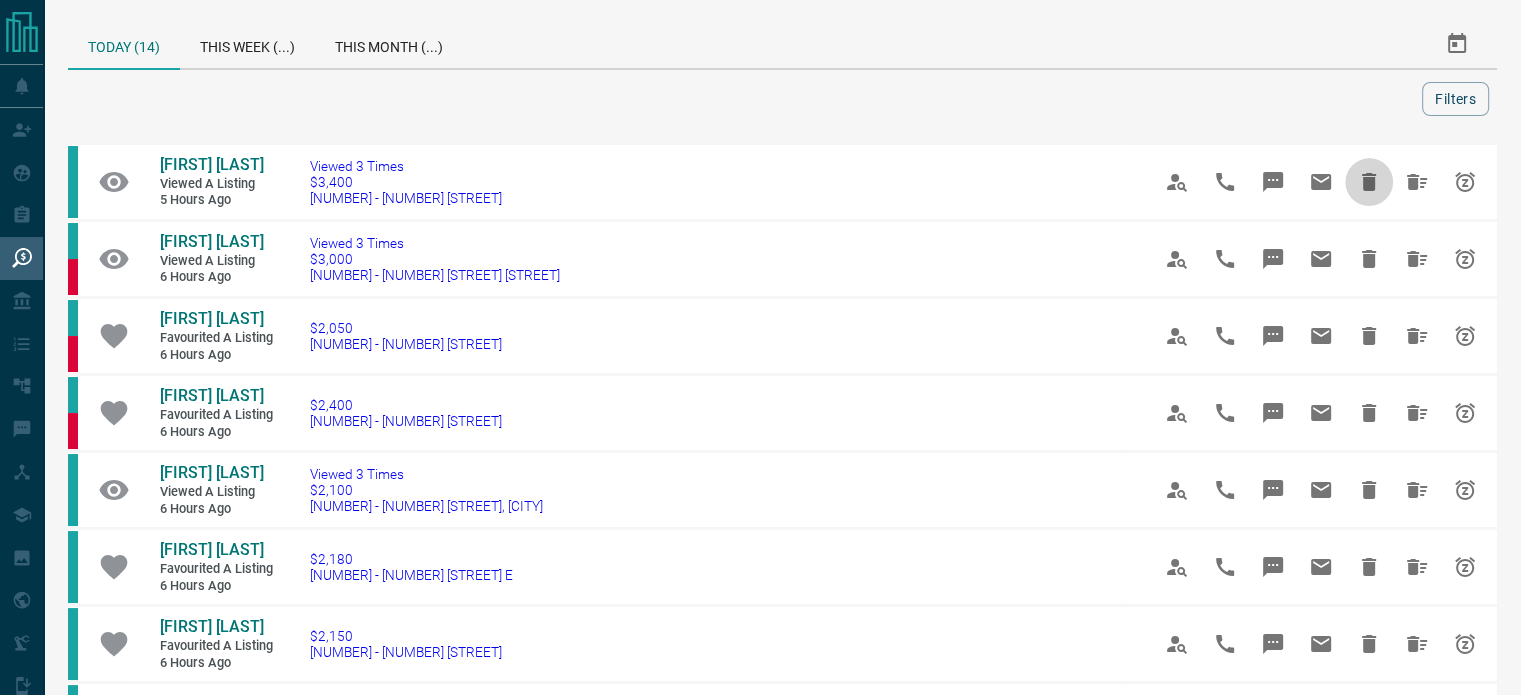 click 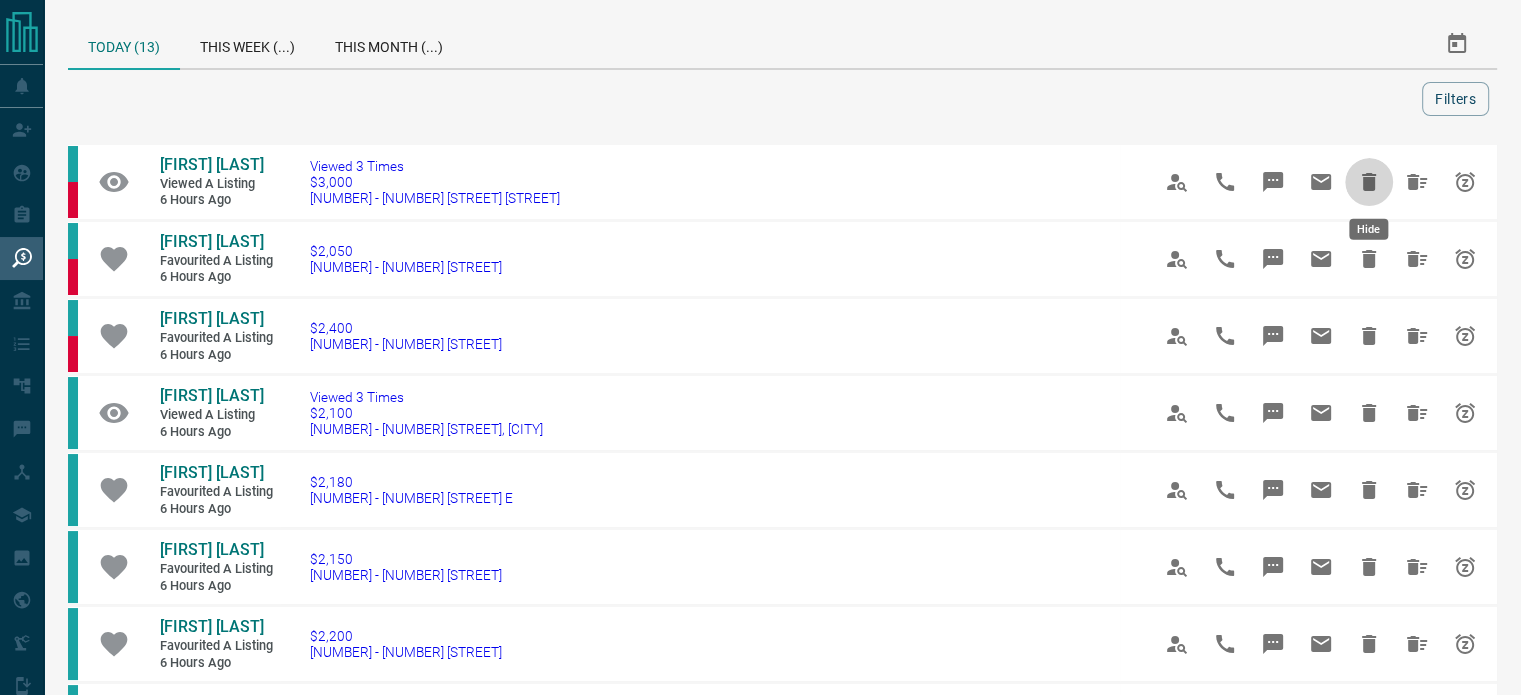 click 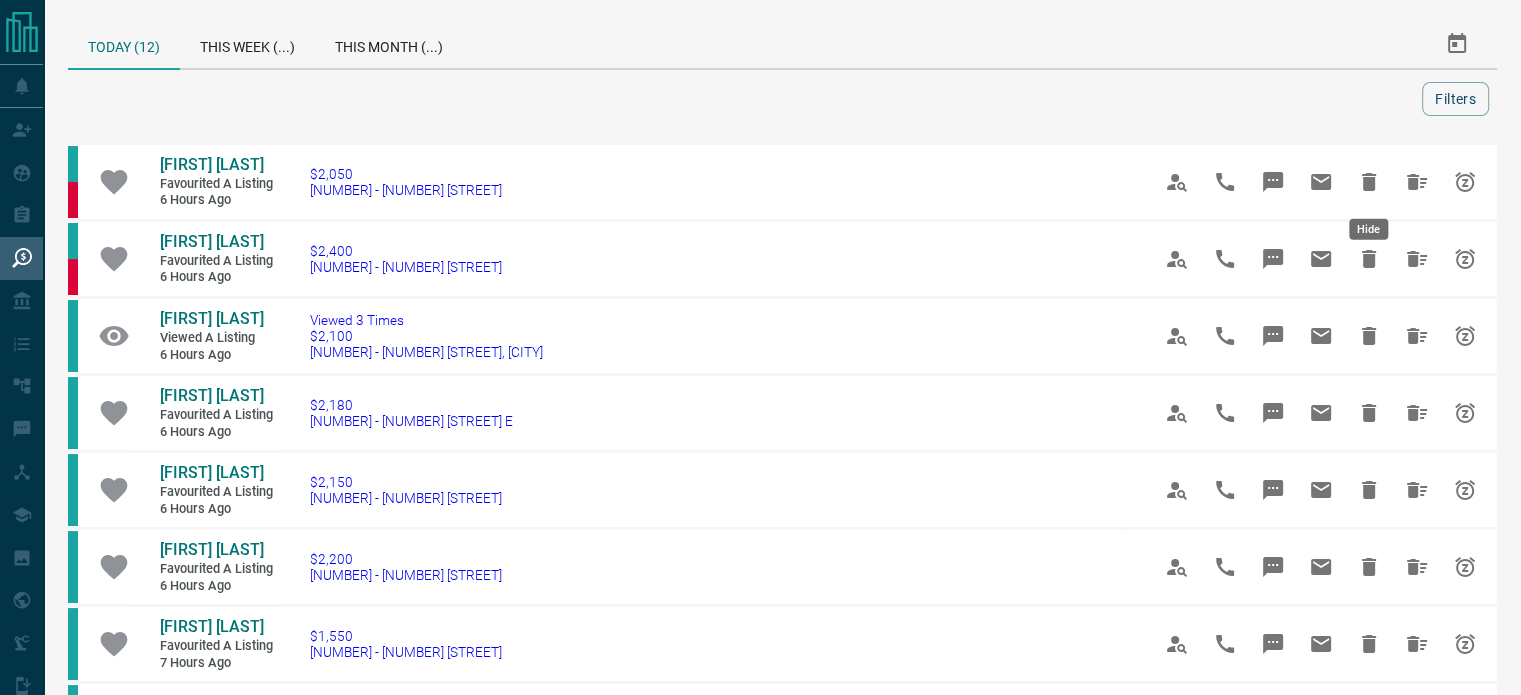 click 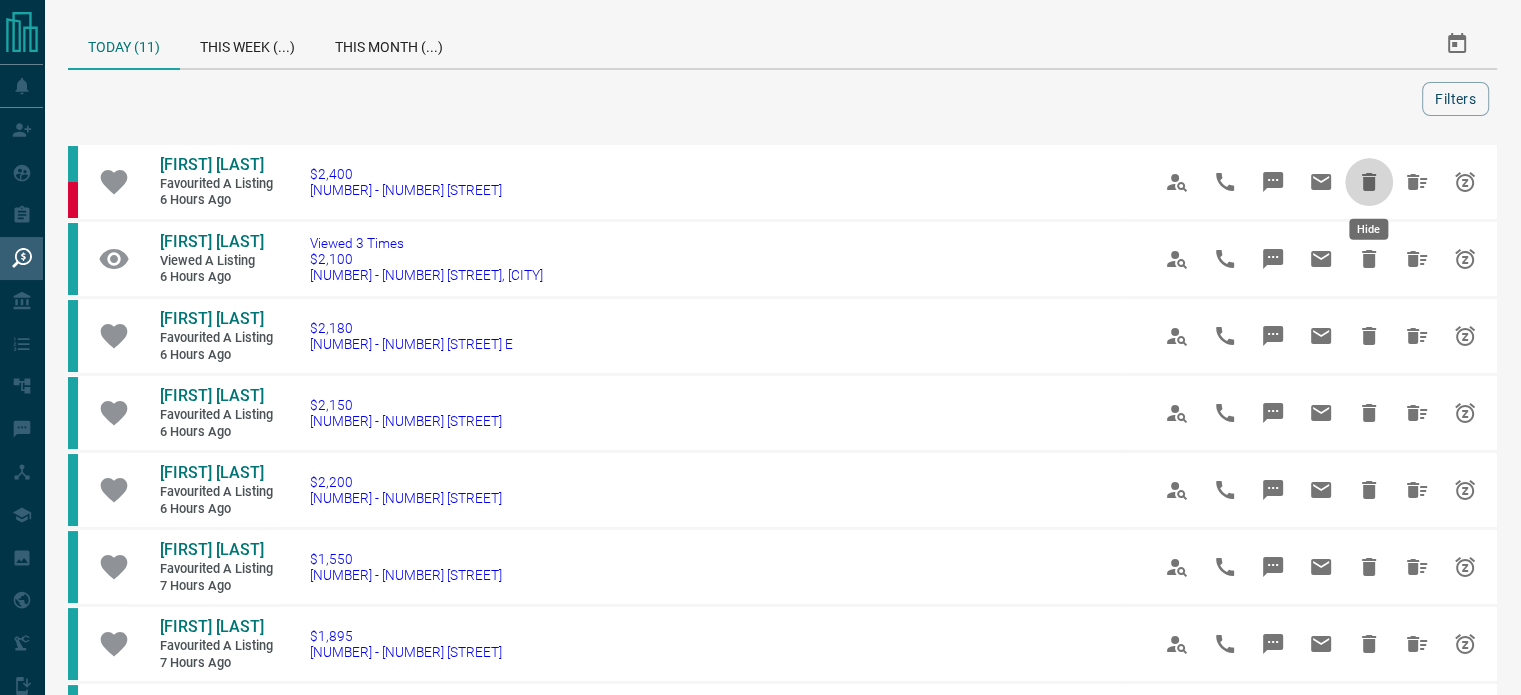 click 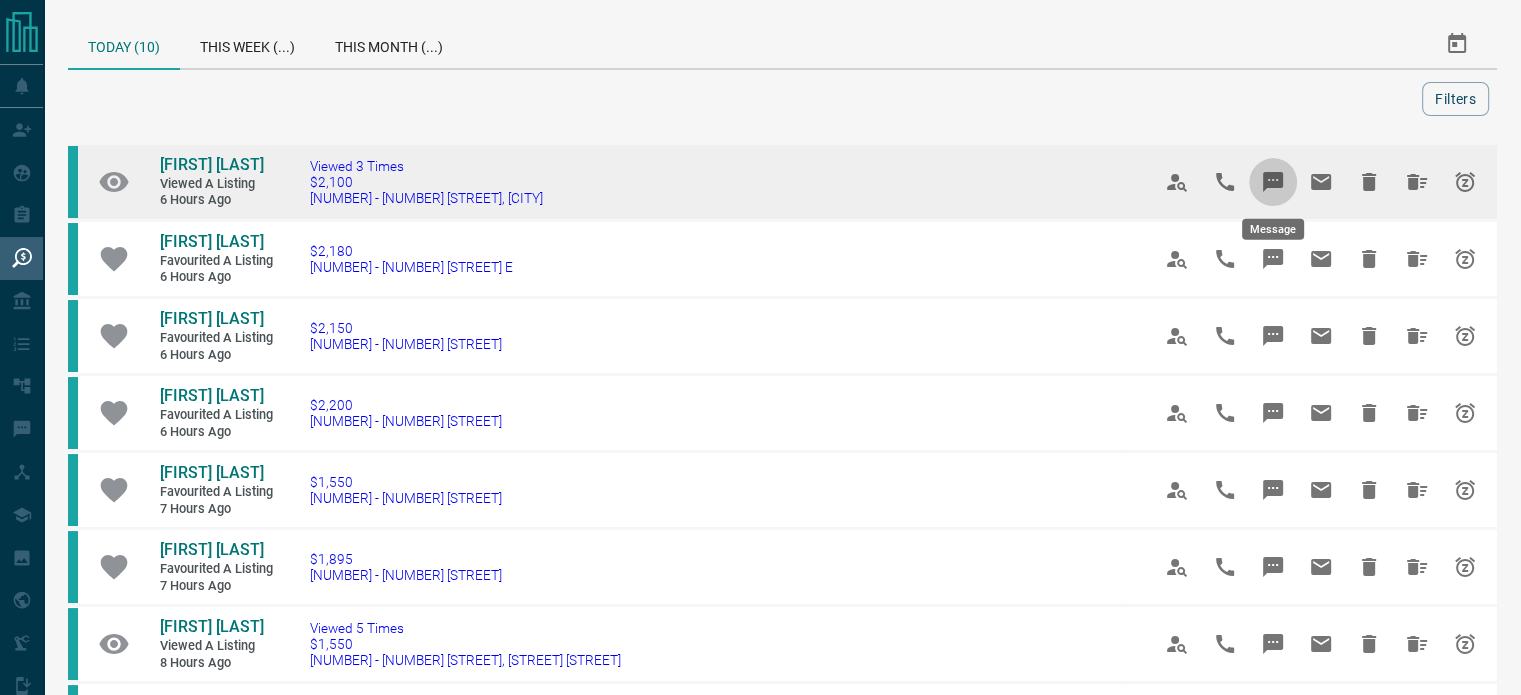 click 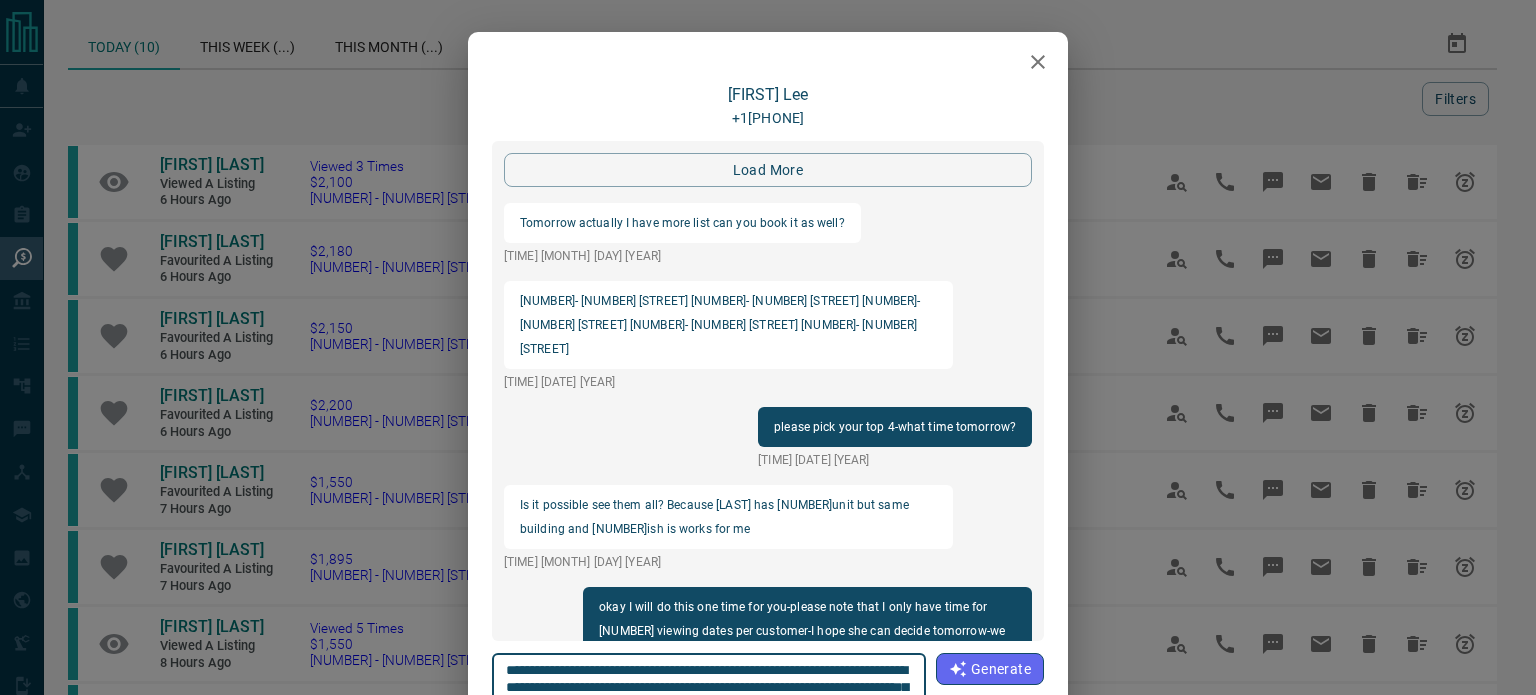 scroll, scrollTop: 2377, scrollLeft: 0, axis: vertical 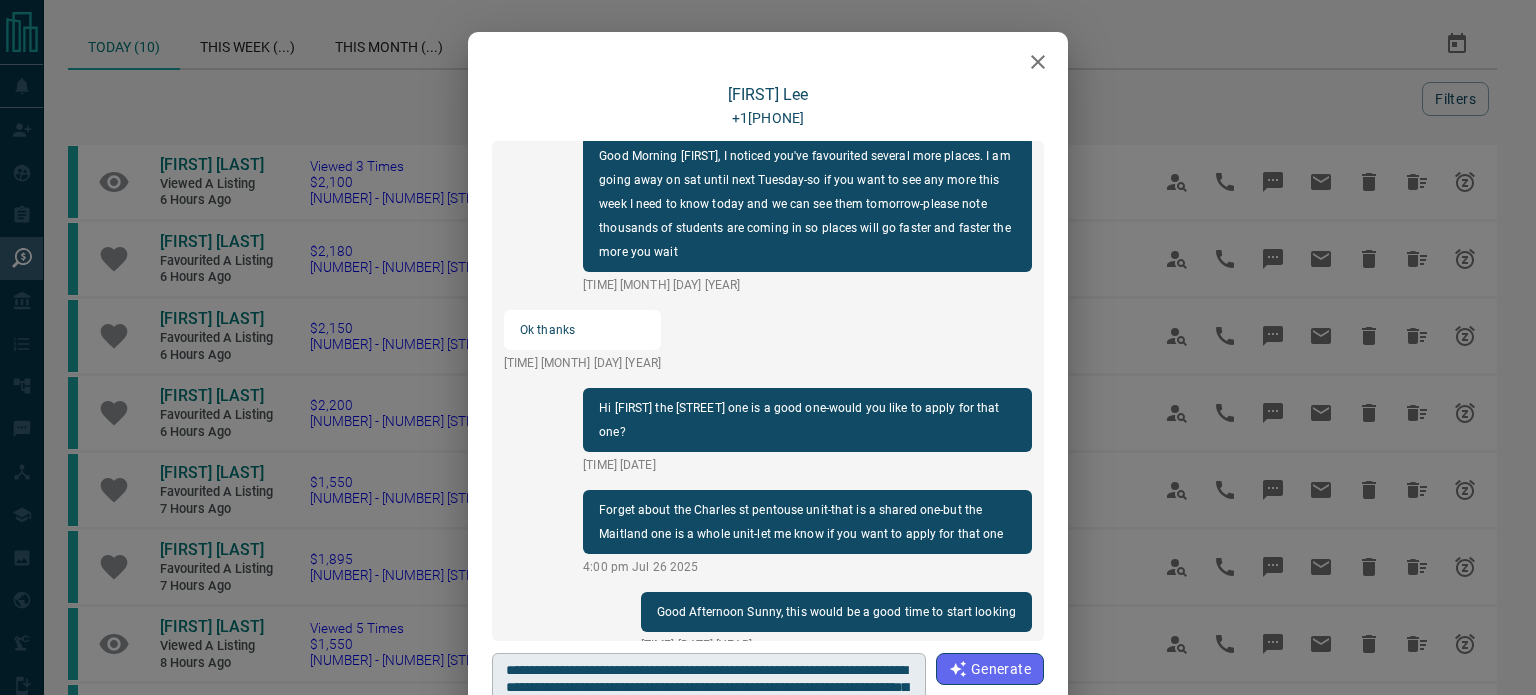 click on "**********" at bounding box center [709, 704] 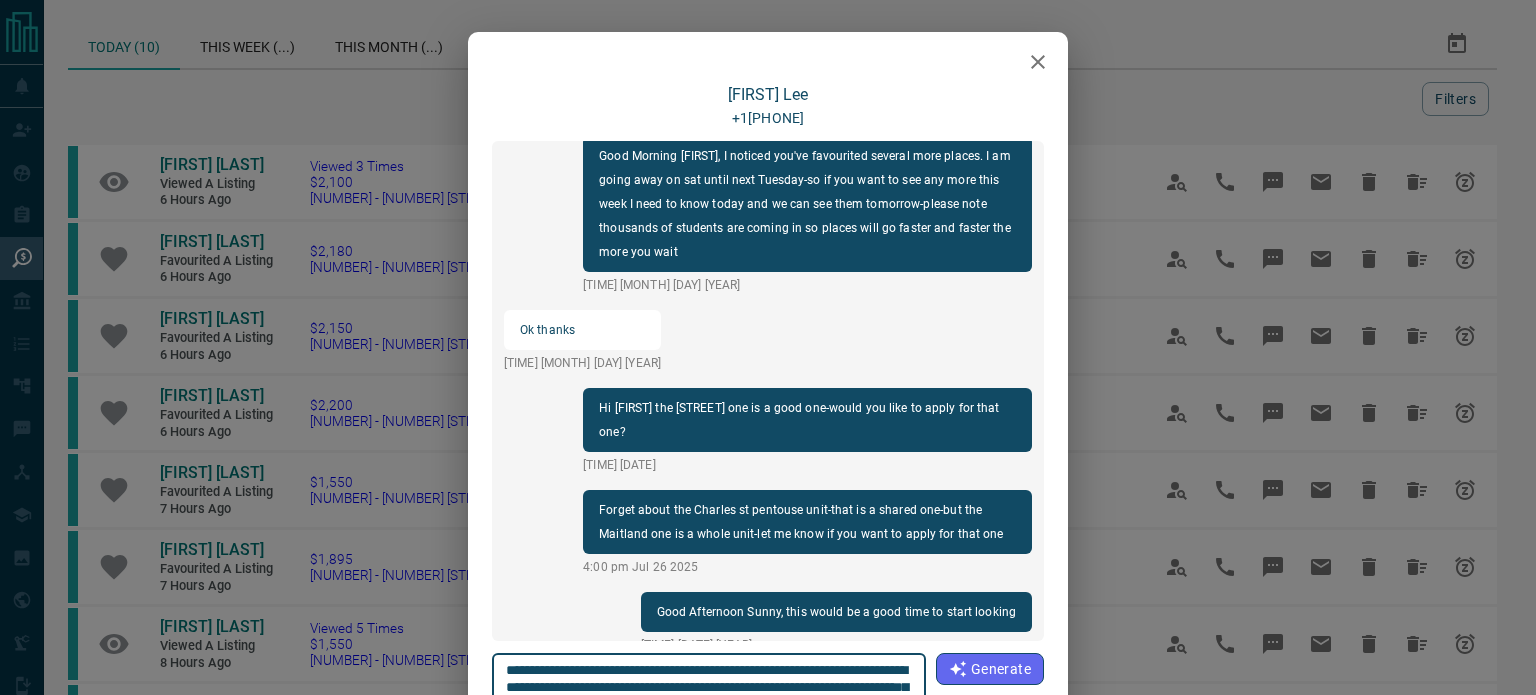 click on "**********" at bounding box center [709, 704] 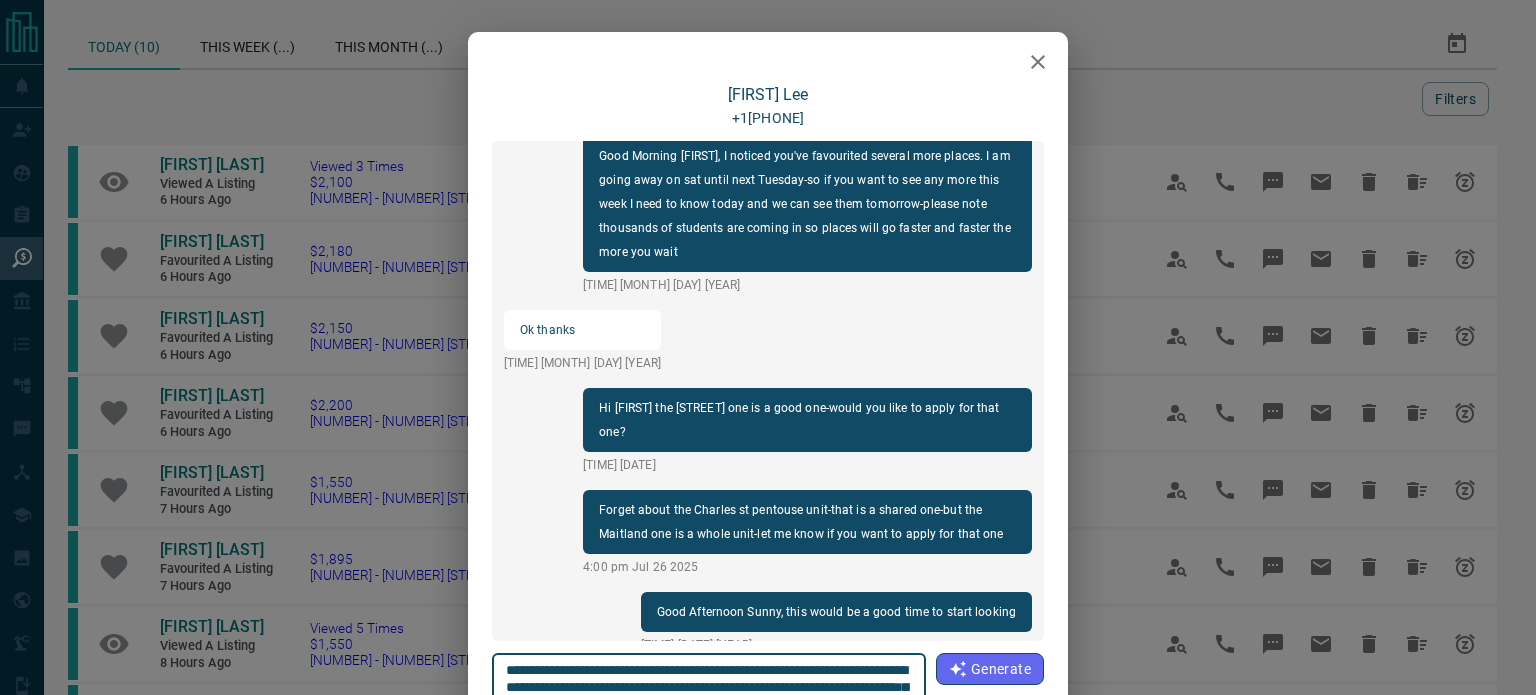 scroll, scrollTop: 0, scrollLeft: 0, axis: both 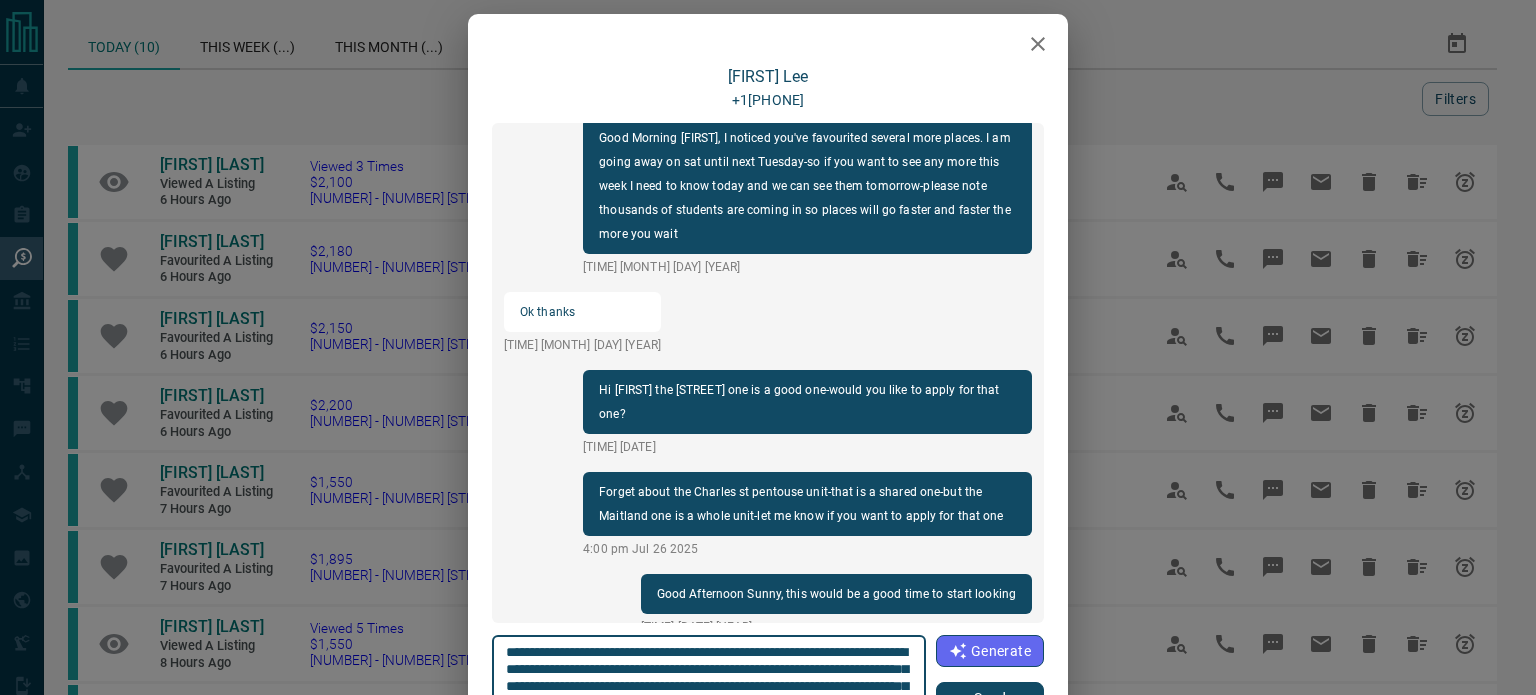 type on "**********" 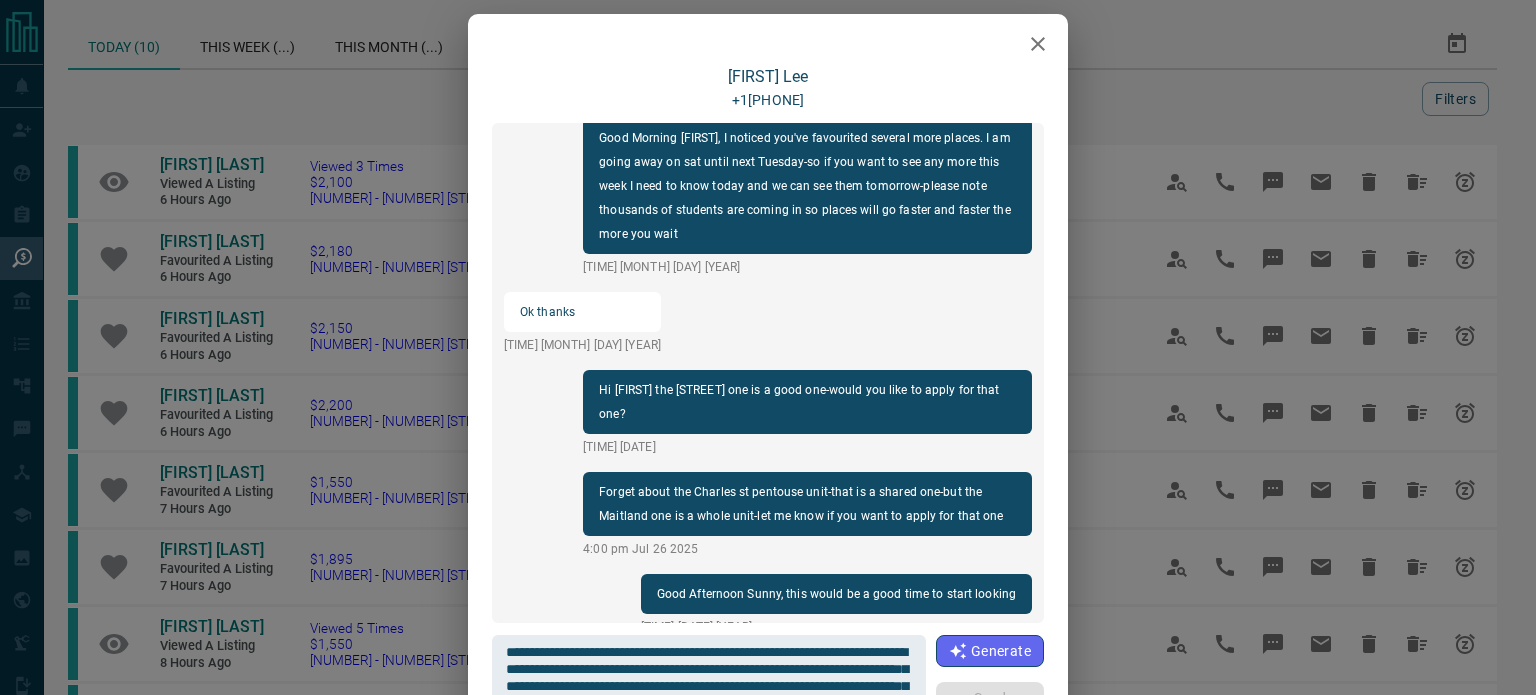 type 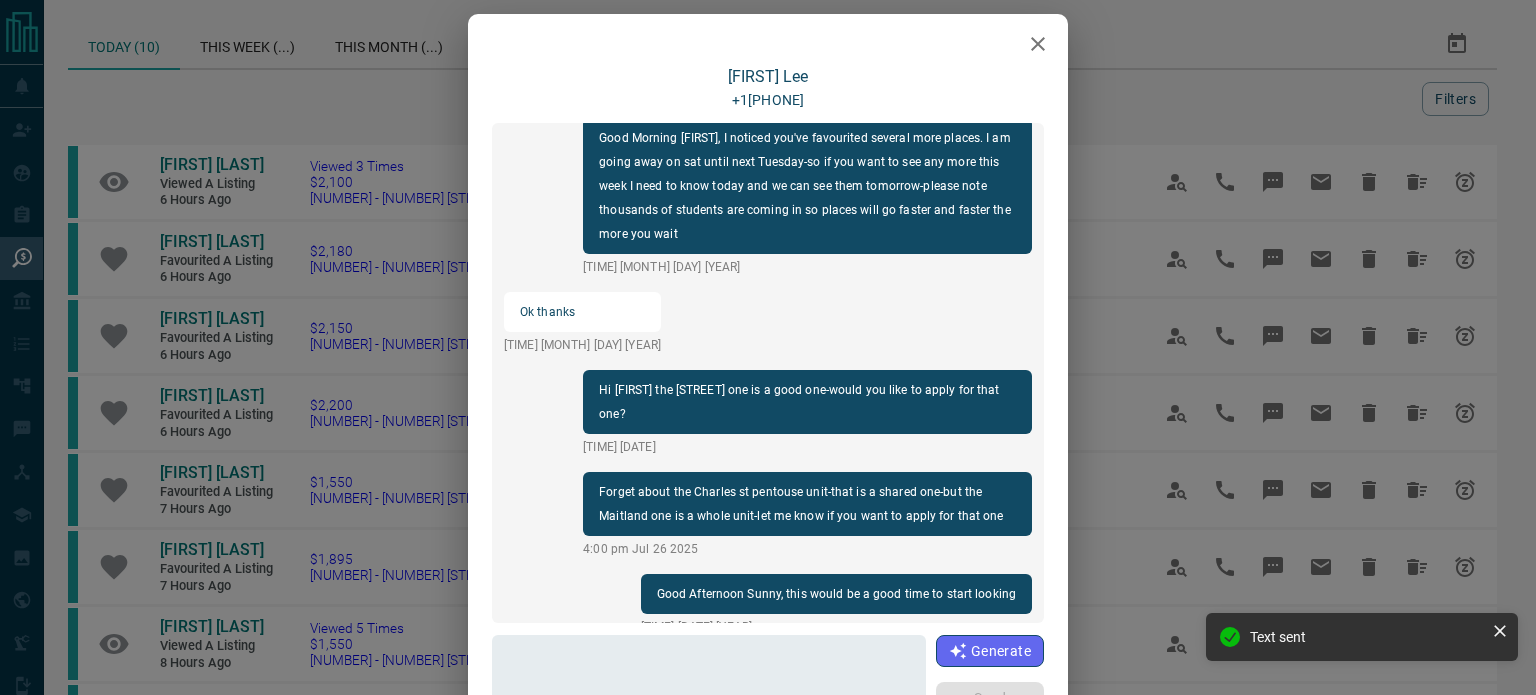 scroll, scrollTop: 2449, scrollLeft: 0, axis: vertical 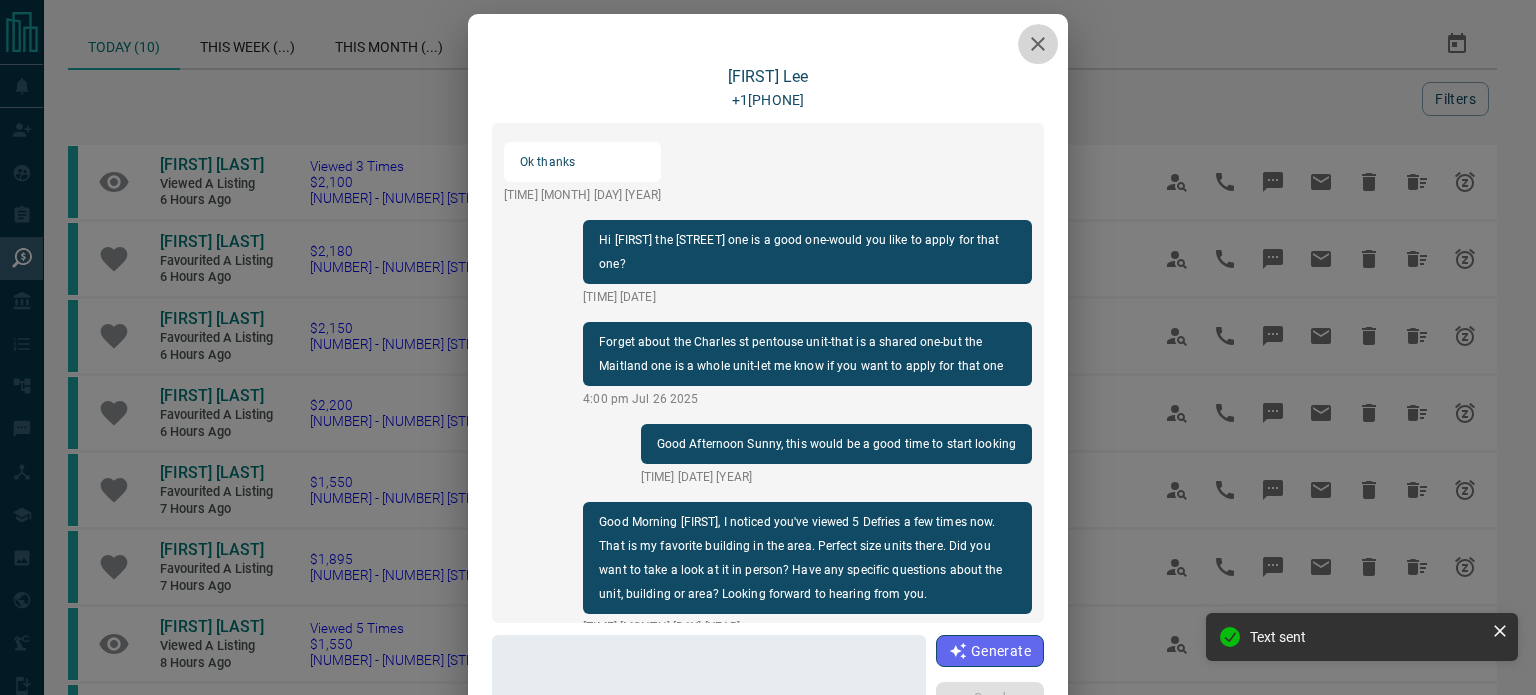 click 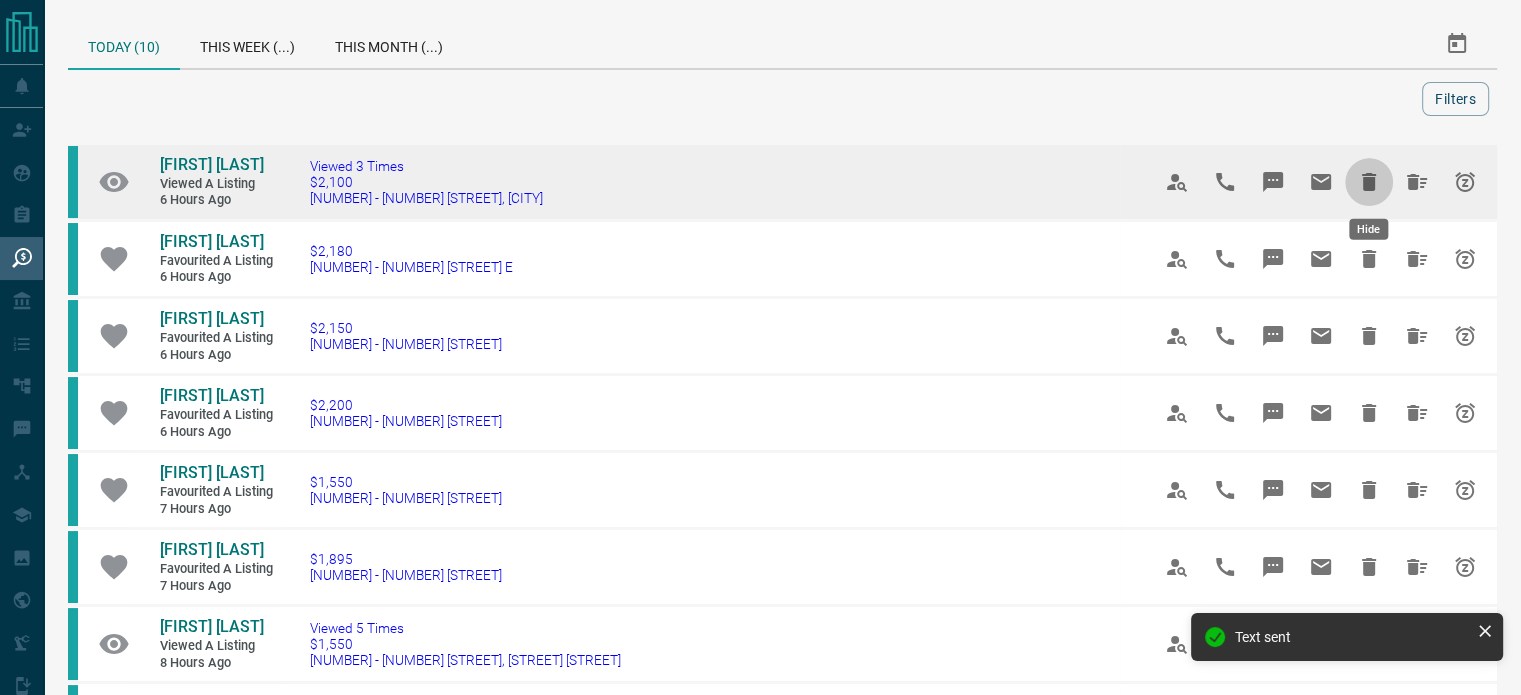 click 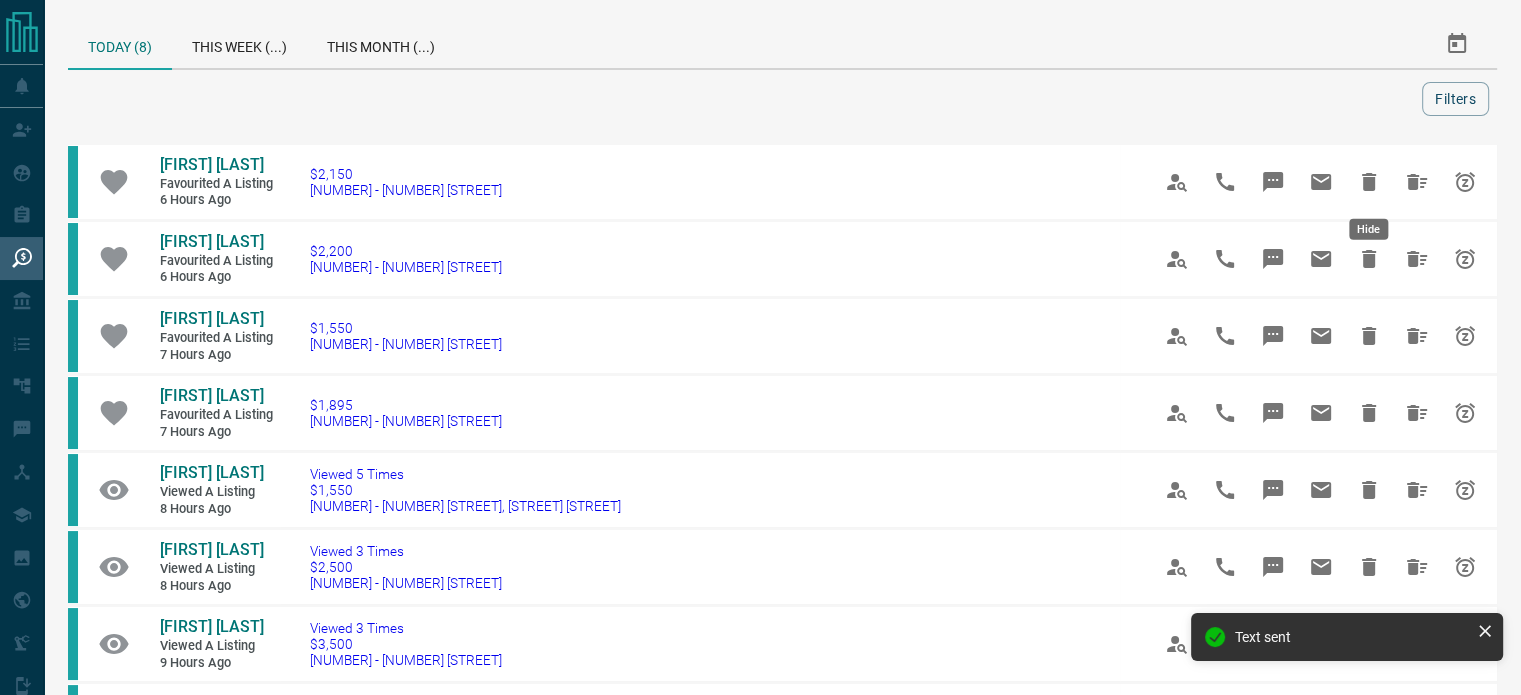 click 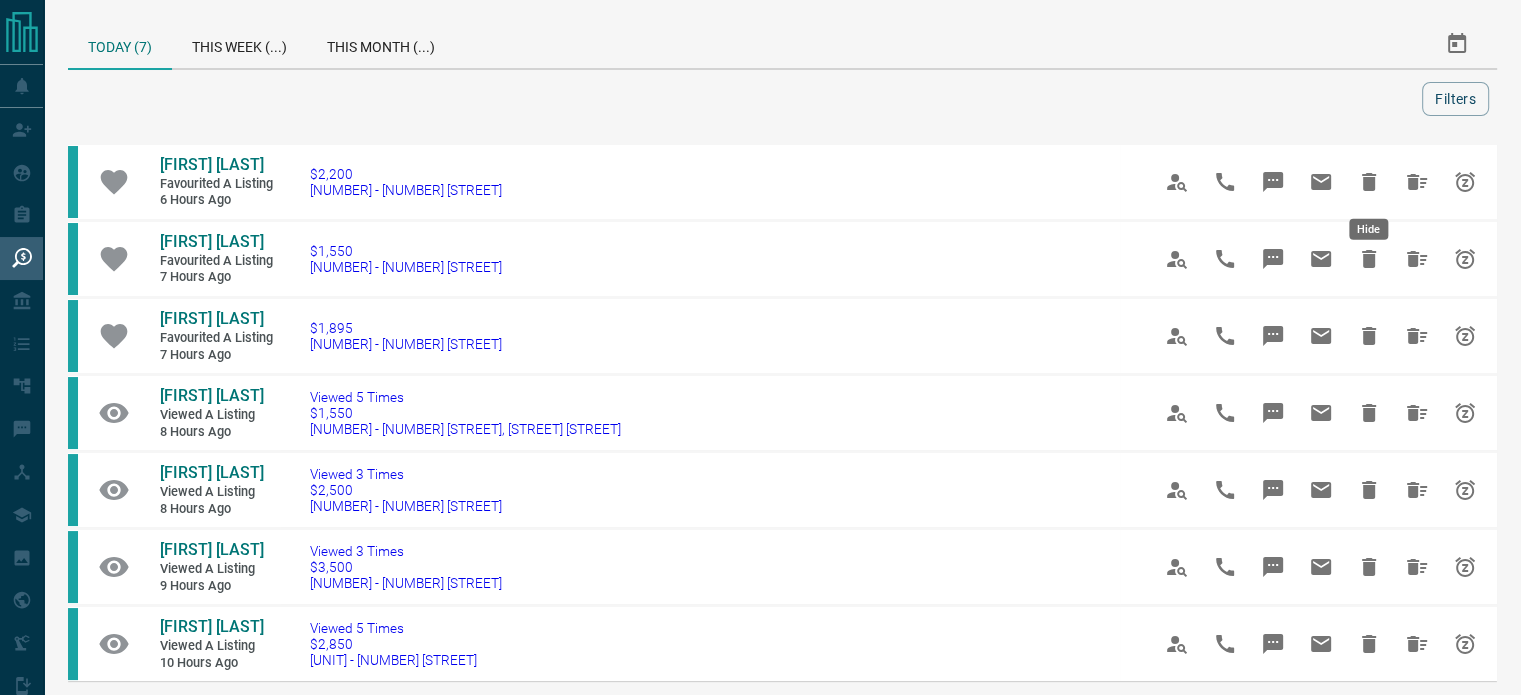click 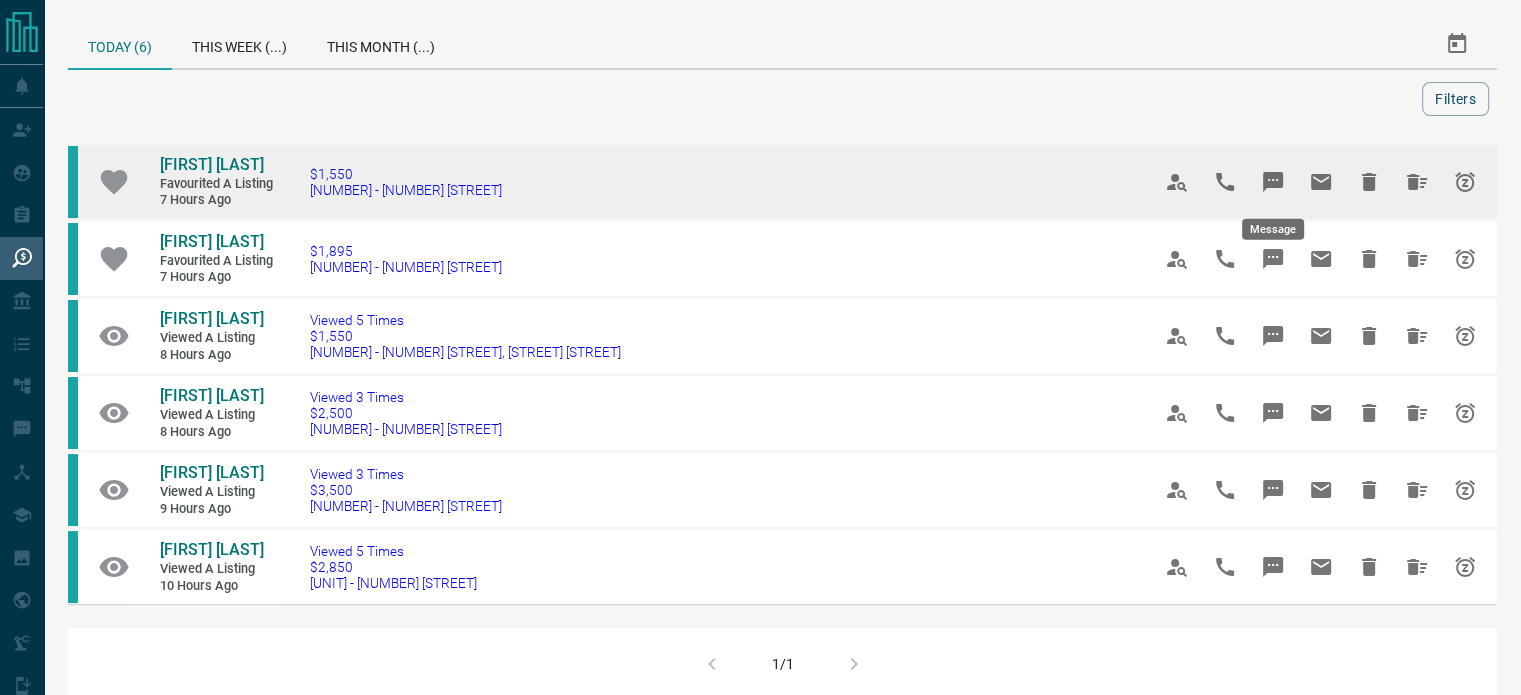 click at bounding box center [1273, 182] 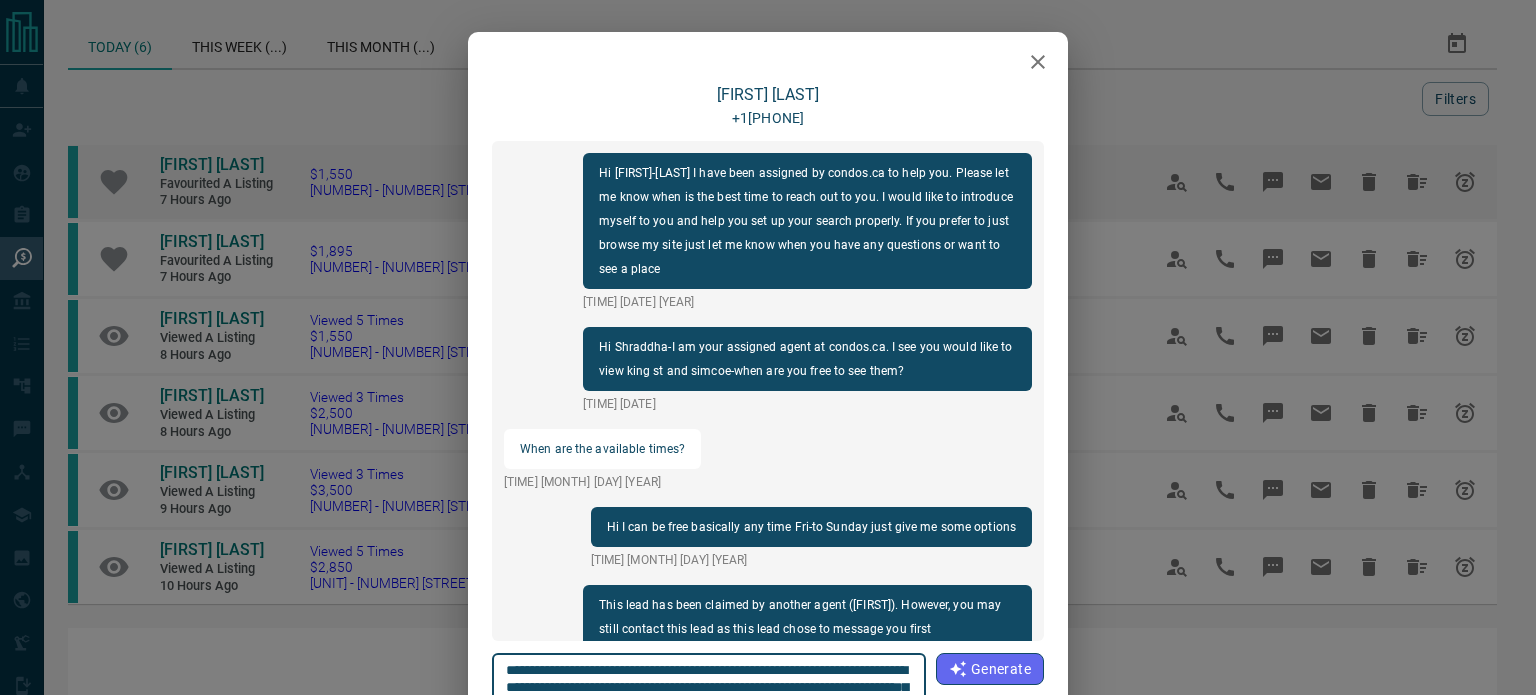 scroll, scrollTop: 324, scrollLeft: 0, axis: vertical 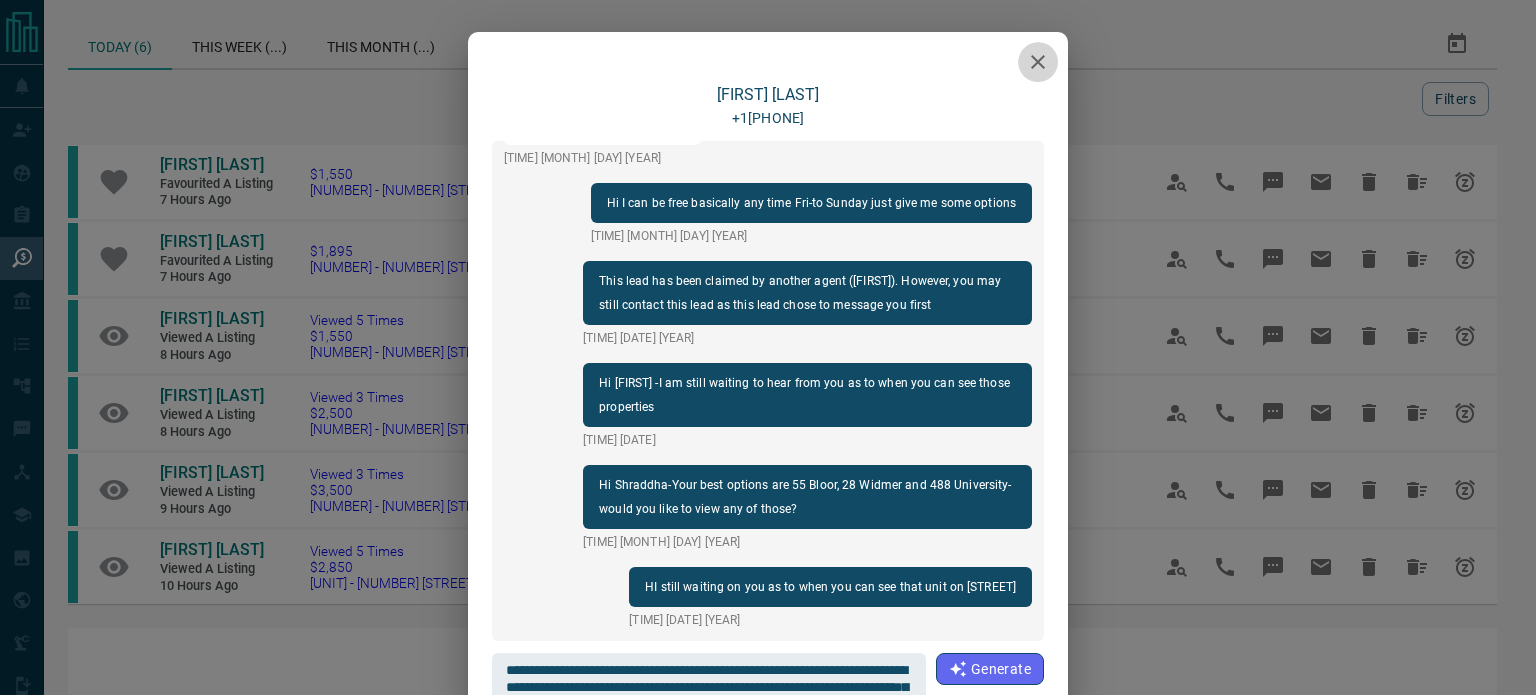 click 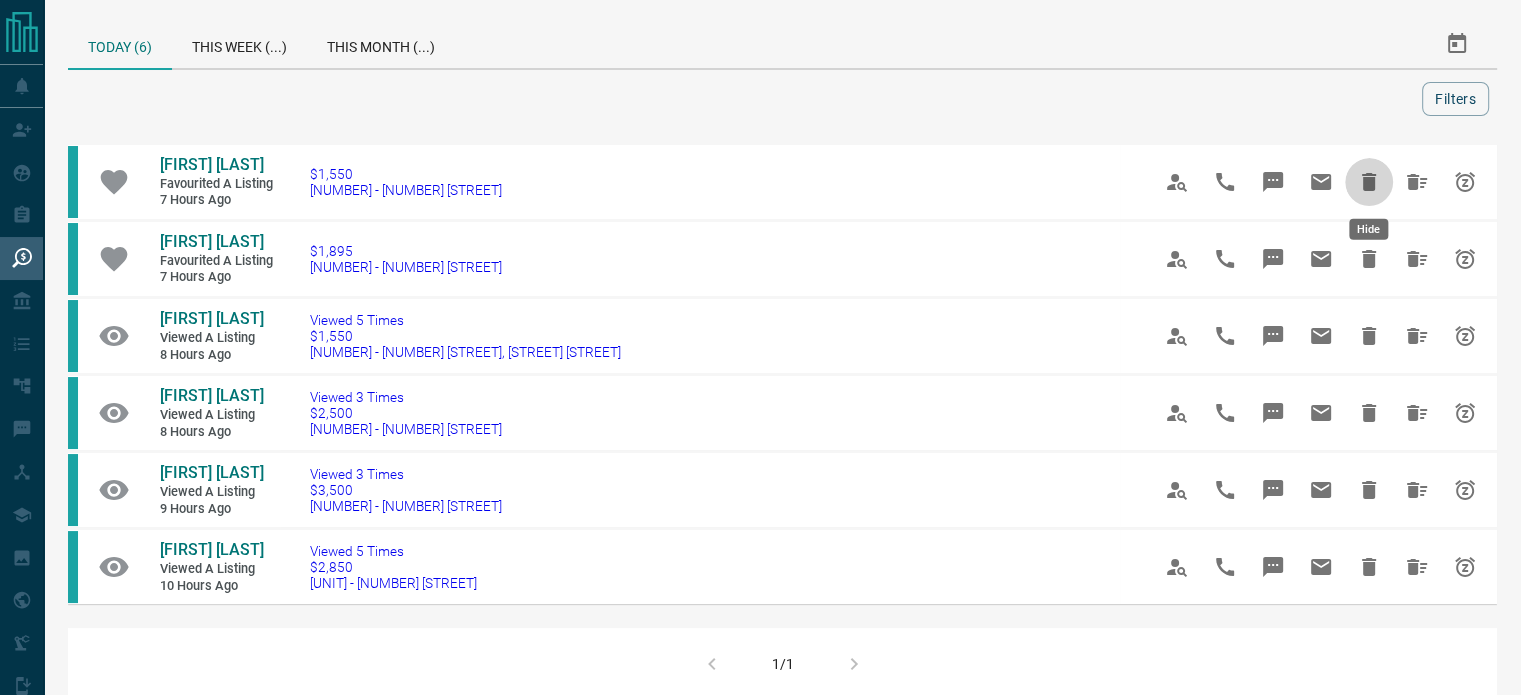 click 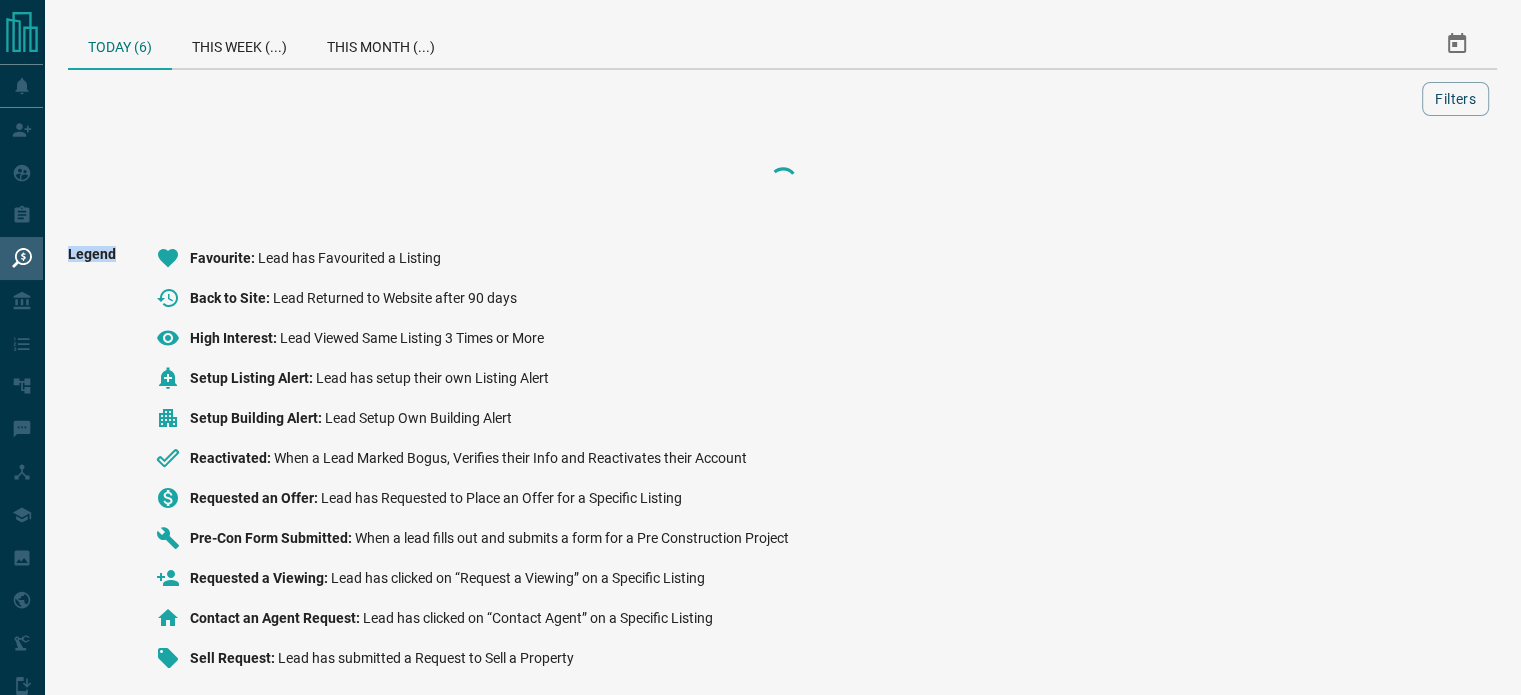 click at bounding box center [782, 182] 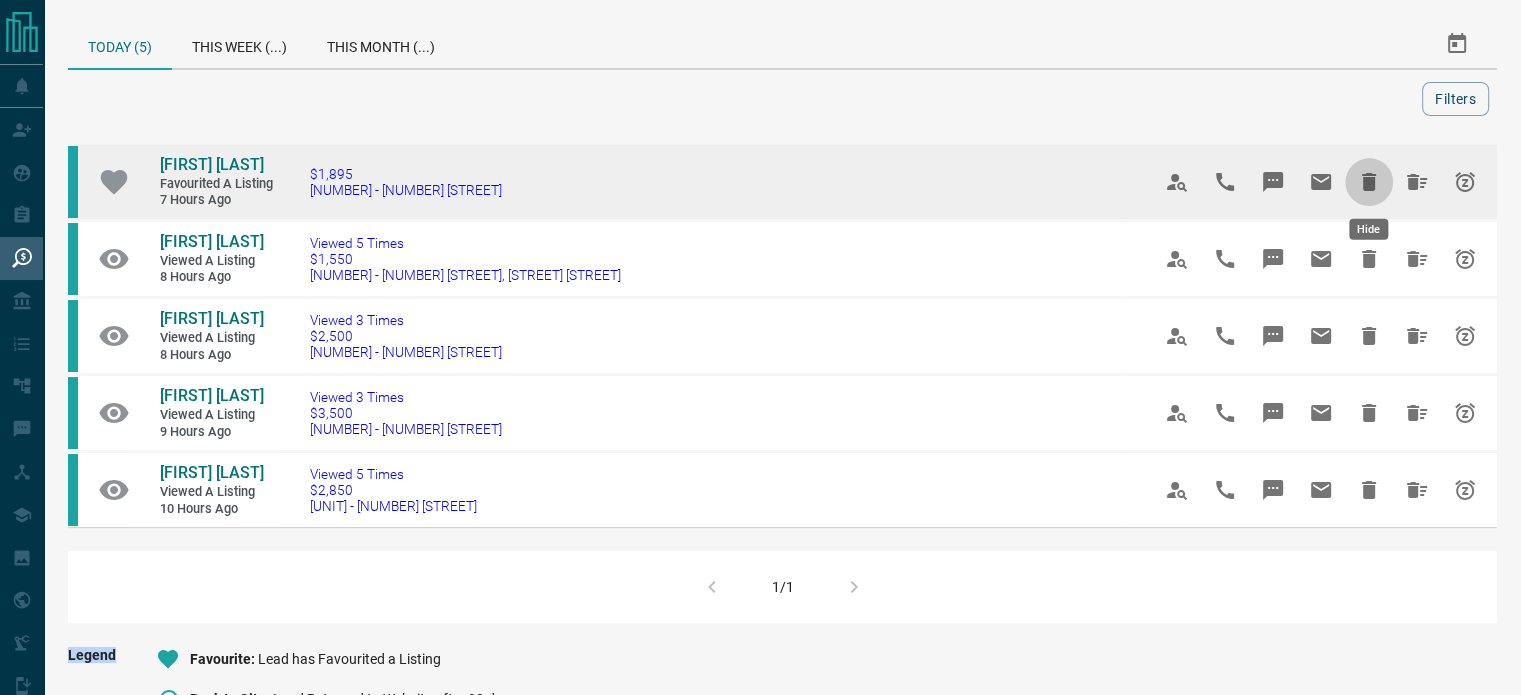 click 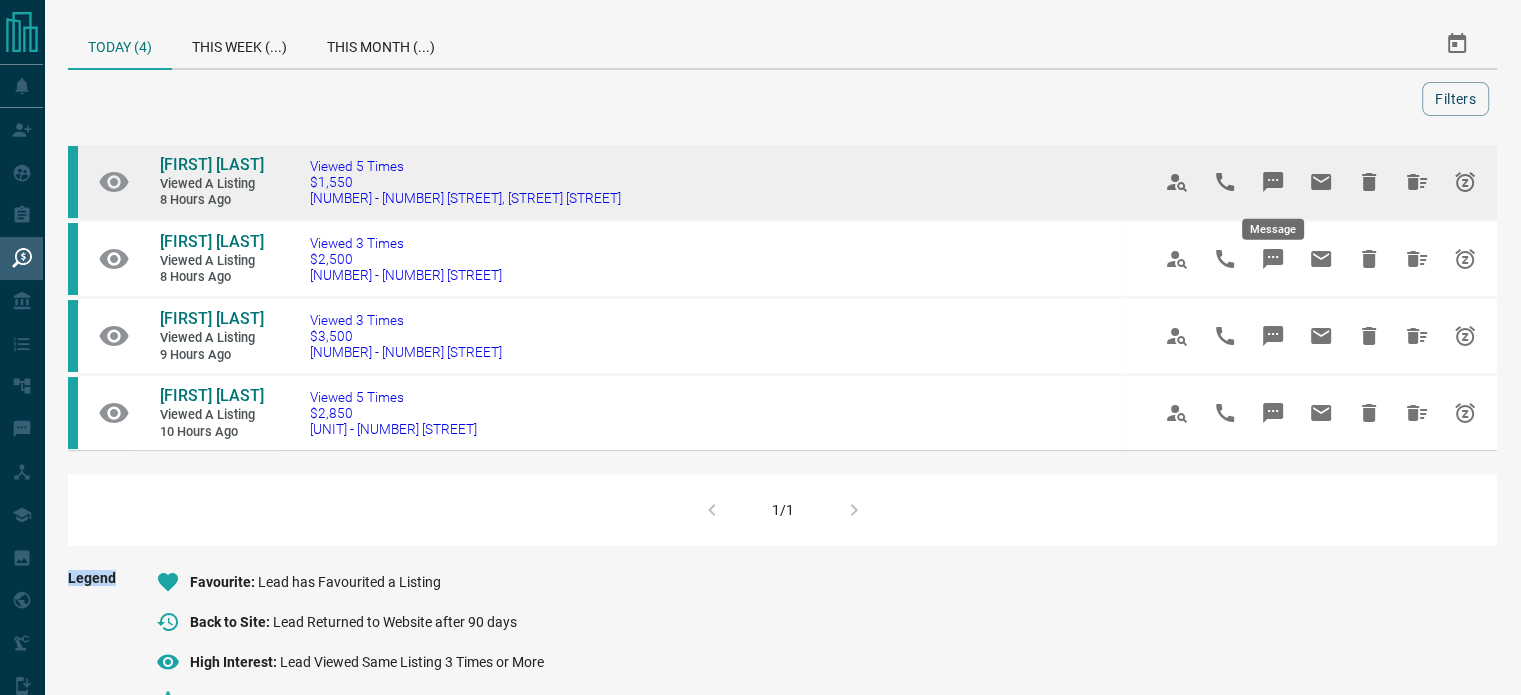 click 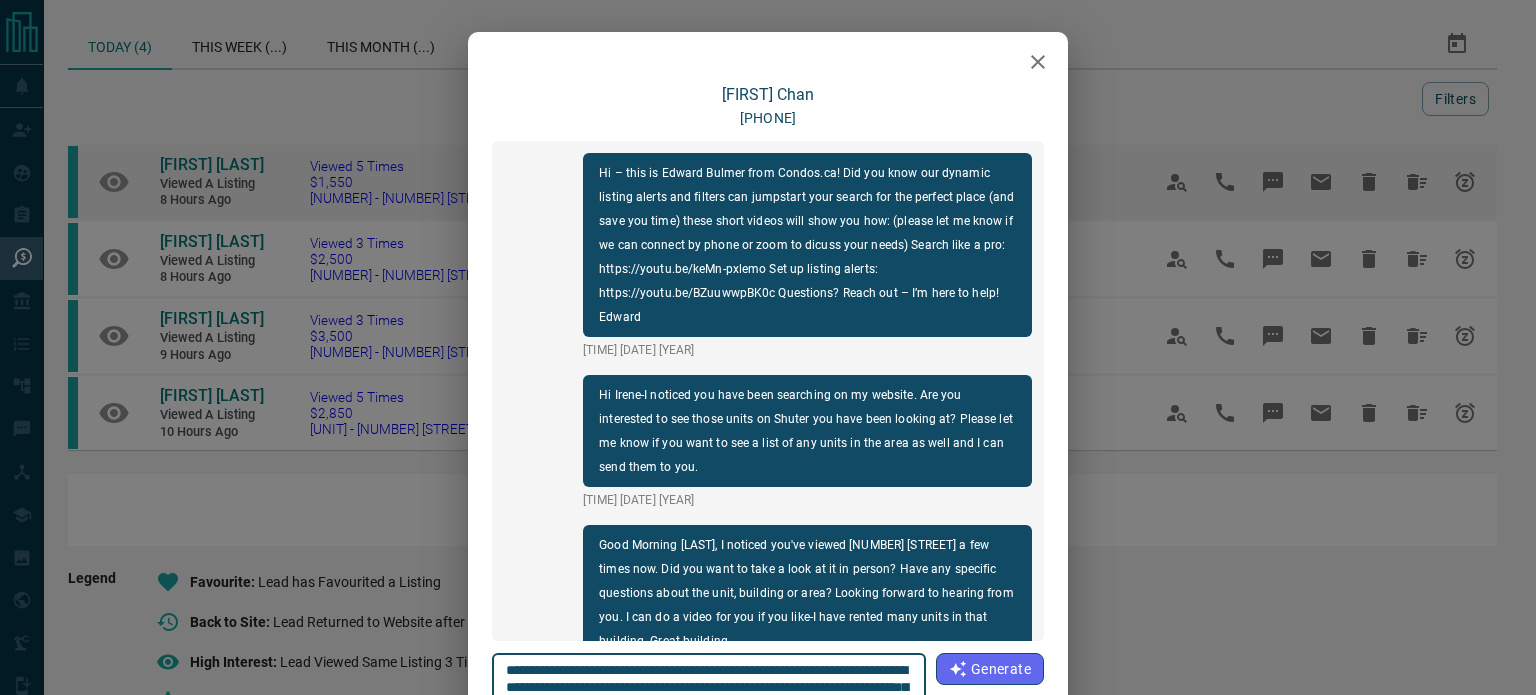 scroll, scrollTop: 354, scrollLeft: 0, axis: vertical 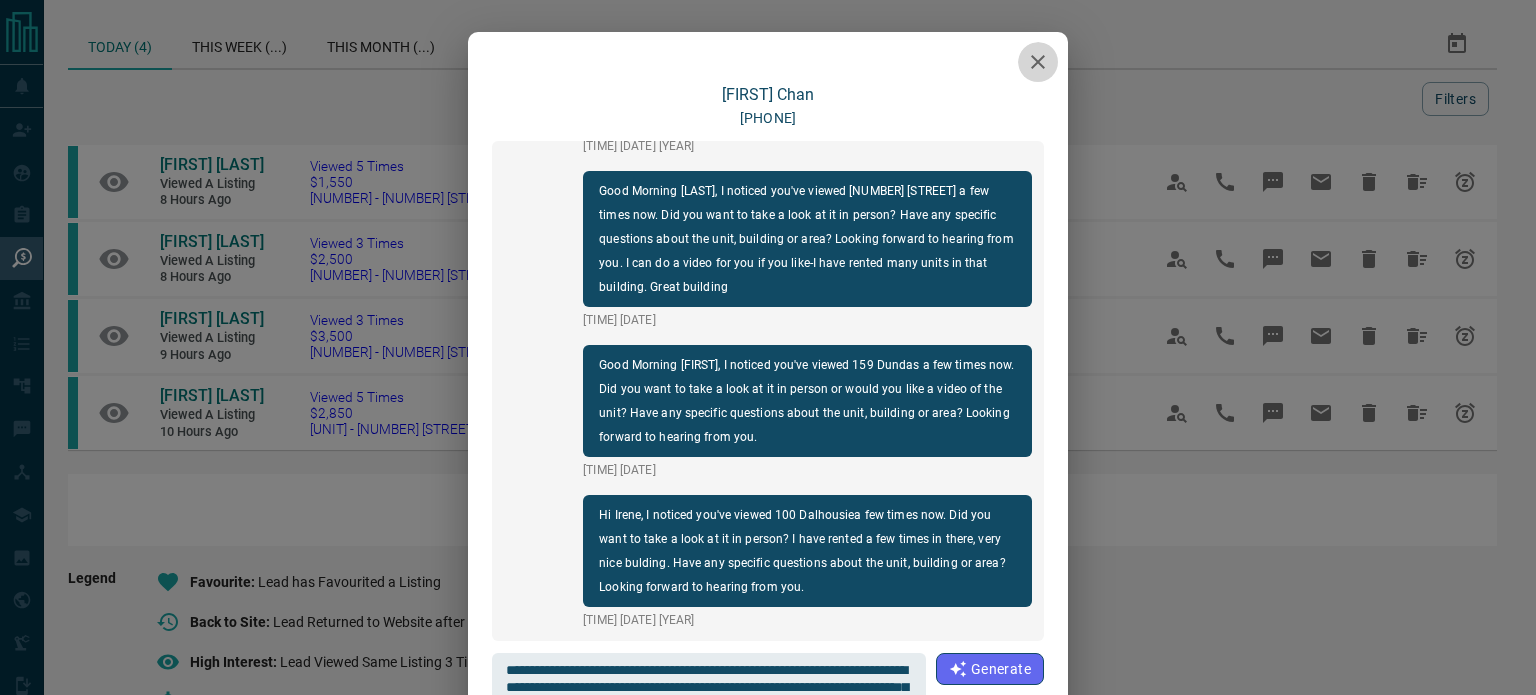 click 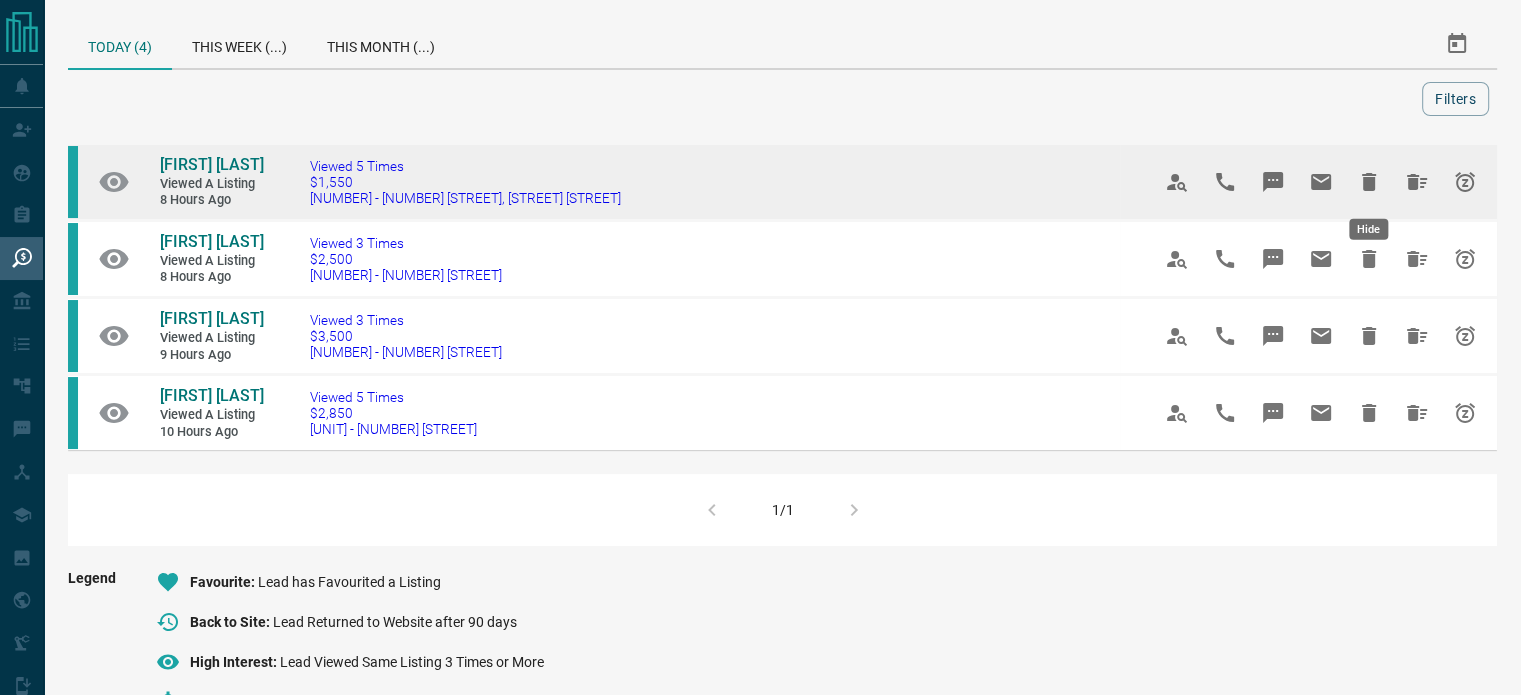 click 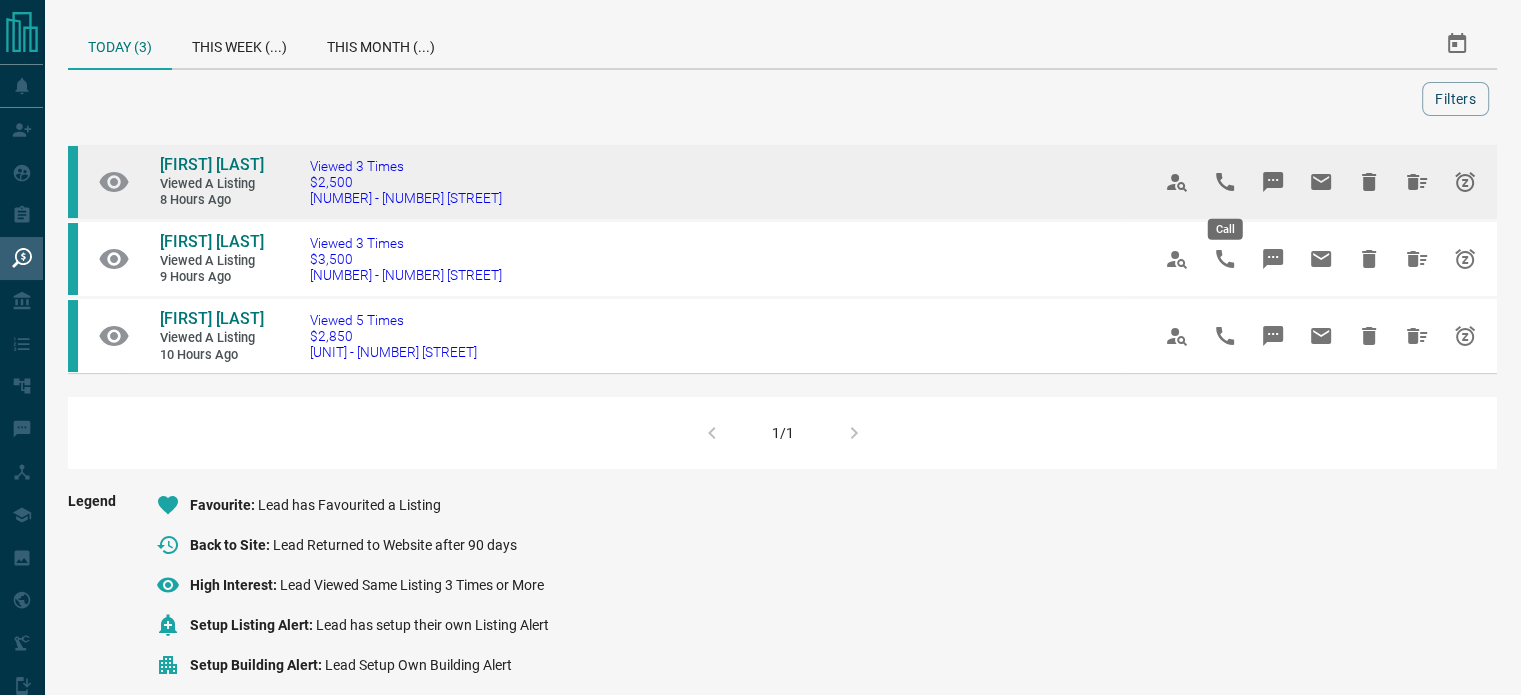 click at bounding box center (1321, 182) 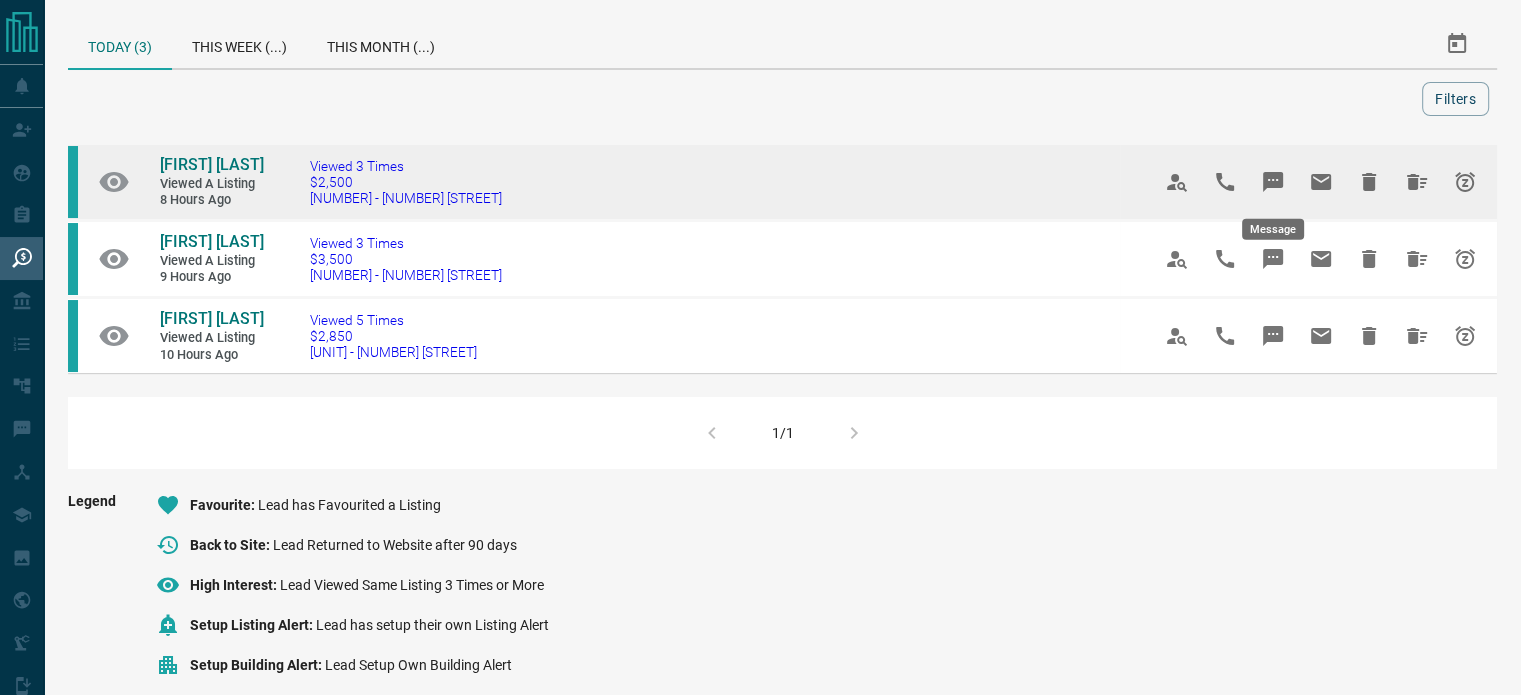 click 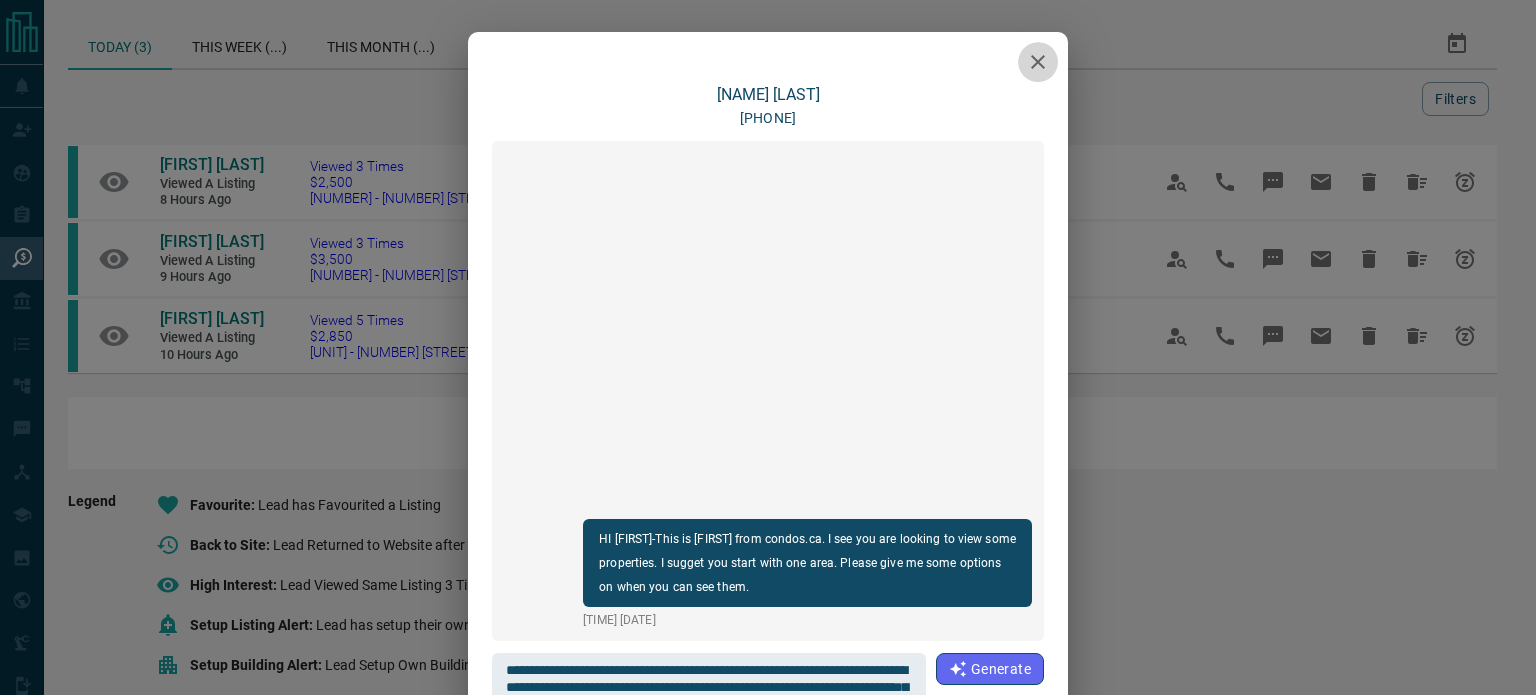 click 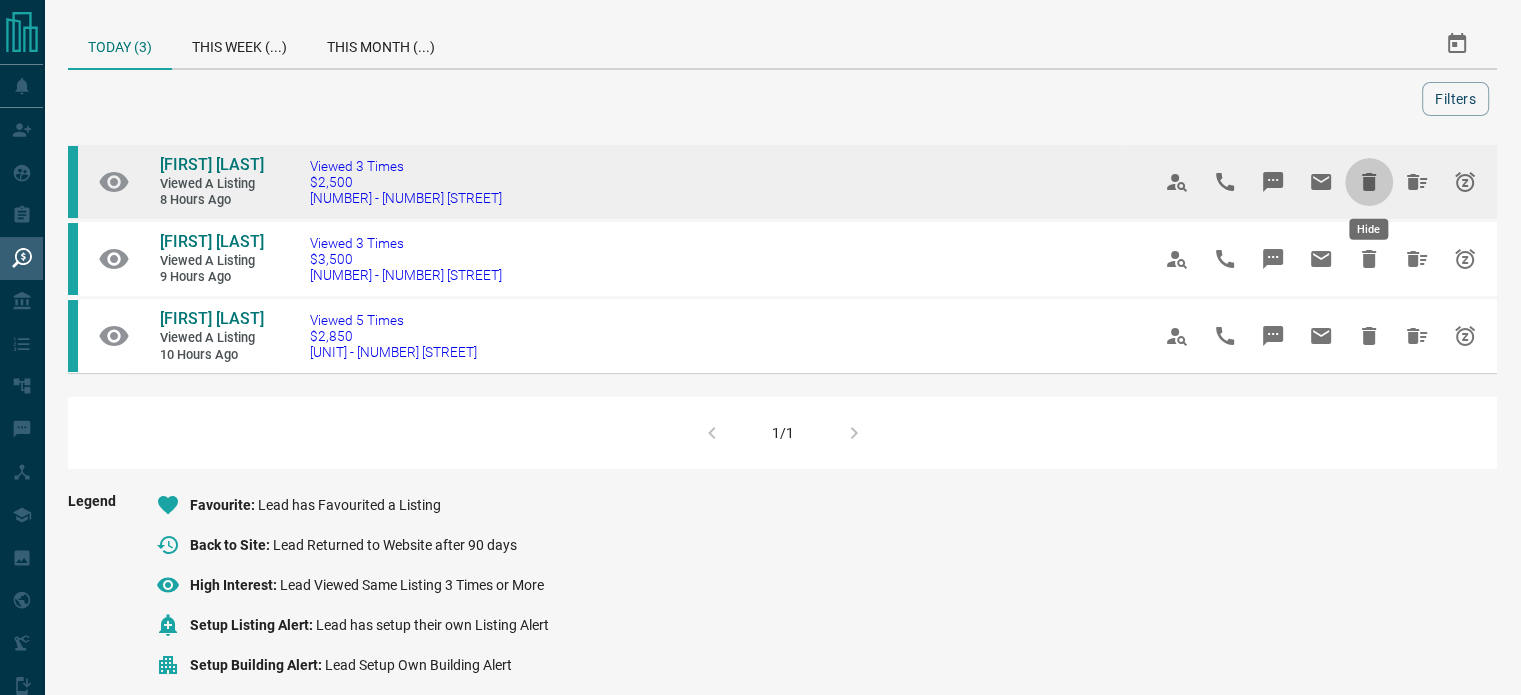 click 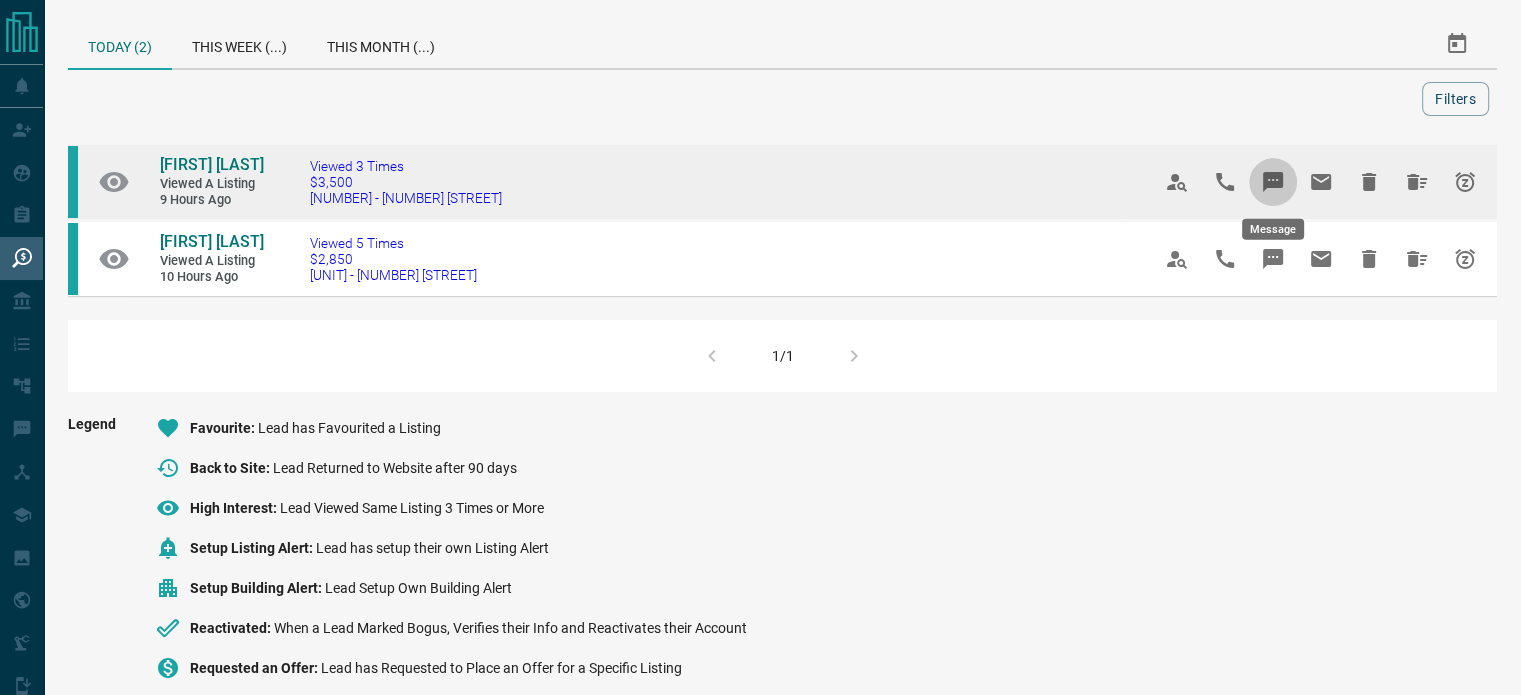 click 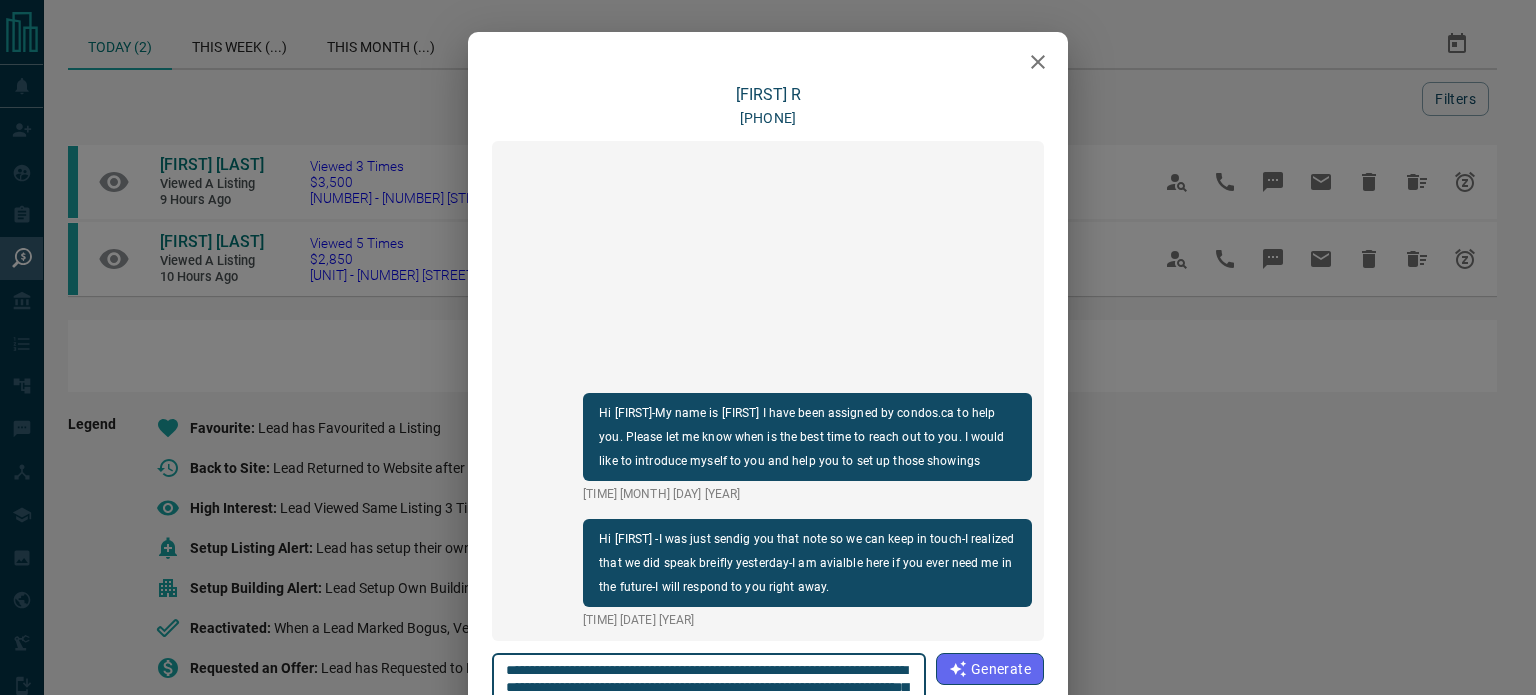 click on "**********" at bounding box center [709, 704] 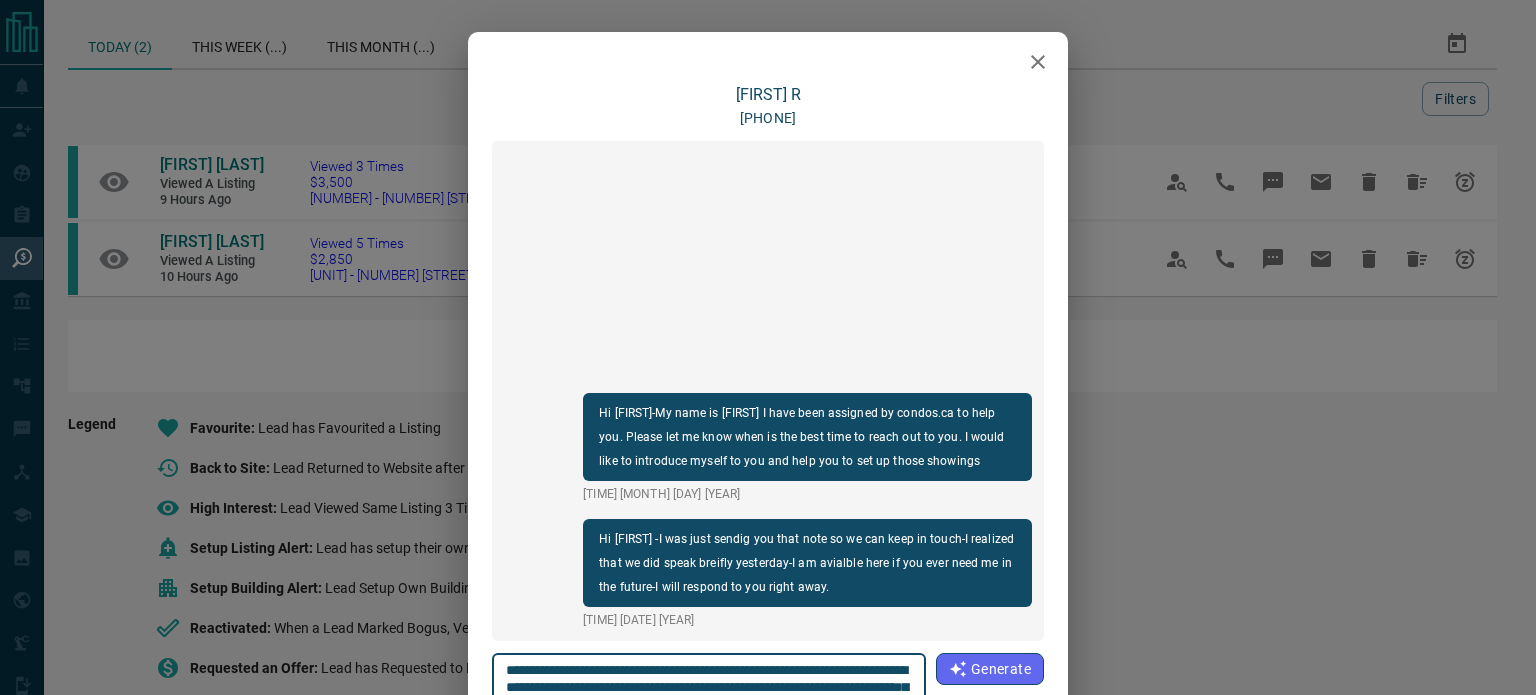 type on "**********" 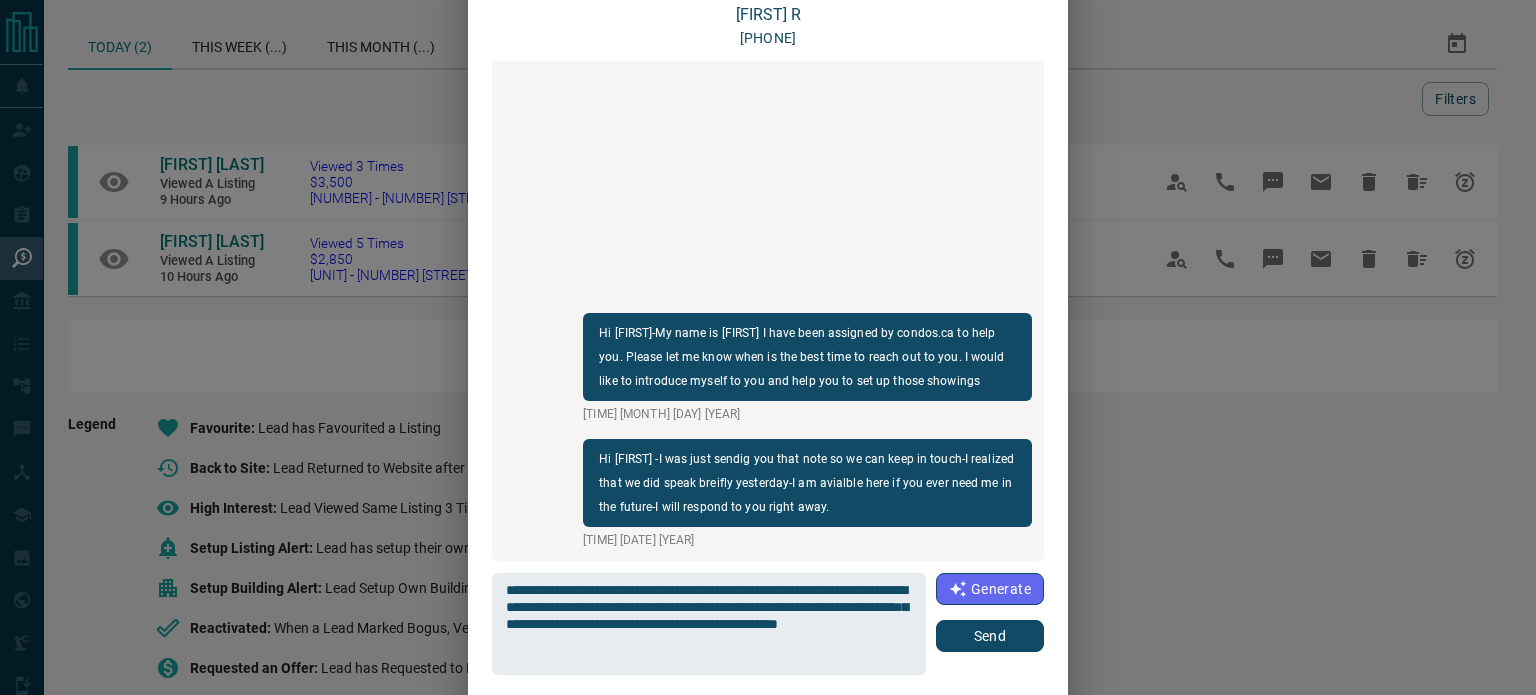 scroll, scrollTop: 152, scrollLeft: 0, axis: vertical 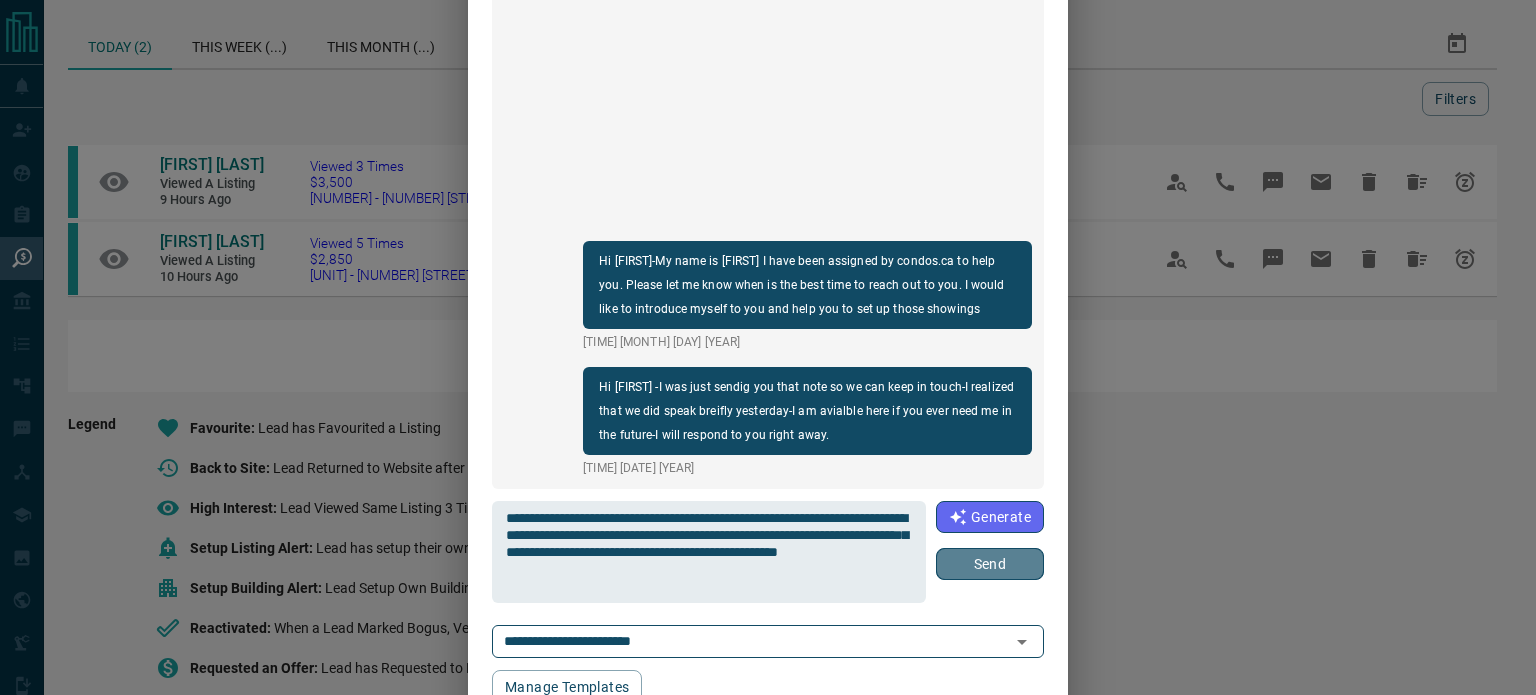 click on "Send" at bounding box center [990, 564] 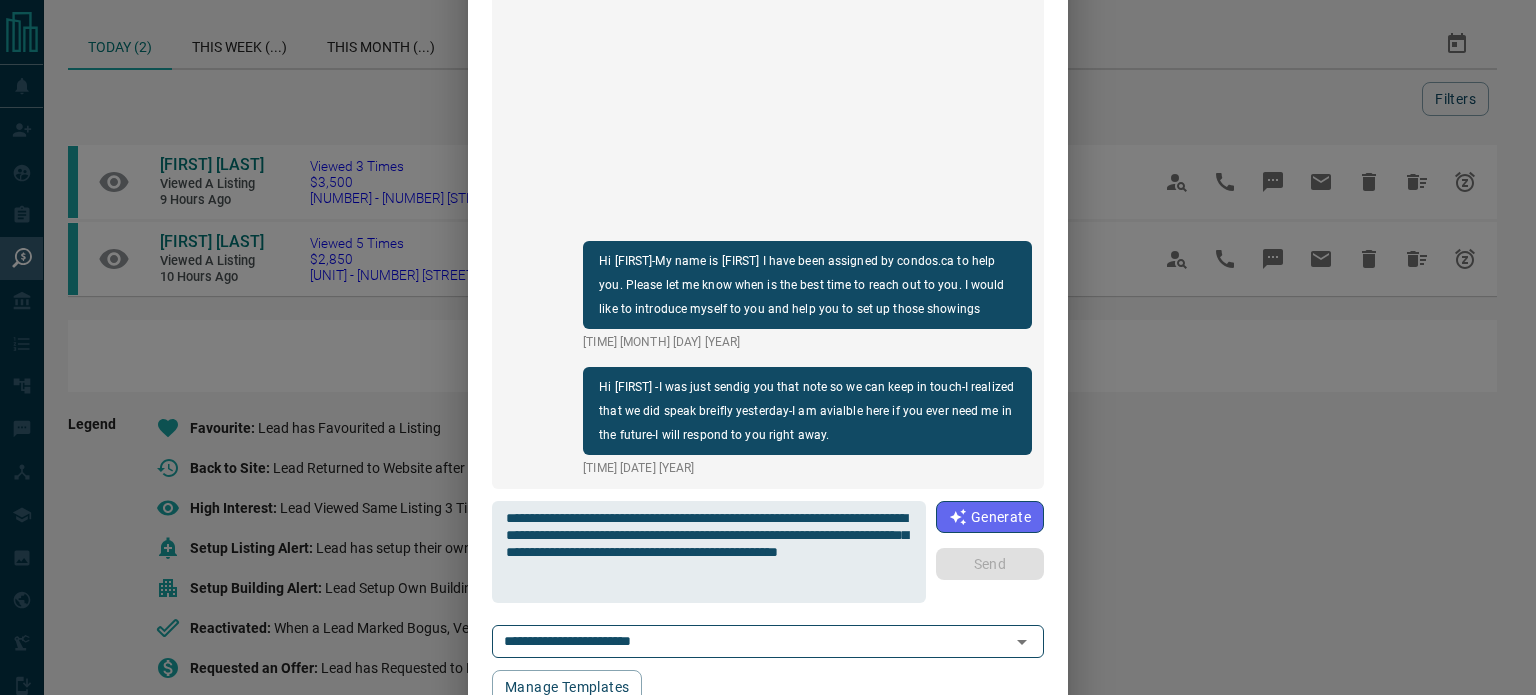 type 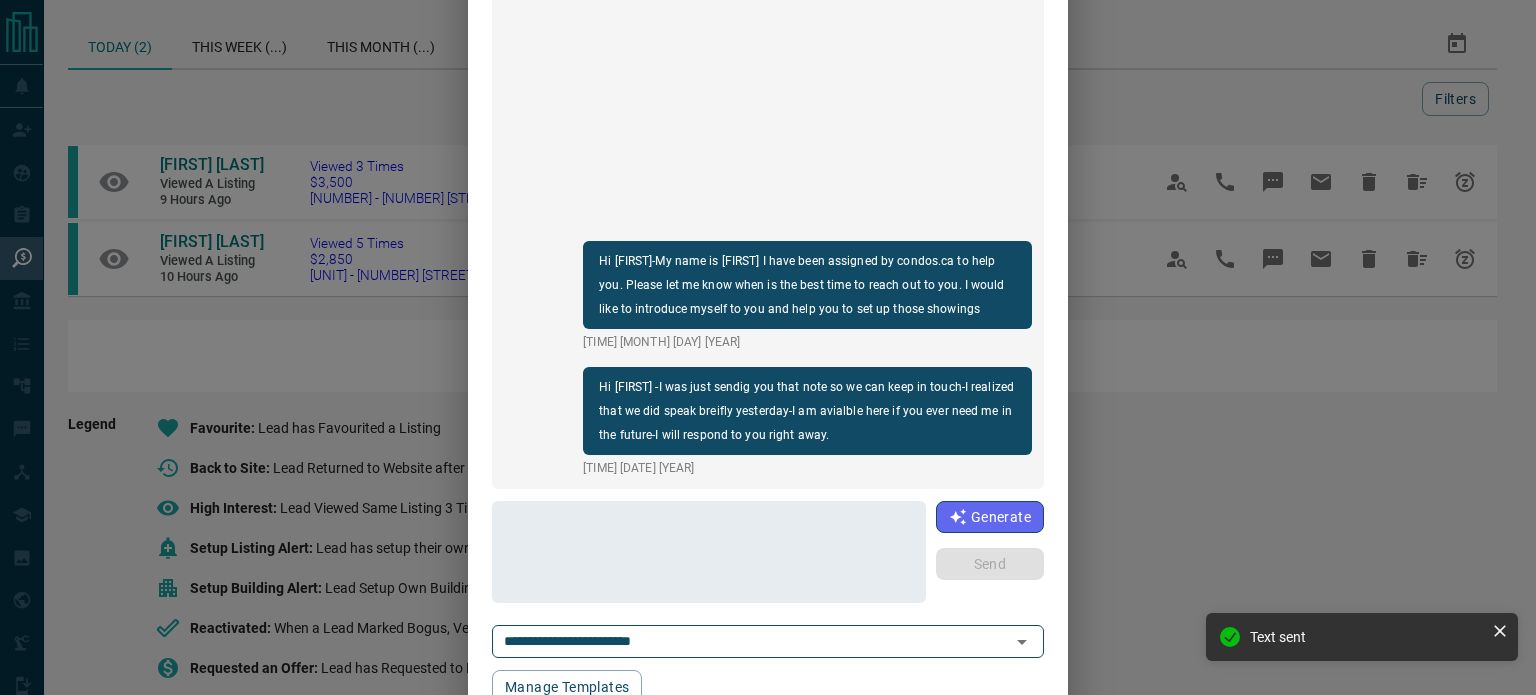 scroll, scrollTop: 25, scrollLeft: 0, axis: vertical 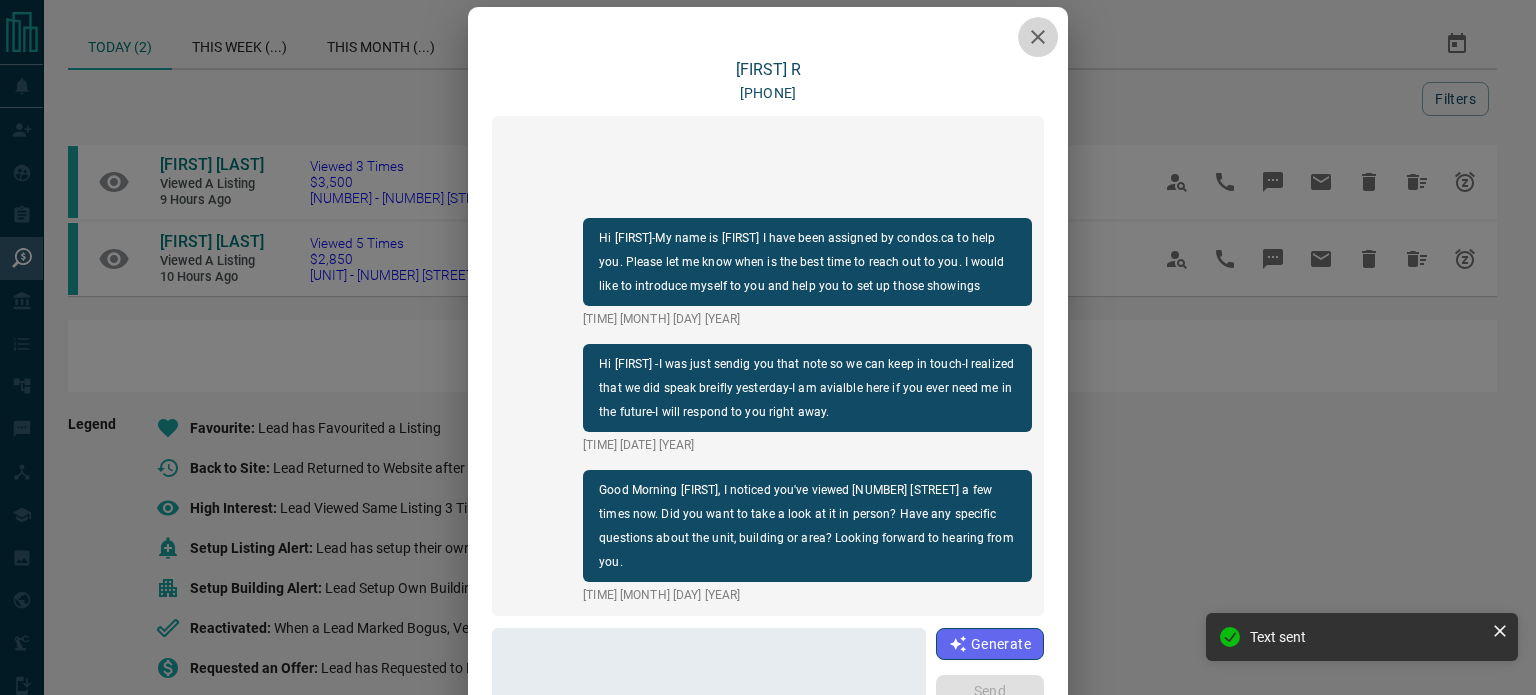 click 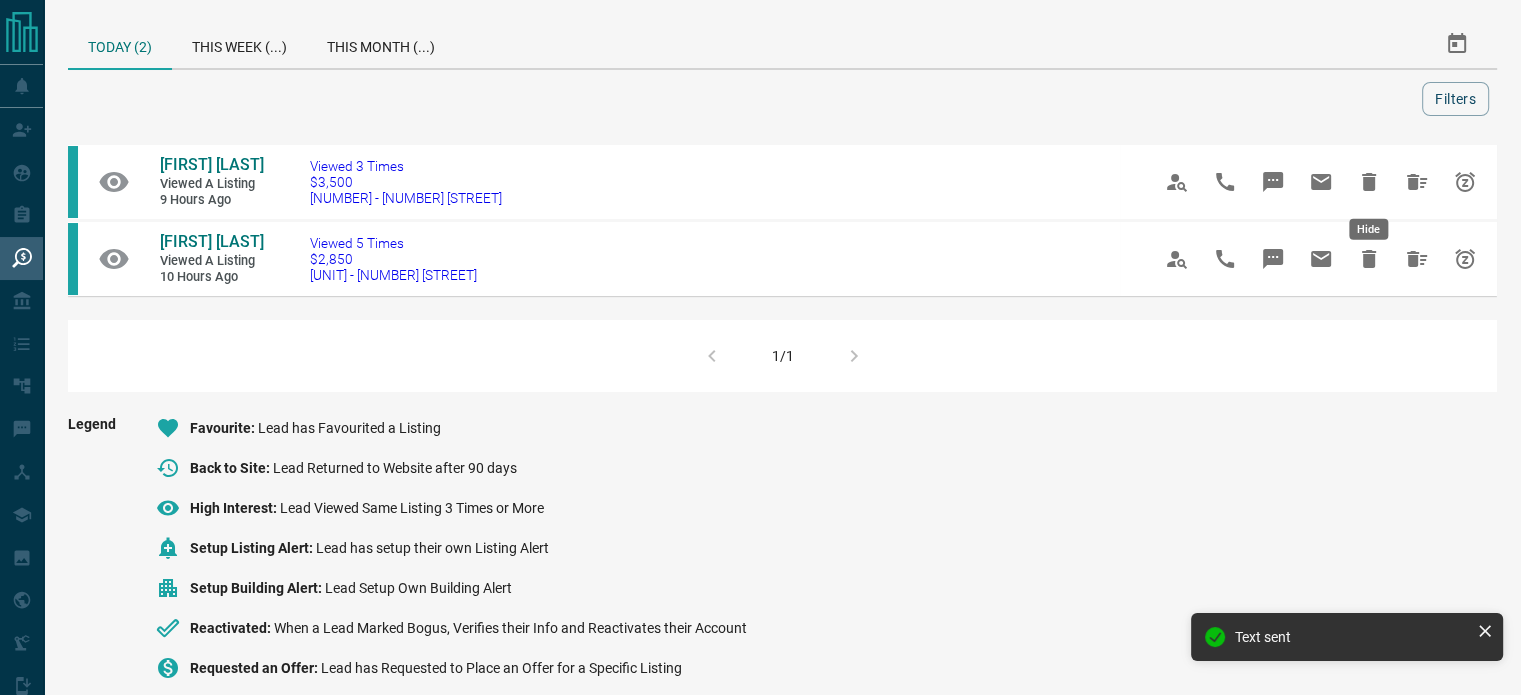 click 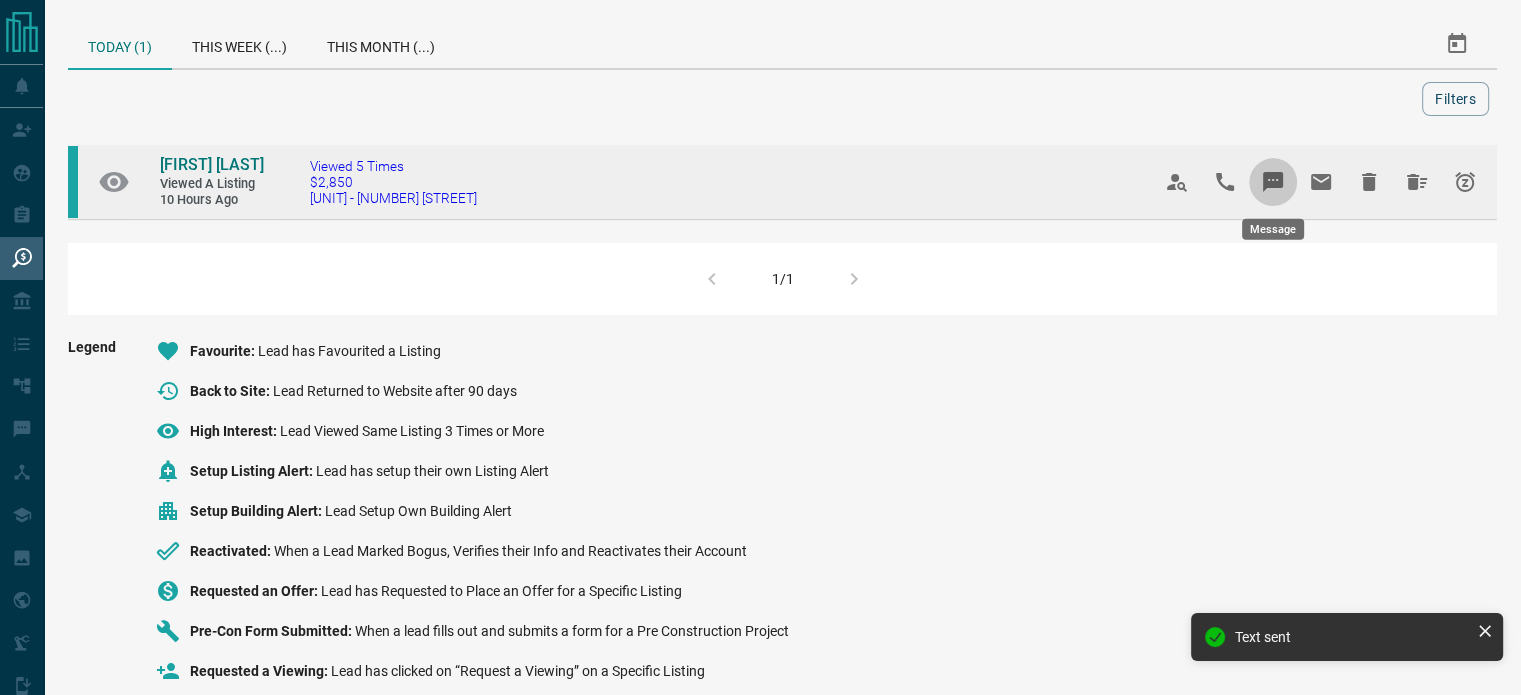 click 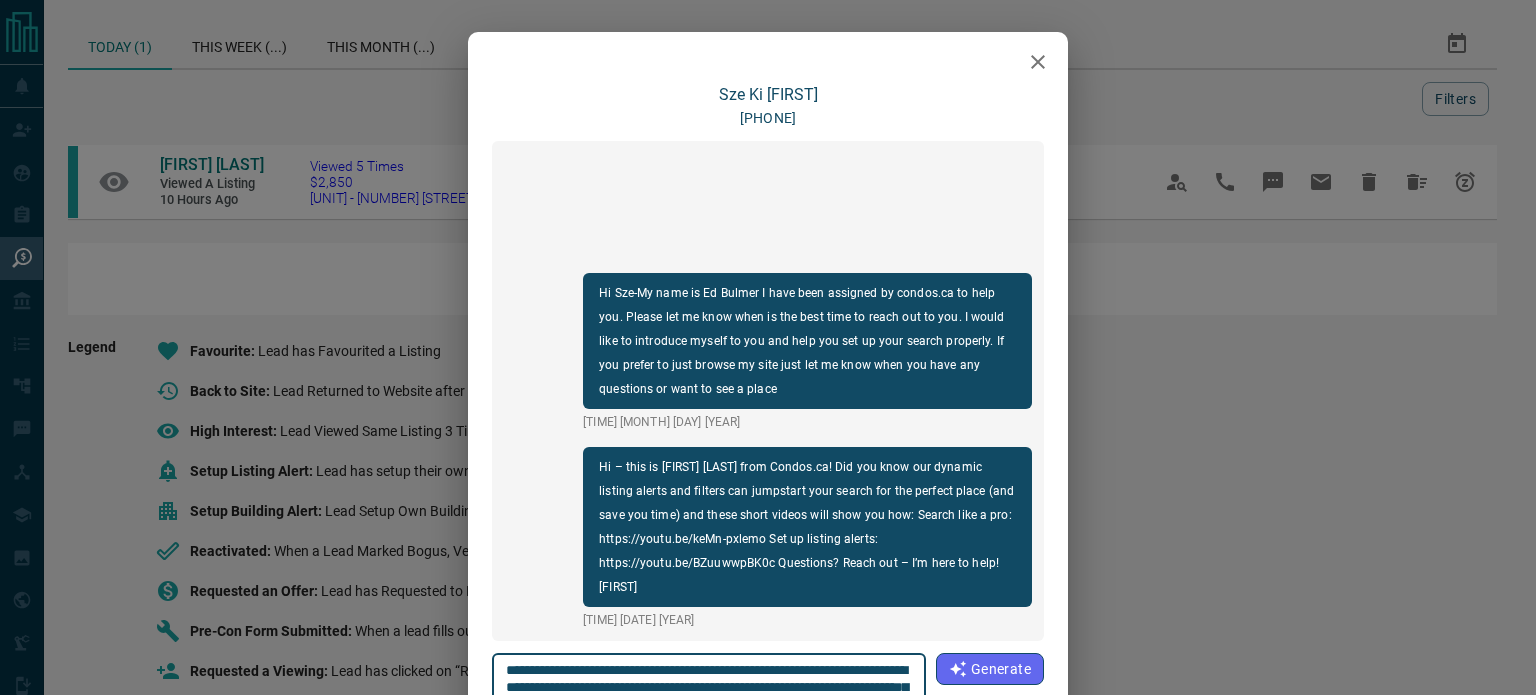 click on "**********" at bounding box center (709, 704) 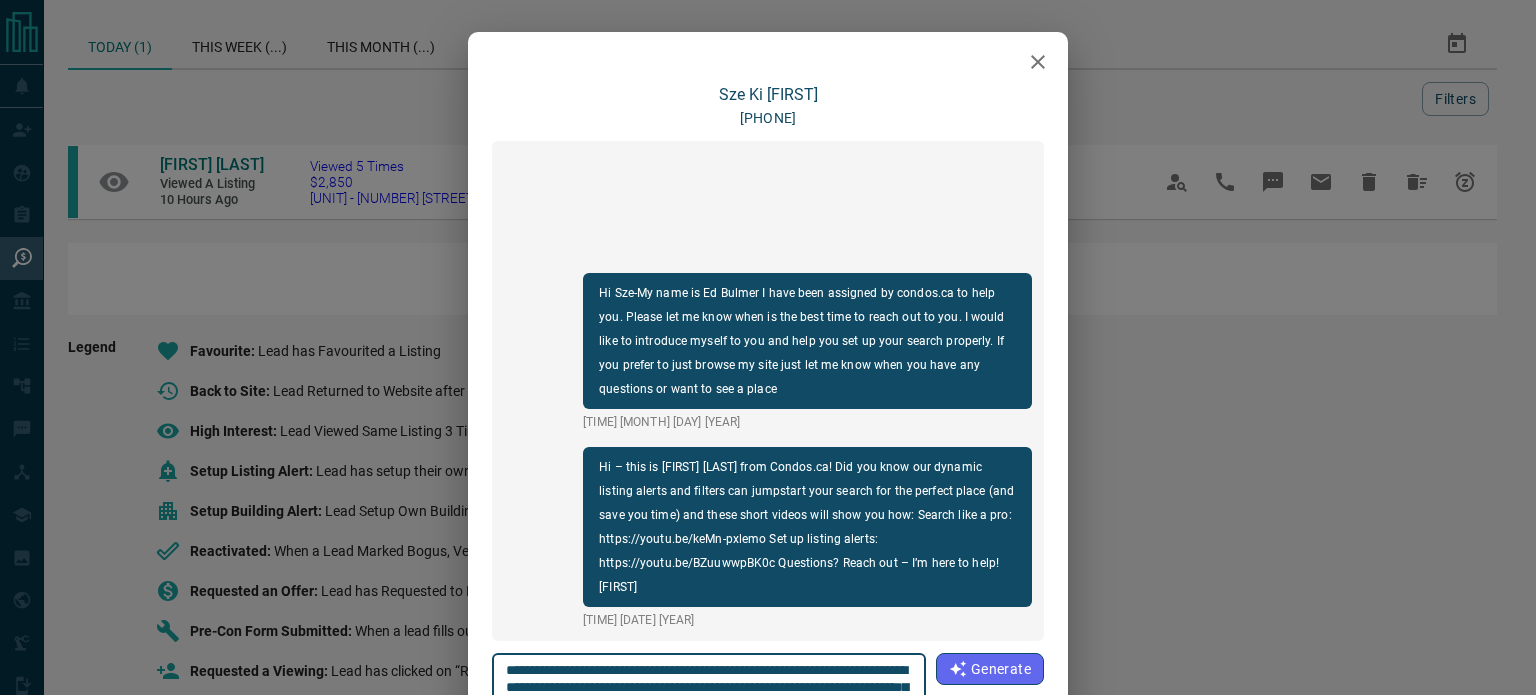 type on "**********" 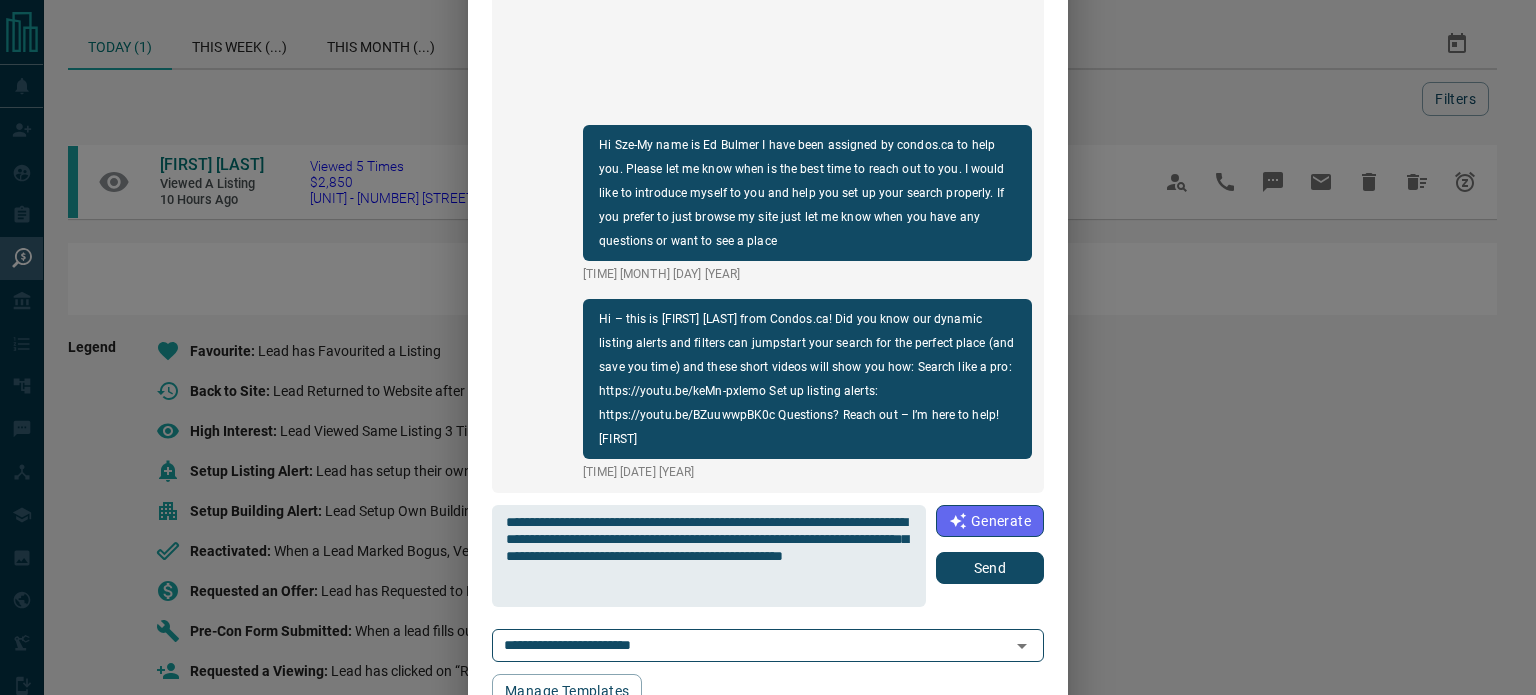 scroll, scrollTop: 151, scrollLeft: 0, axis: vertical 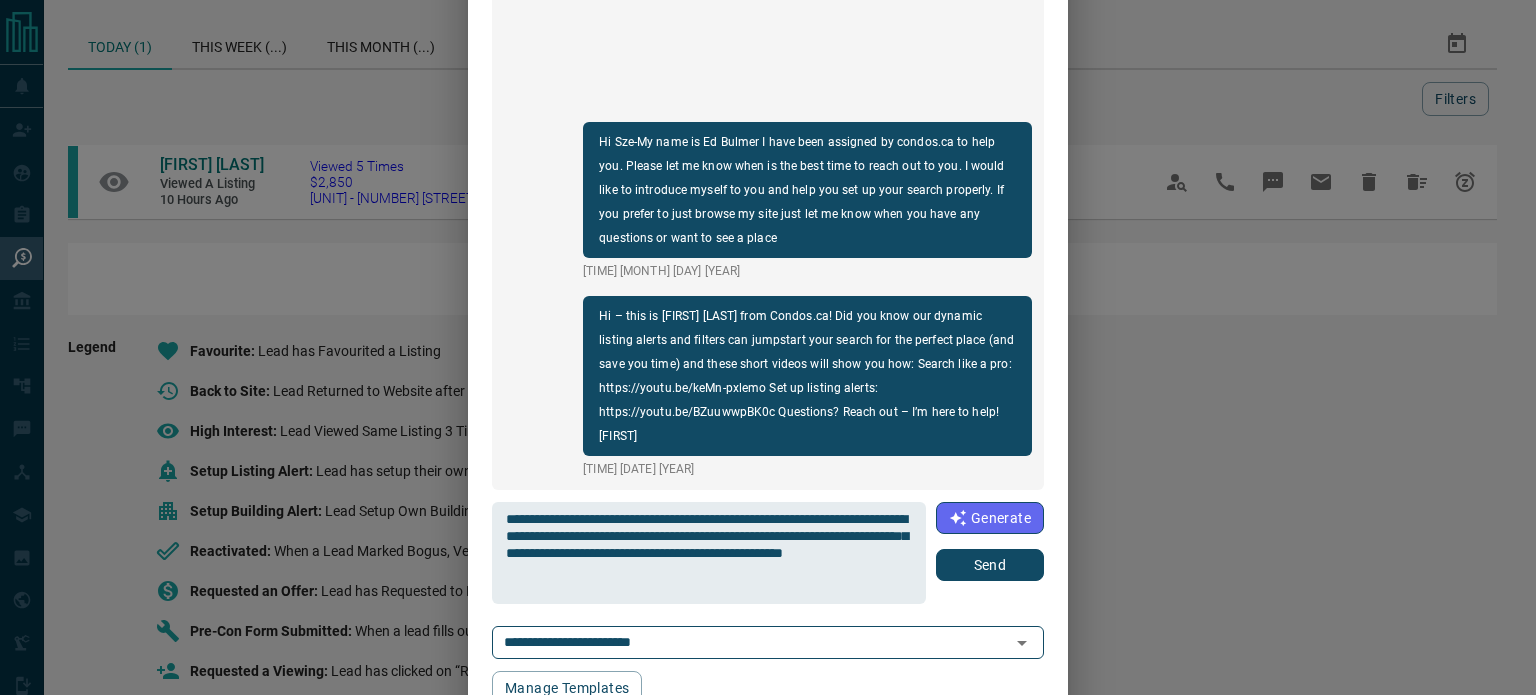 click on "Send" at bounding box center (990, 565) 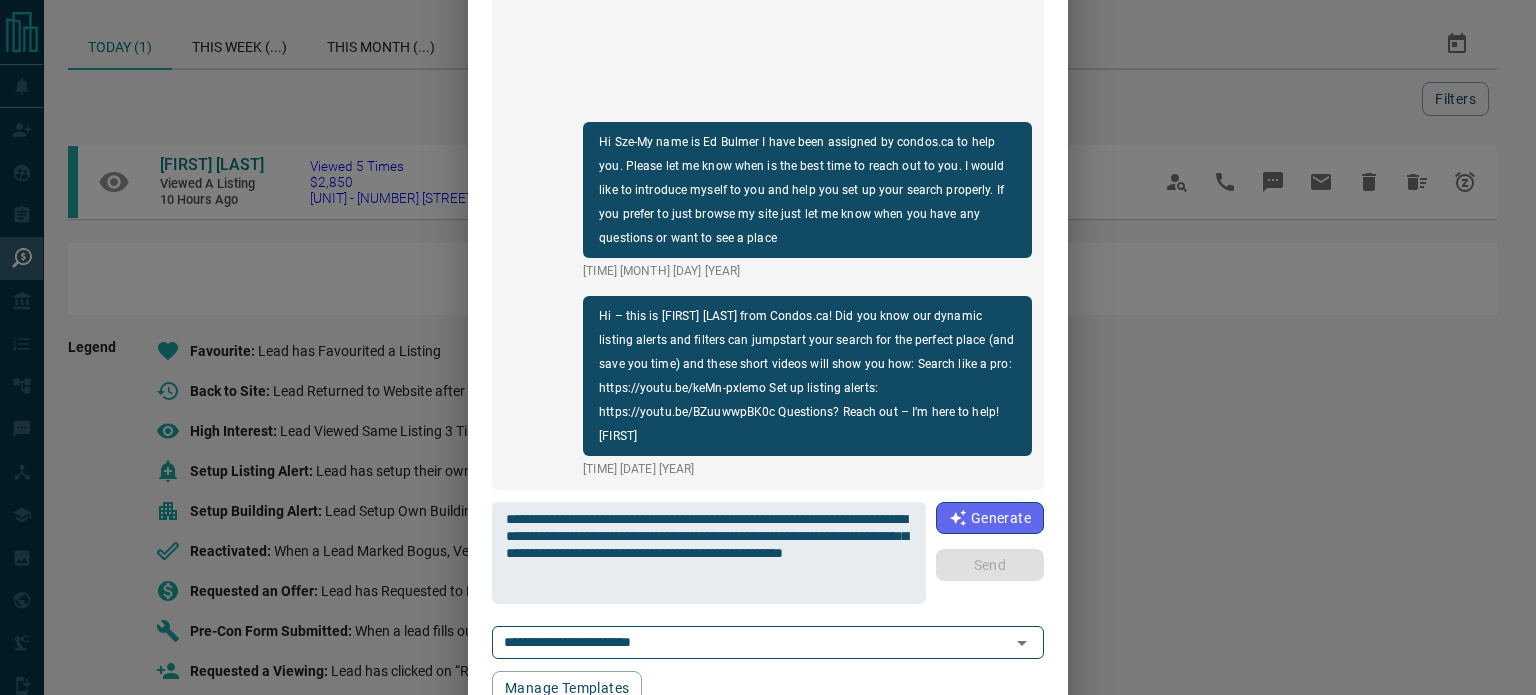 type 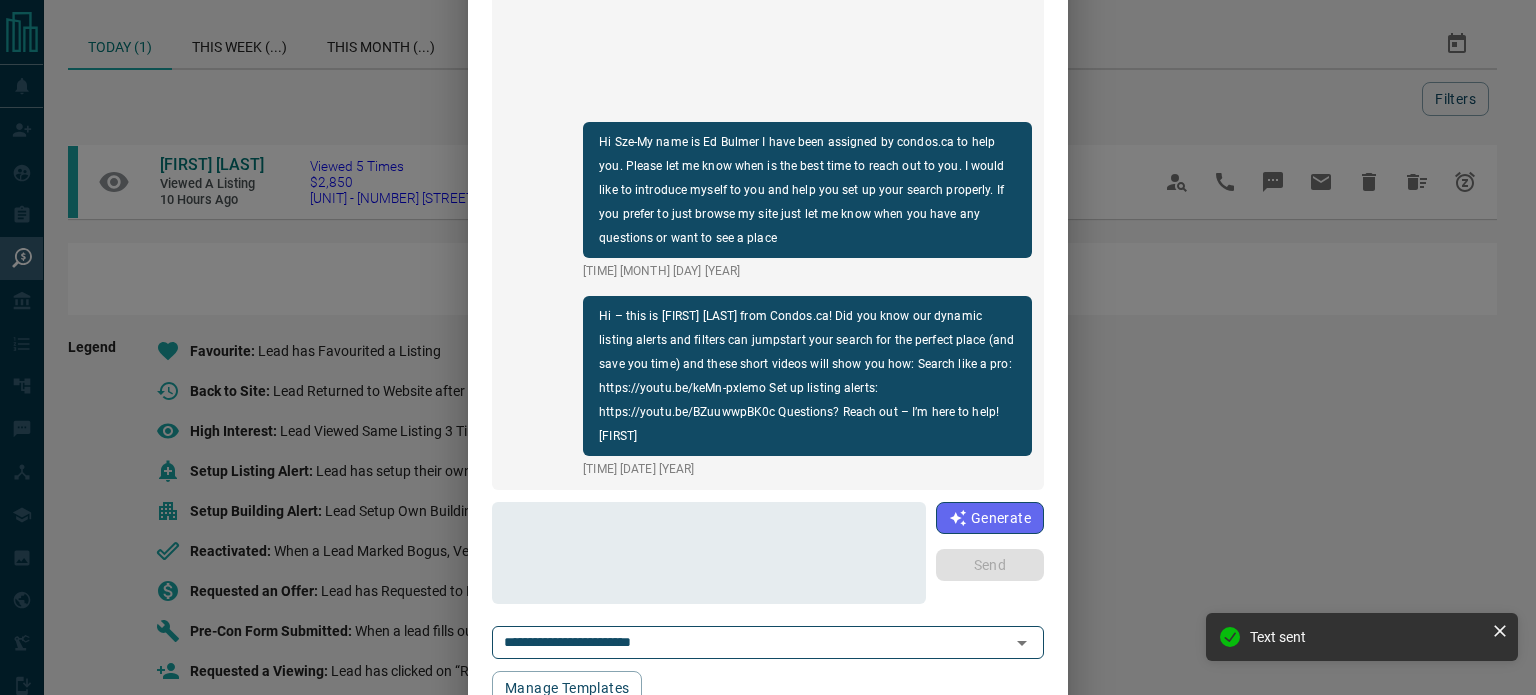 scroll, scrollTop: 6, scrollLeft: 0, axis: vertical 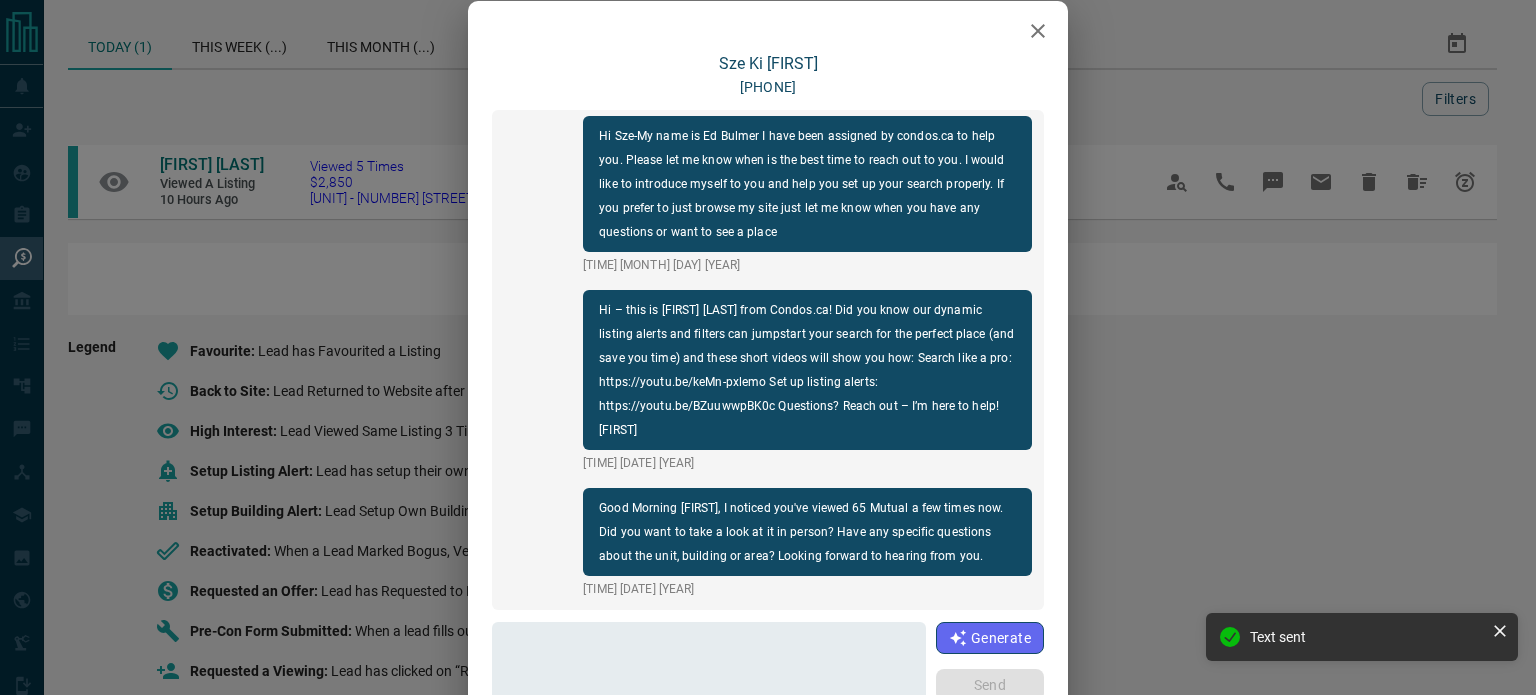 click 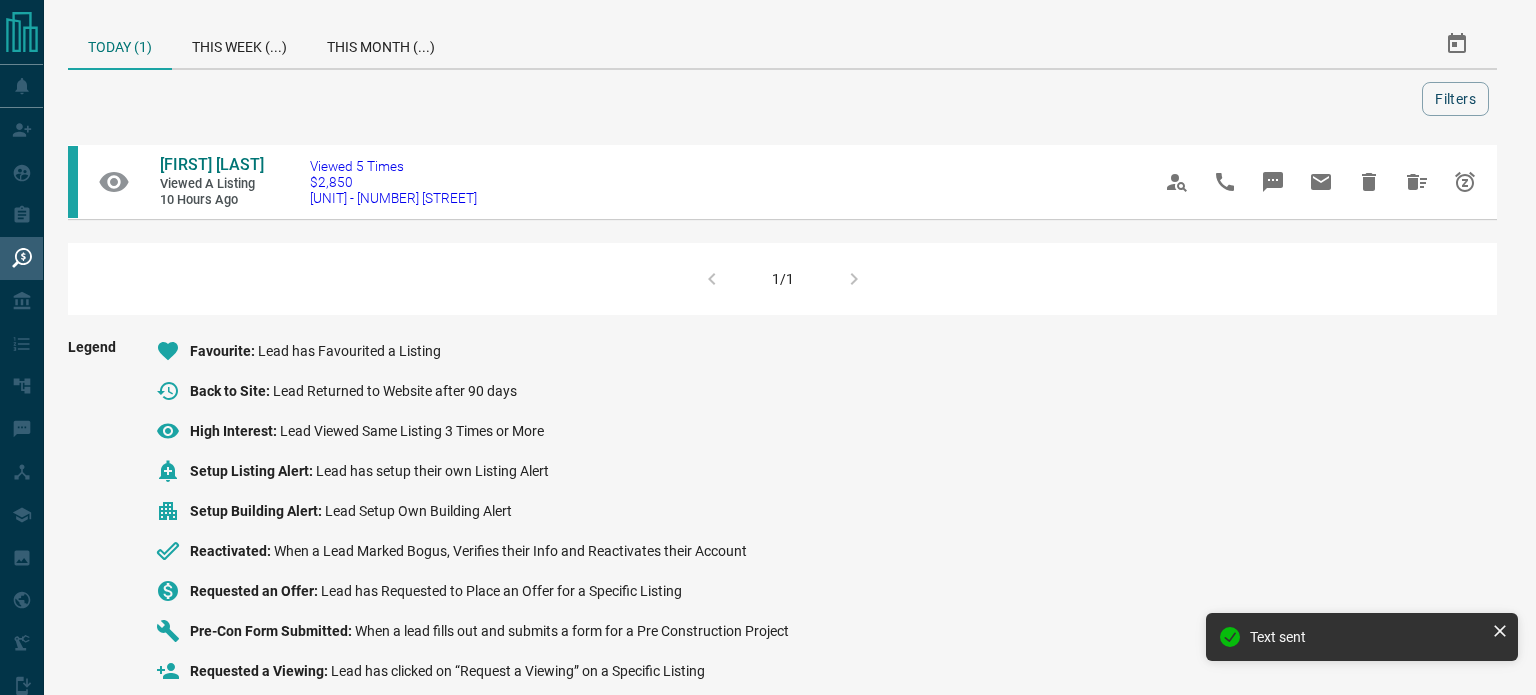 scroll, scrollTop: 0, scrollLeft: 0, axis: both 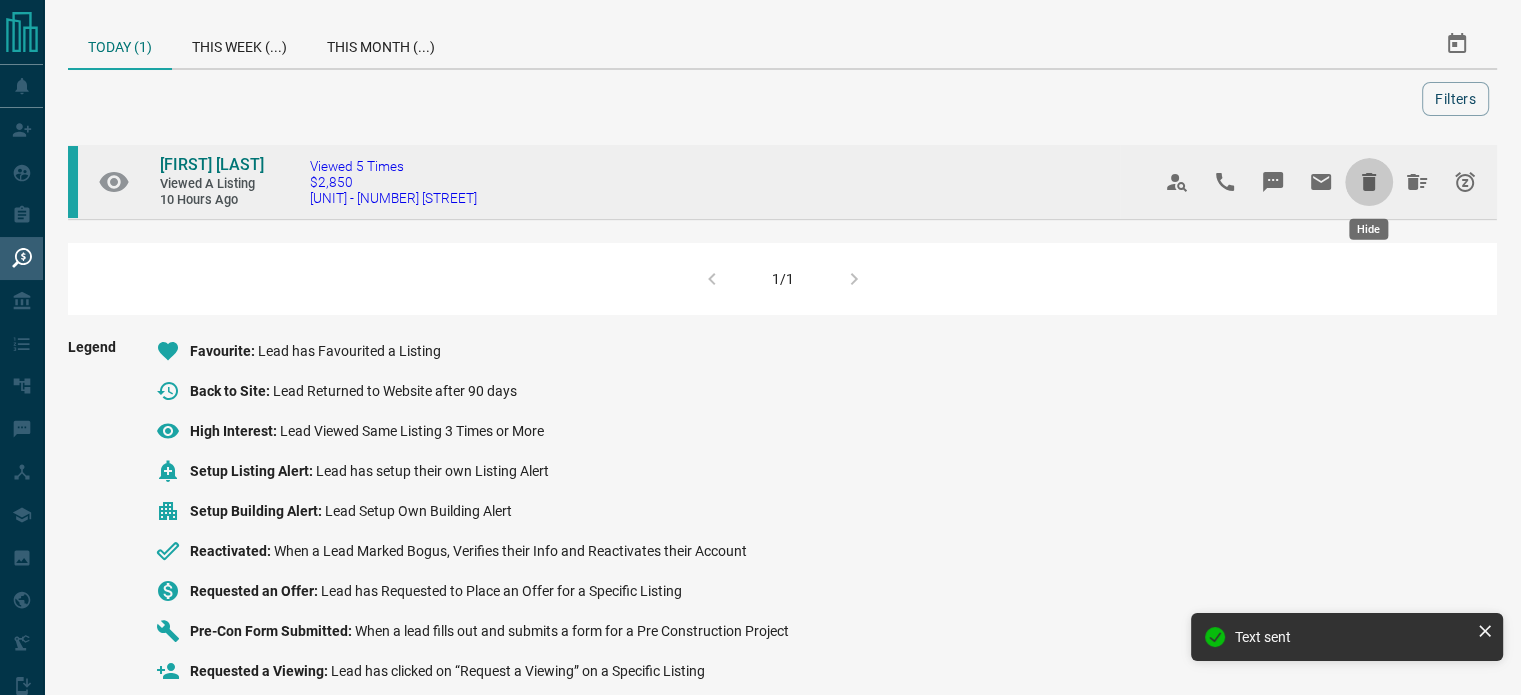click 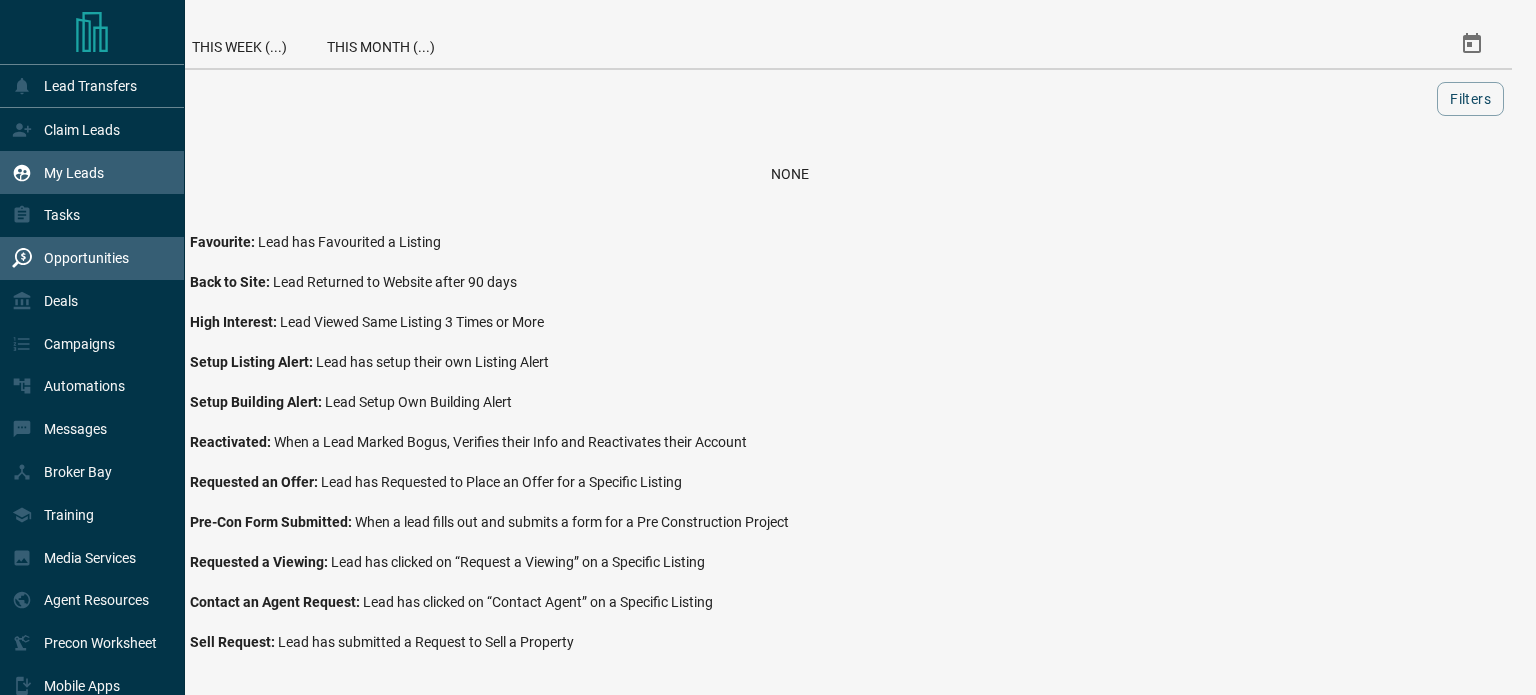 click on "My Leads" at bounding box center (74, 173) 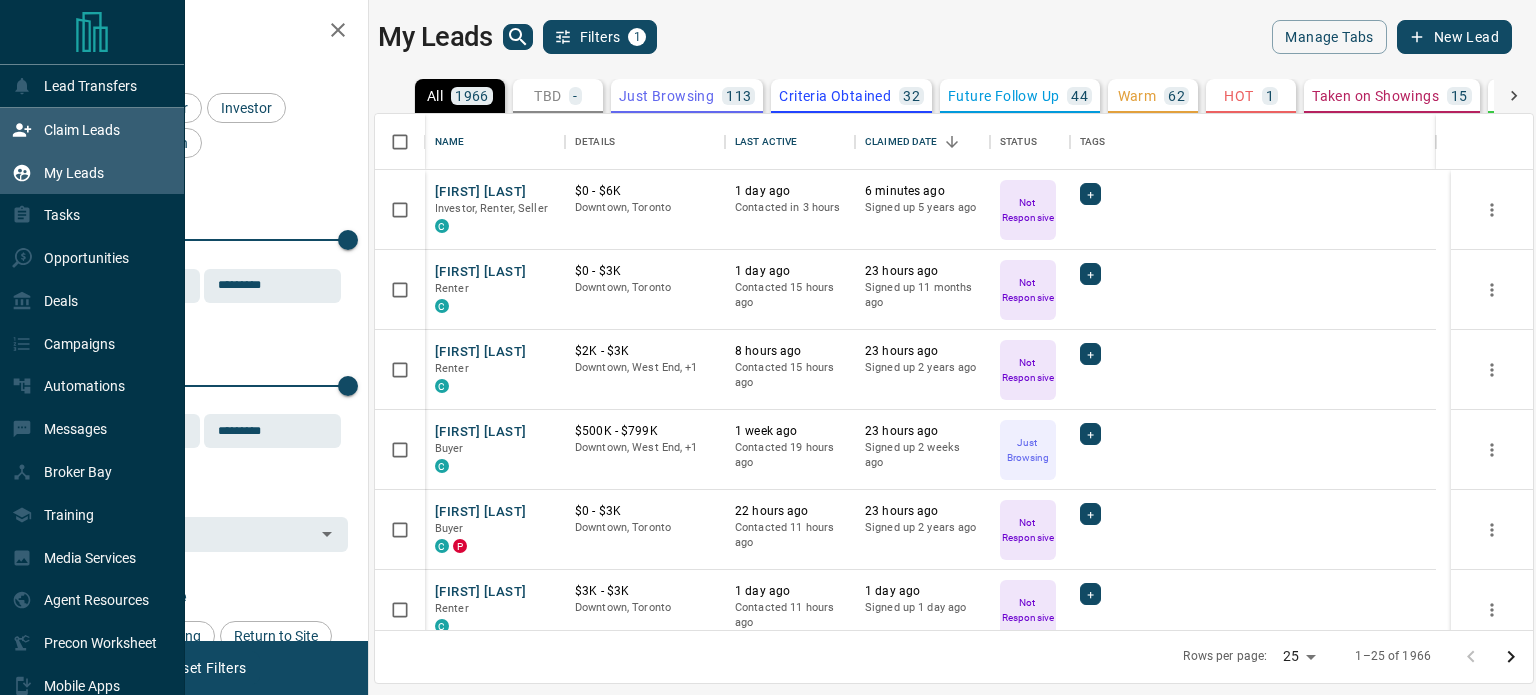 scroll, scrollTop: 16, scrollLeft: 16, axis: both 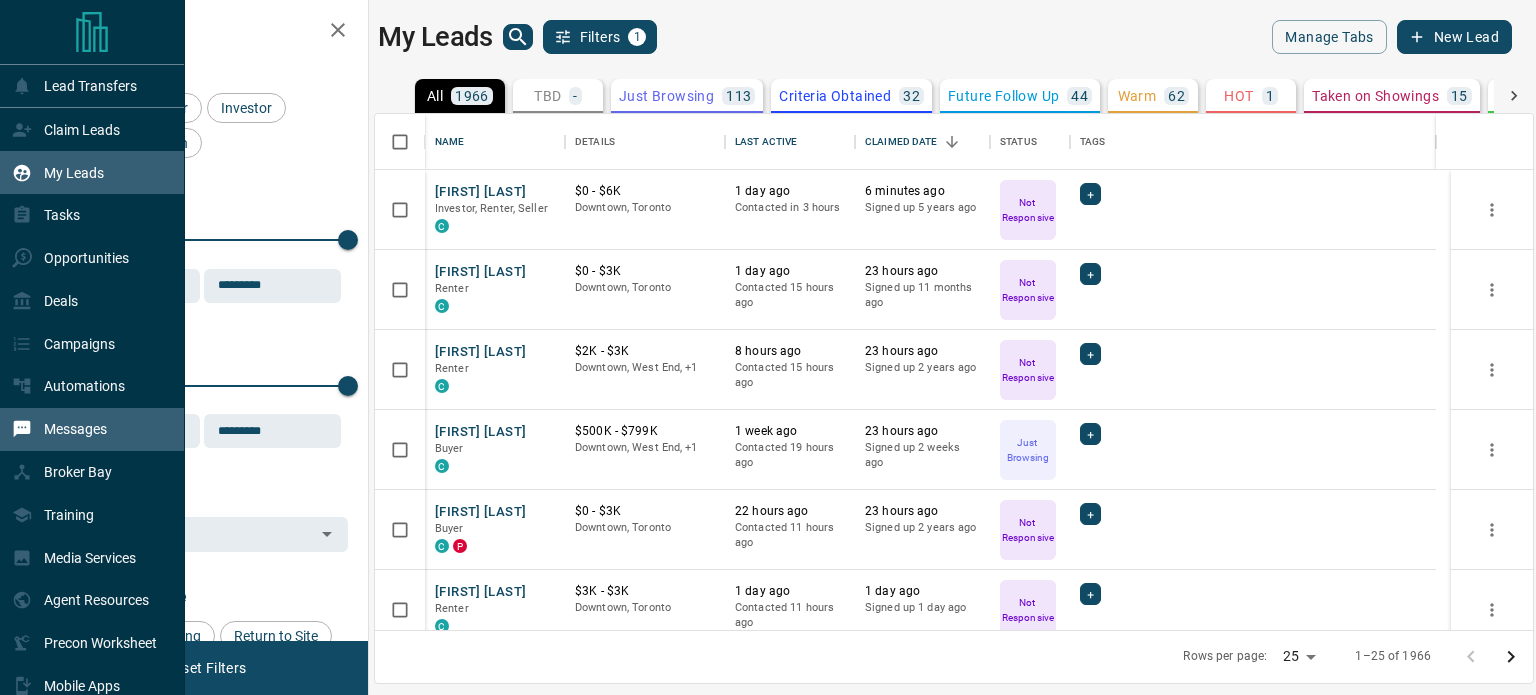 click on "Messages" at bounding box center (59, 429) 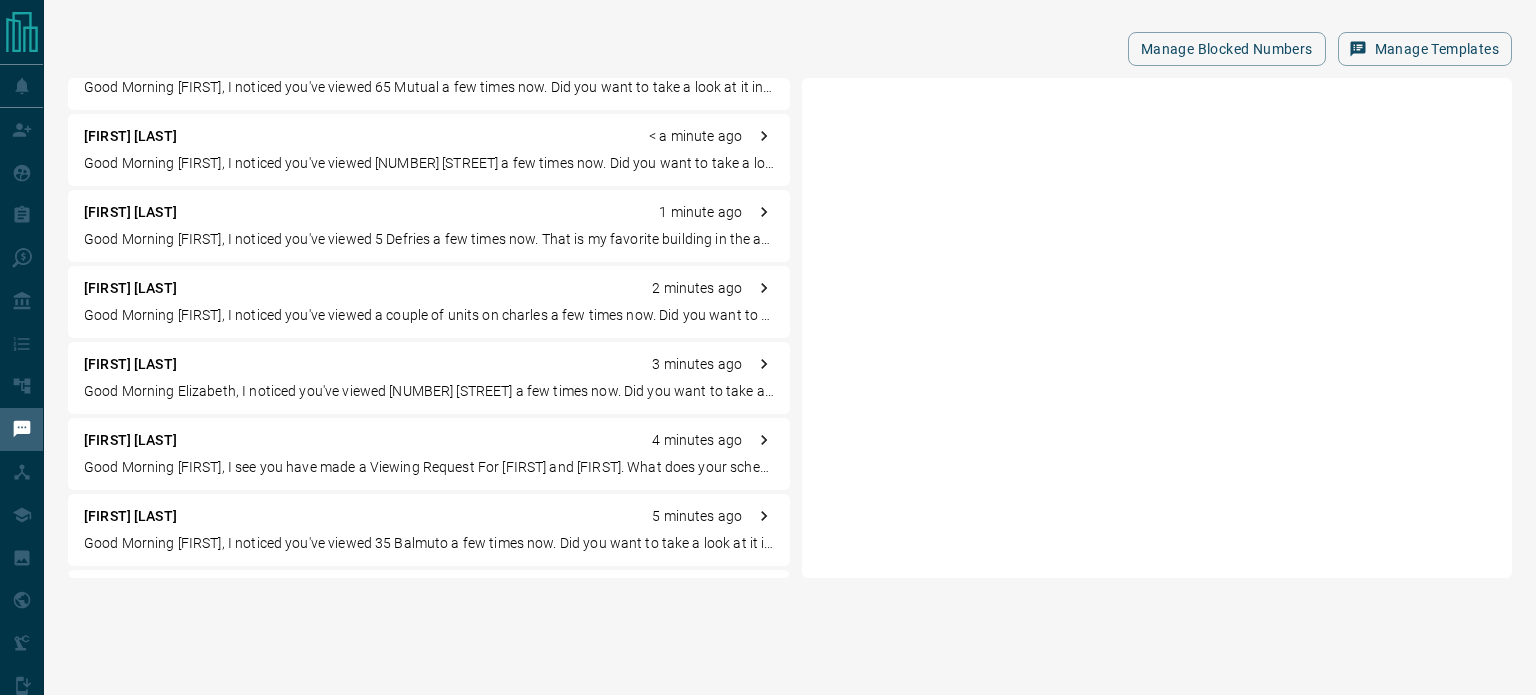 scroll, scrollTop: 213, scrollLeft: 0, axis: vertical 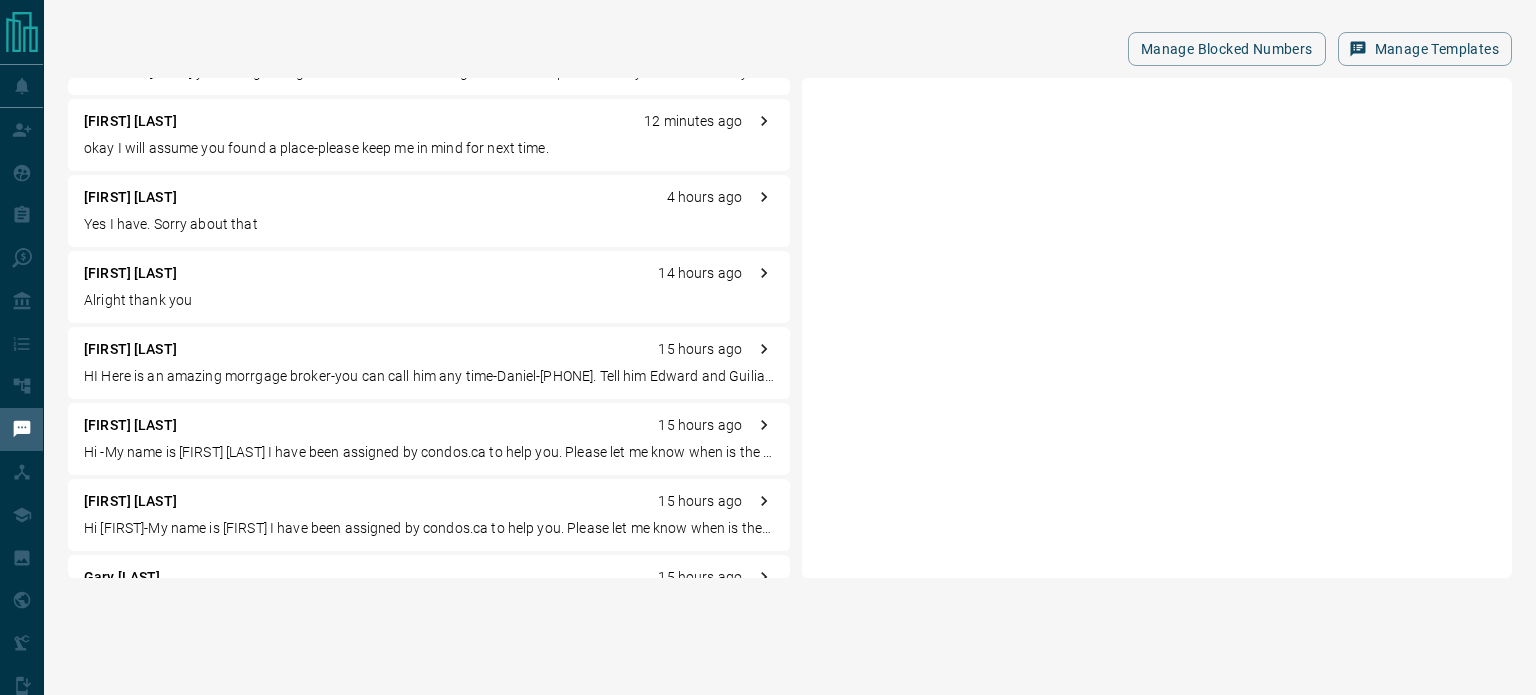 click on "[FIRST] [LAST] [HOURS] Yes I have. Sorry about that" at bounding box center [429, 211] 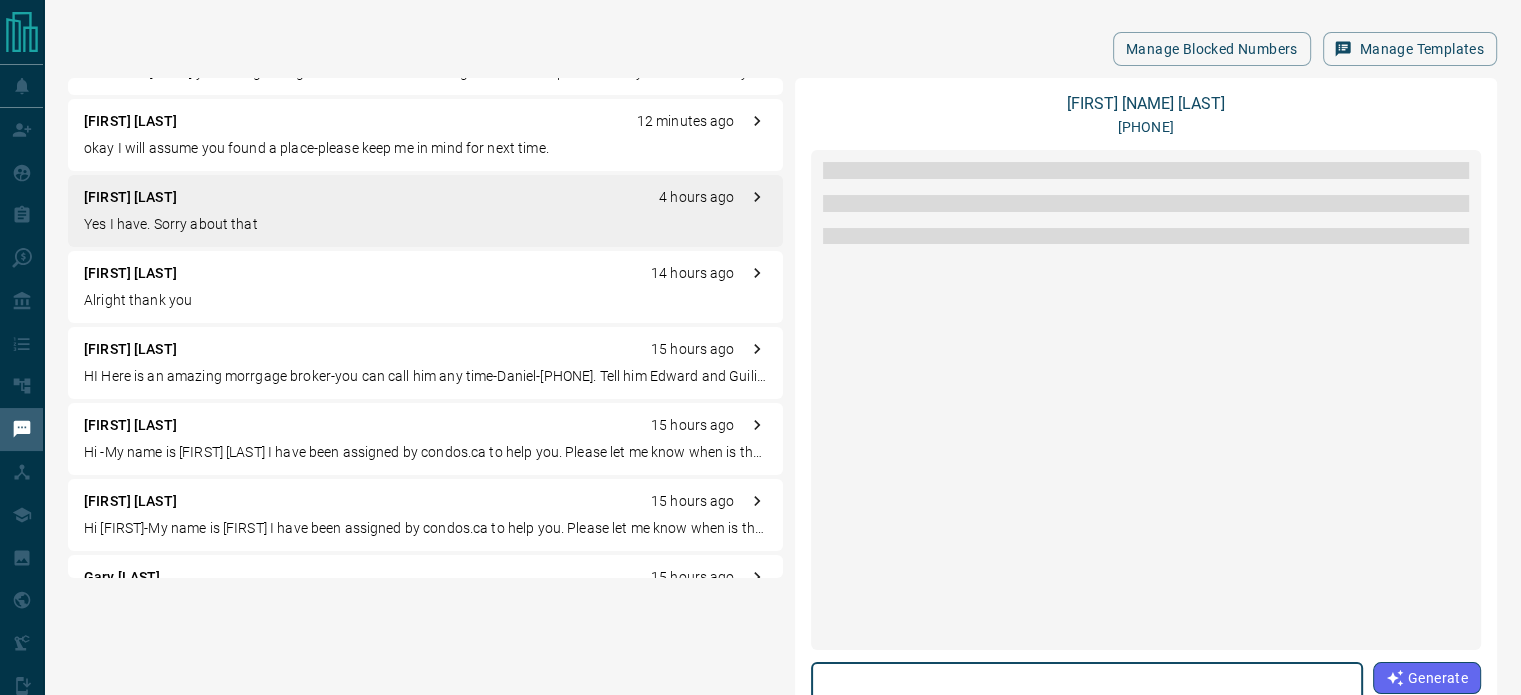 scroll, scrollTop: 1254, scrollLeft: 0, axis: vertical 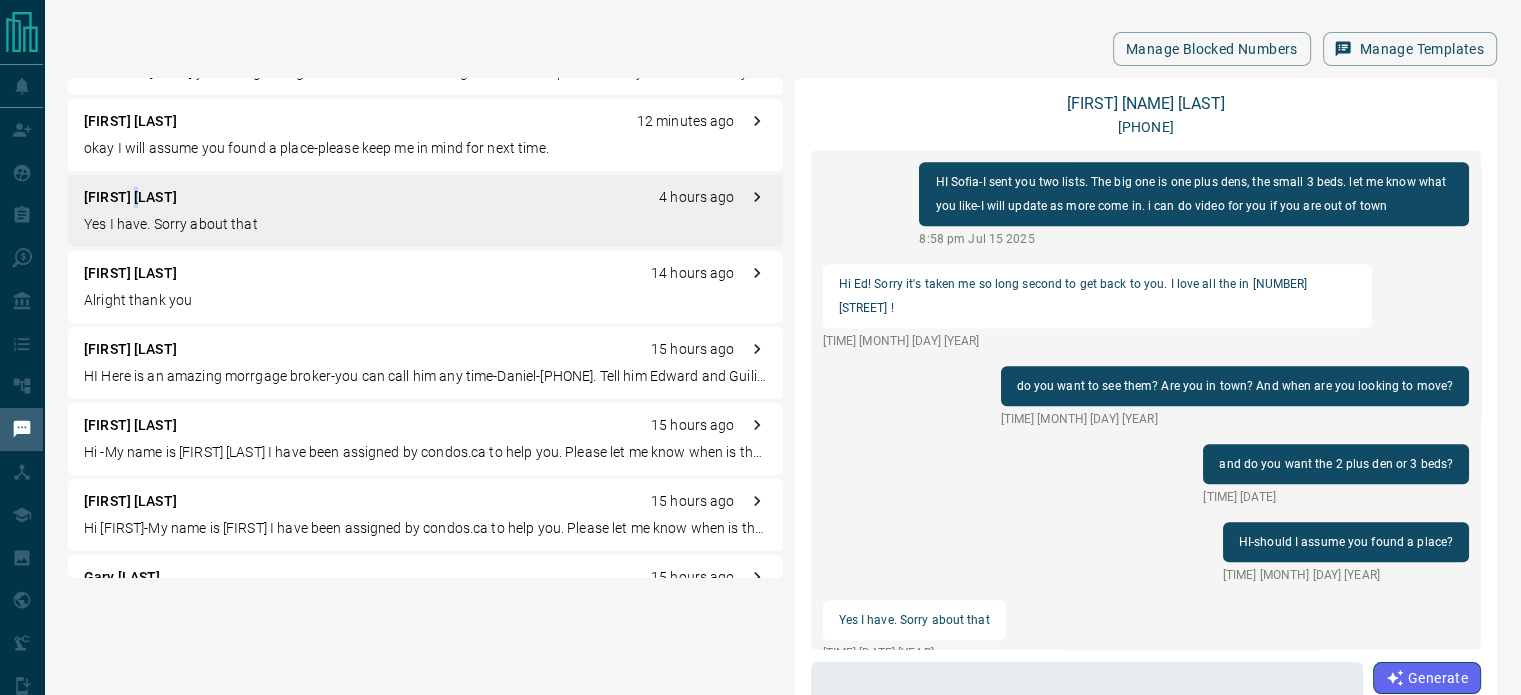 click on "[FIRST] [LAST]" at bounding box center (130, 197) 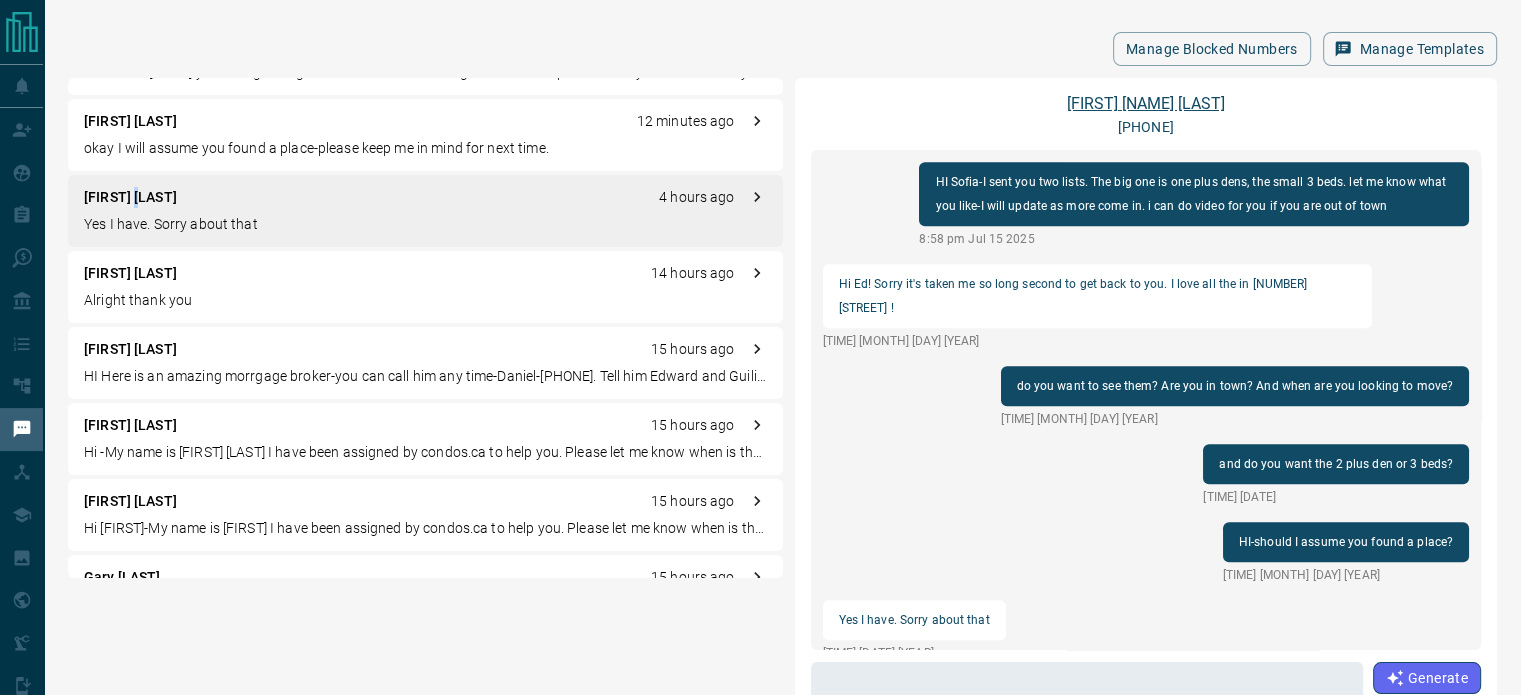 click on "[FIRST] [LAST] [LAST]" at bounding box center (1146, 103) 